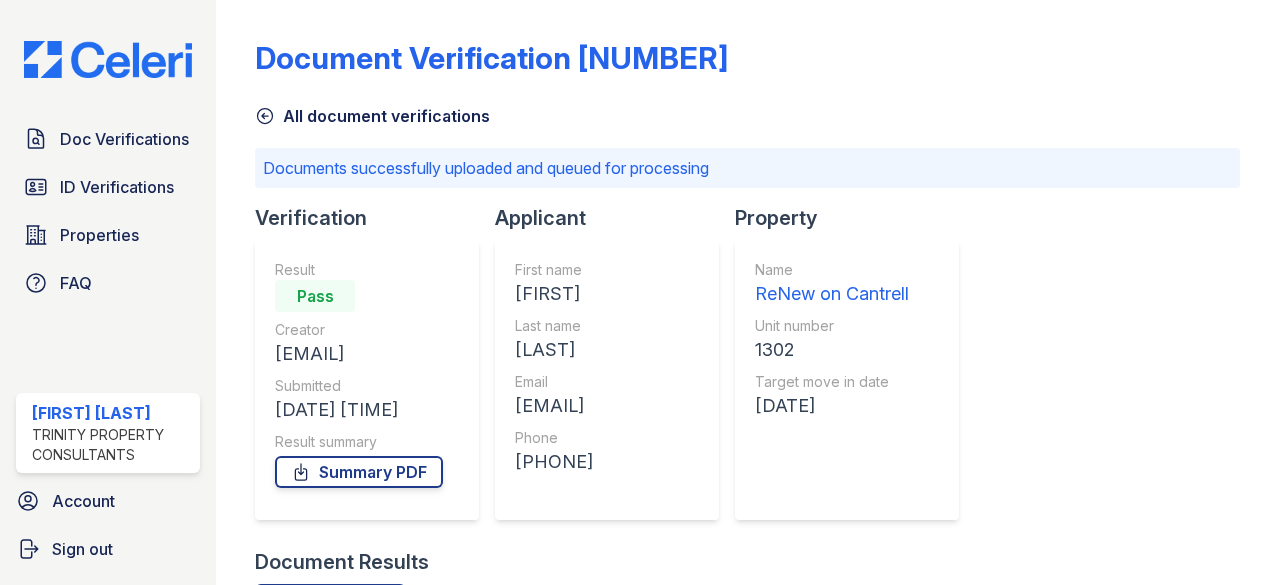 scroll, scrollTop: 0, scrollLeft: 0, axis: both 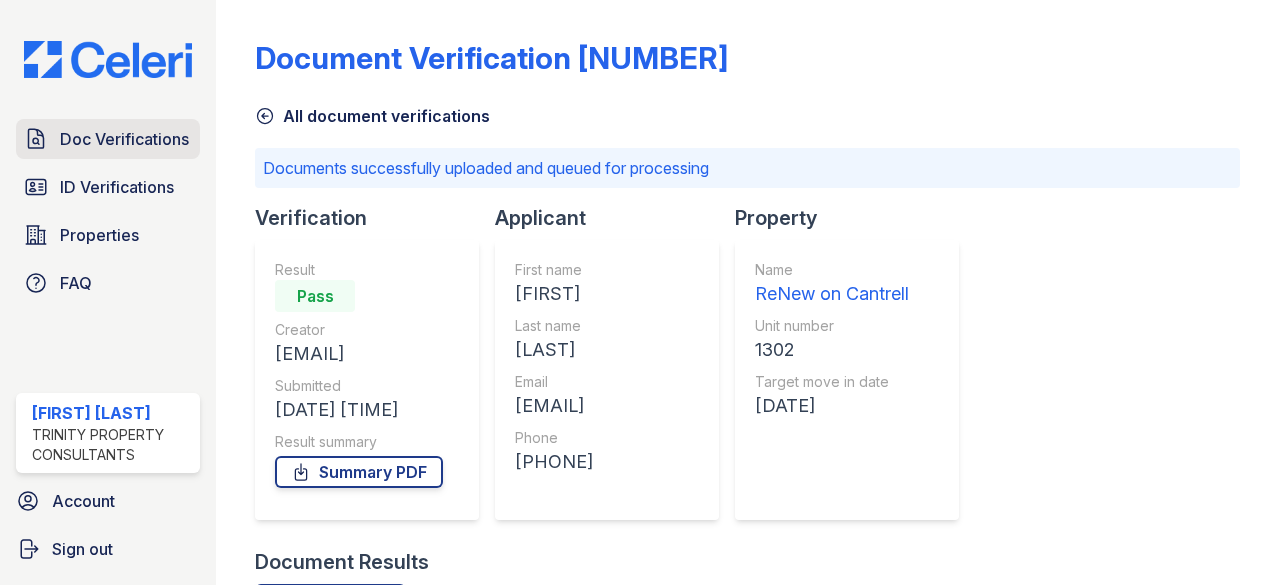 click on "Doc Verifications" at bounding box center (124, 139) 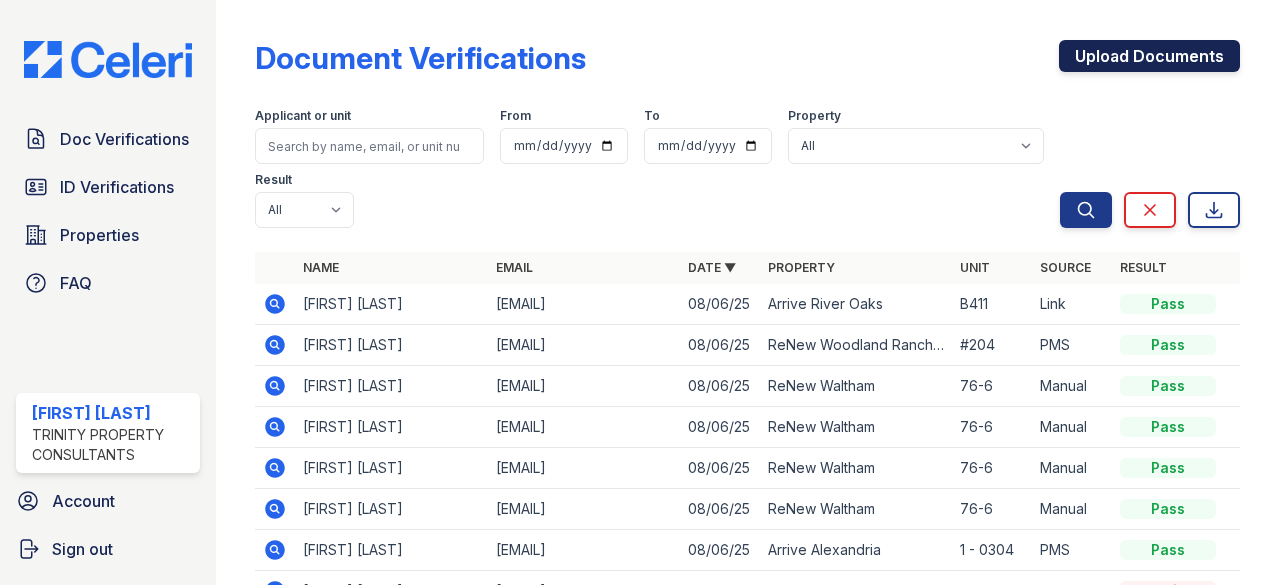 click on "Upload Documents" at bounding box center [1149, 56] 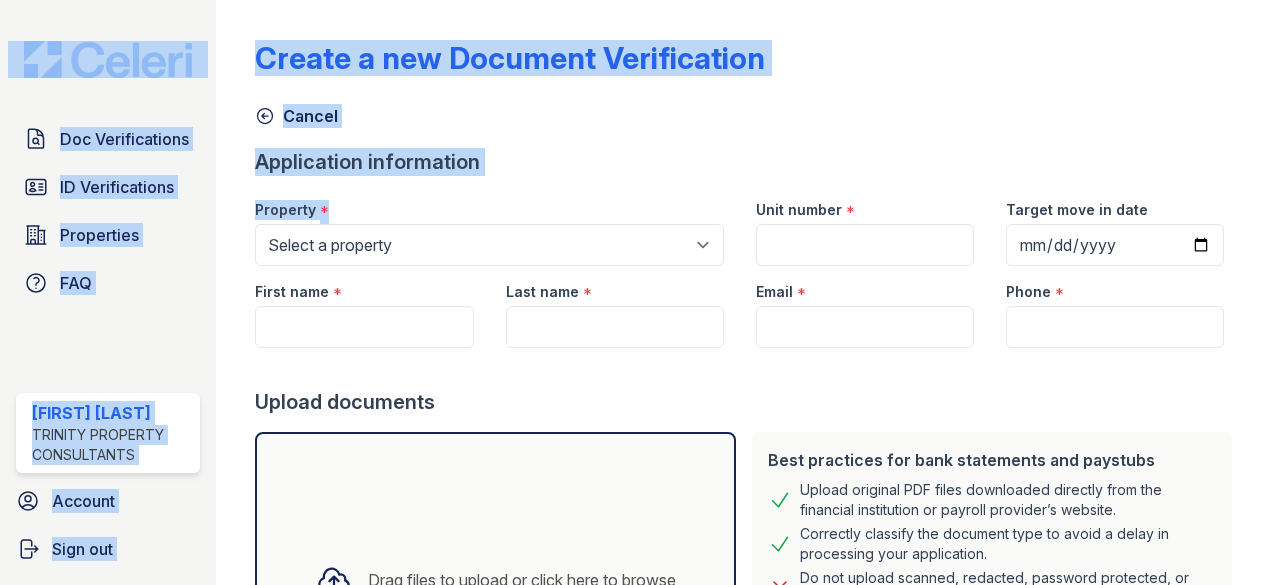 click on "Property
*" at bounding box center [489, 204] 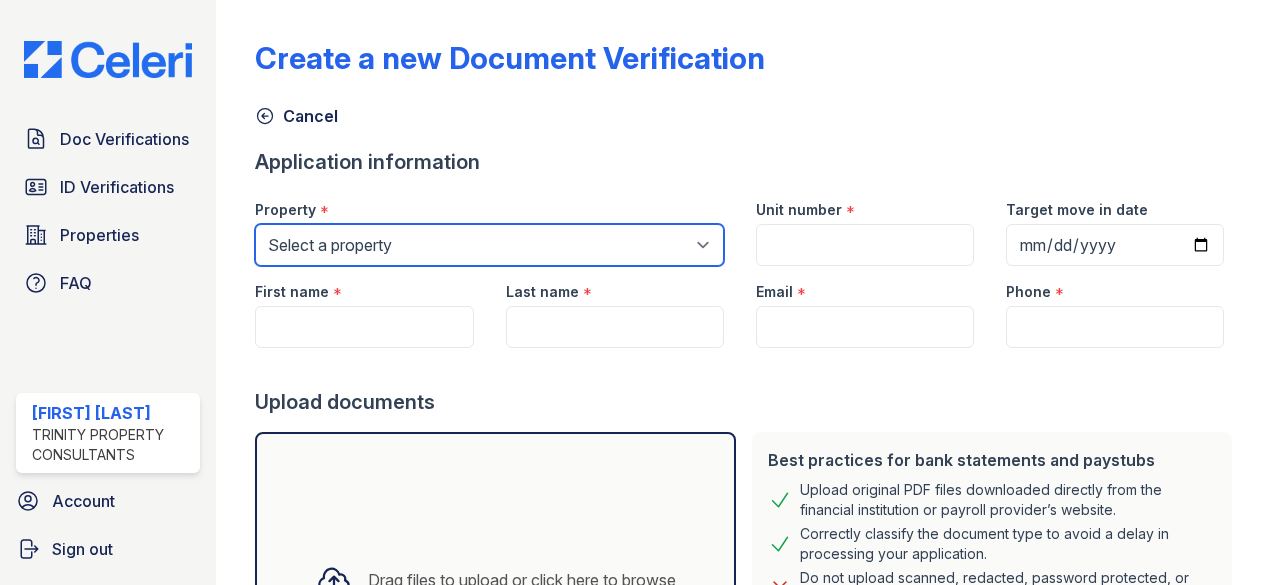 click on "Select a property
888 at Grand Hope Park
Alturas Andrews
Alturas Cedar Hills
Alturas Eleventh
Alturas Penbrook
Alturas Vose Townhomes
Arrive 2801
Arrive 4301
Arrive 800 Penn
Arrive Alexandria
Arrive at Medicine Lake
Arrive at the Retreat
Arrive Belay
Arrive Belay + Noba
Arrive Bellevue
Arrive Brentwood Apartment Collection
Arrive Brentwood I
Arrive Brentwood II
Arrive Broadway Lofts
Arrive Buckhead
Arrive Chadds Ford
Arrive Clairemont
Arrive Crofton
Arrive Eden Prairie
Arrive First Hill
Arrive Fort Lee
Arrive Glenview
Arrive Hollywood
Arrive Inglewood Trails
Arrive Inner Harbor
Arrive Key West
Arrive Laurie Lane
Arrive Lex
Arrive Loring Park
Arrive Lunenburg
Arrive Michigan Avenue
Arrive Minnetonka
Arrive Mission Valley
Arrive Murray Hill
Arrive Noba
Arrive North Bend
Arrive North Bethesda
Arrive North Shore
Arrive Oak Brook Heights
Arrive Odenton Apartment Collection
Arrive Odenton North
Arrive Odenton South" at bounding box center [489, 245] 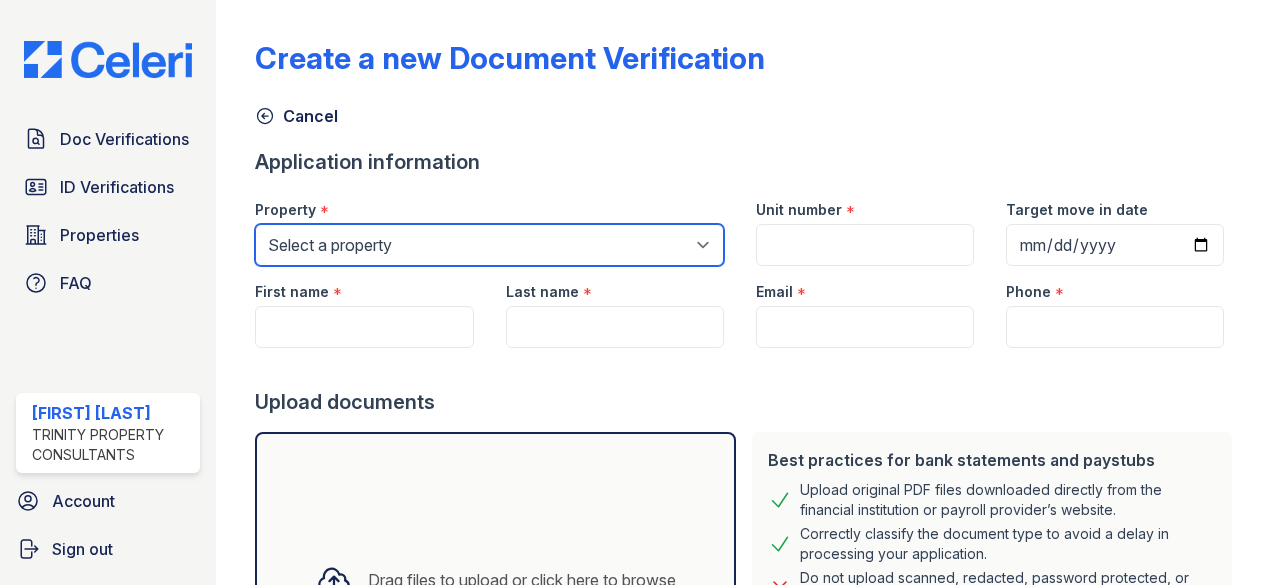 select on "47" 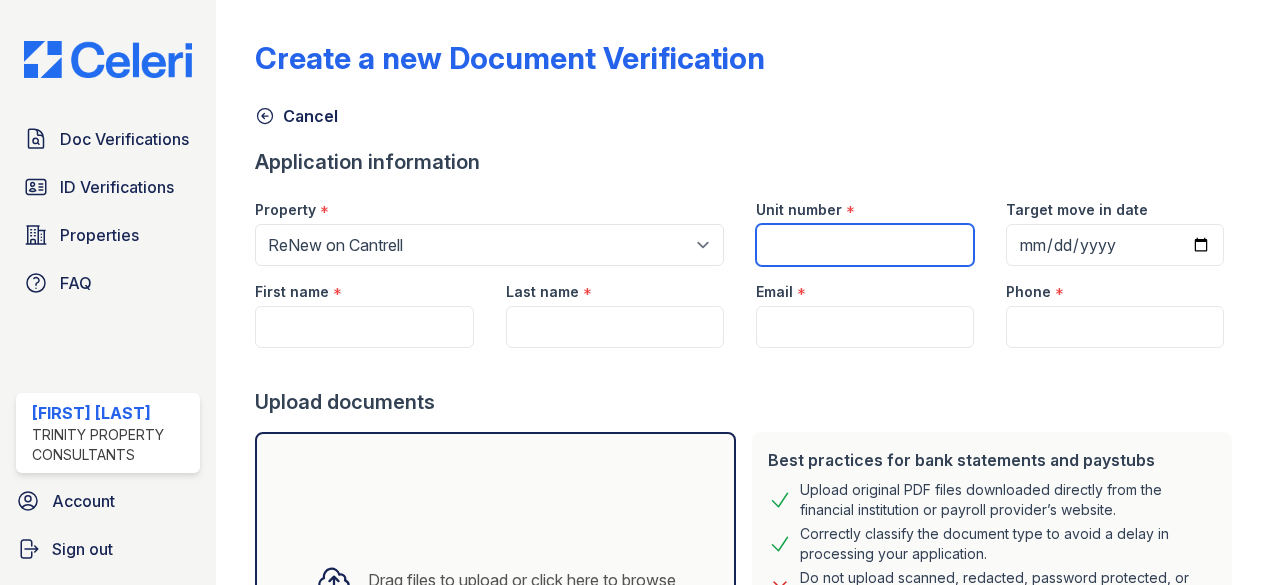 click on "Unit number" at bounding box center [865, 245] 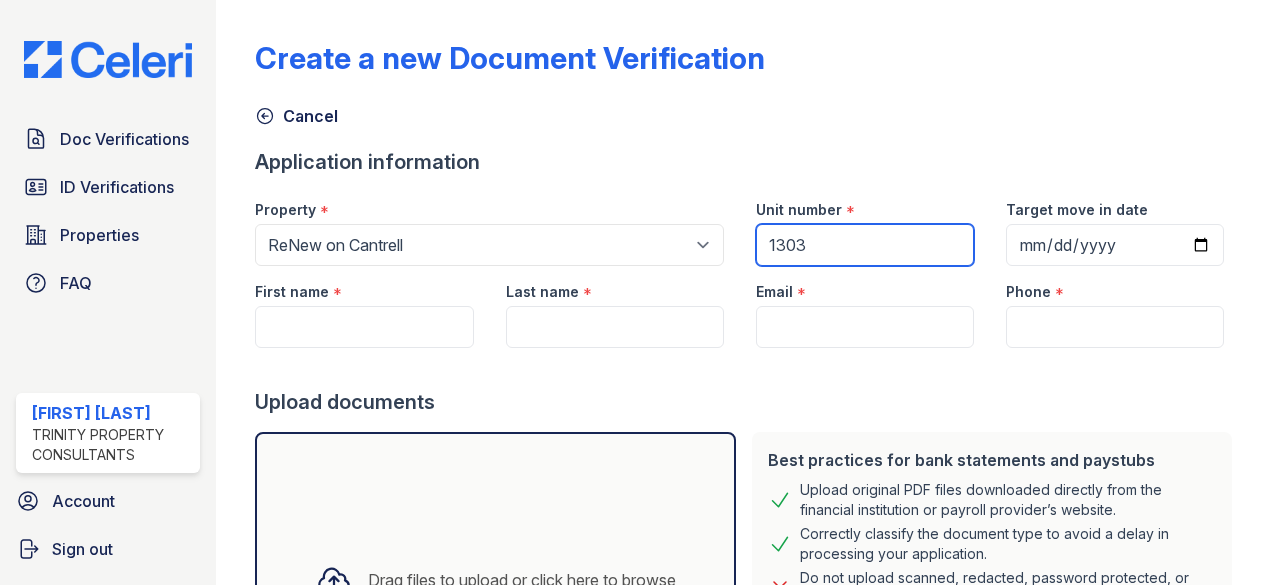 type on "1303" 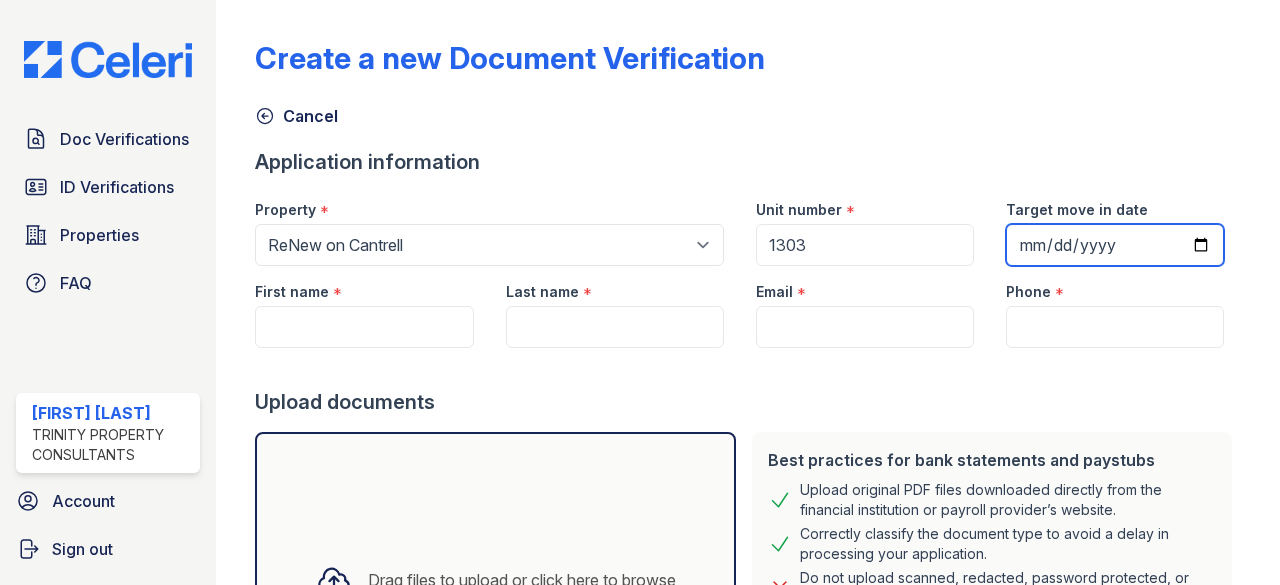 click on "Target move in date" at bounding box center [1115, 245] 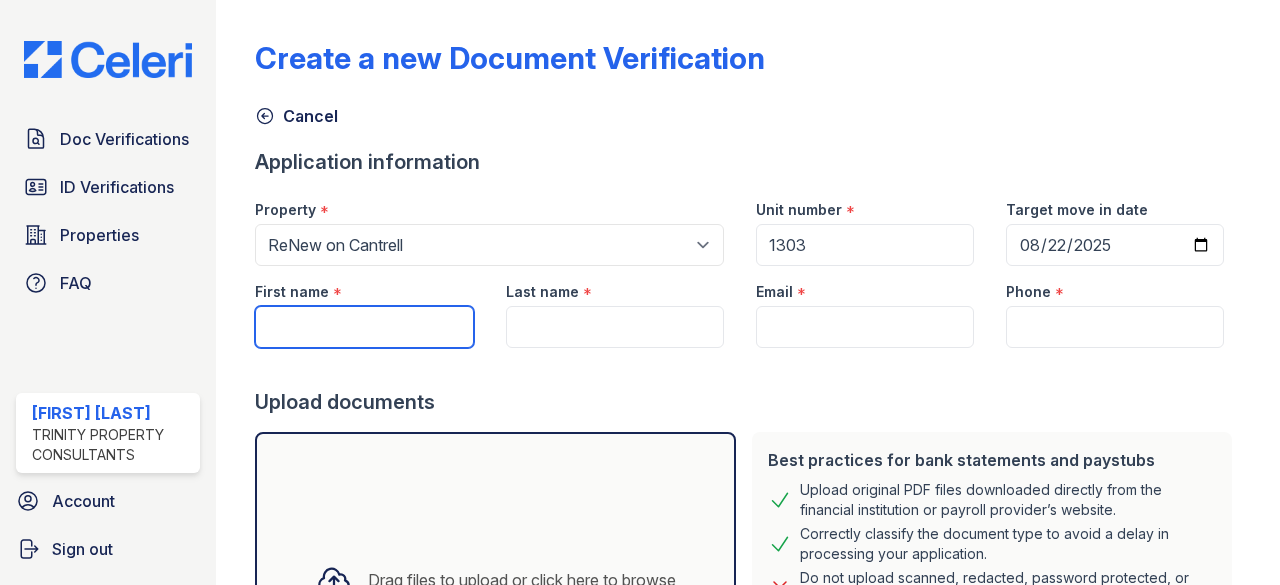 click on "First name" at bounding box center [364, 327] 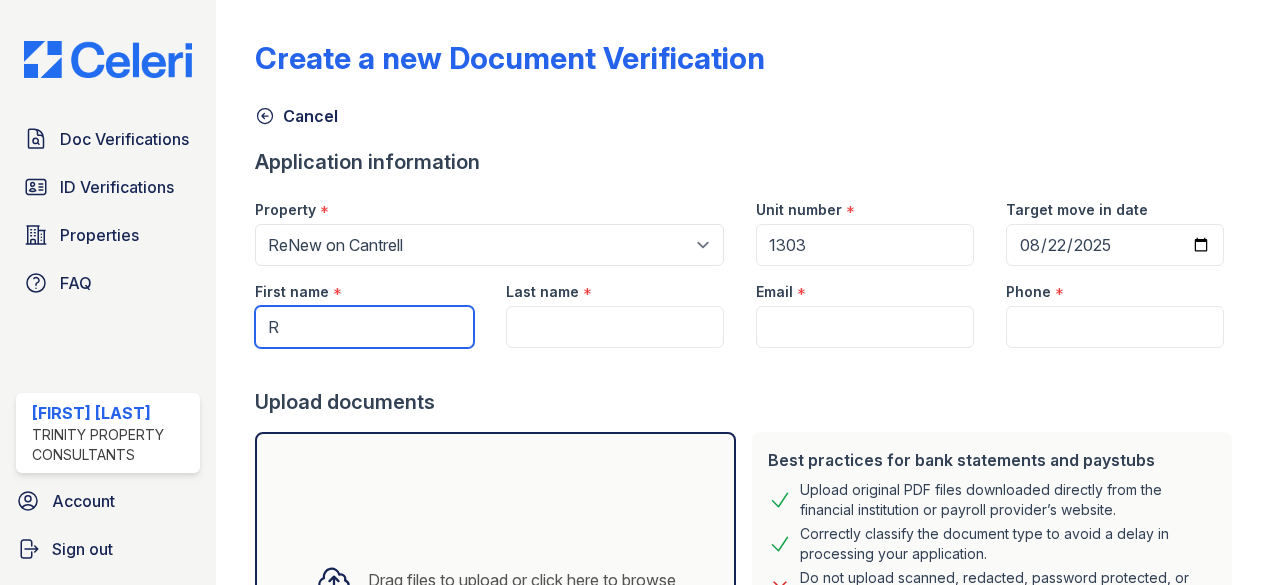type on "[FIRST]" 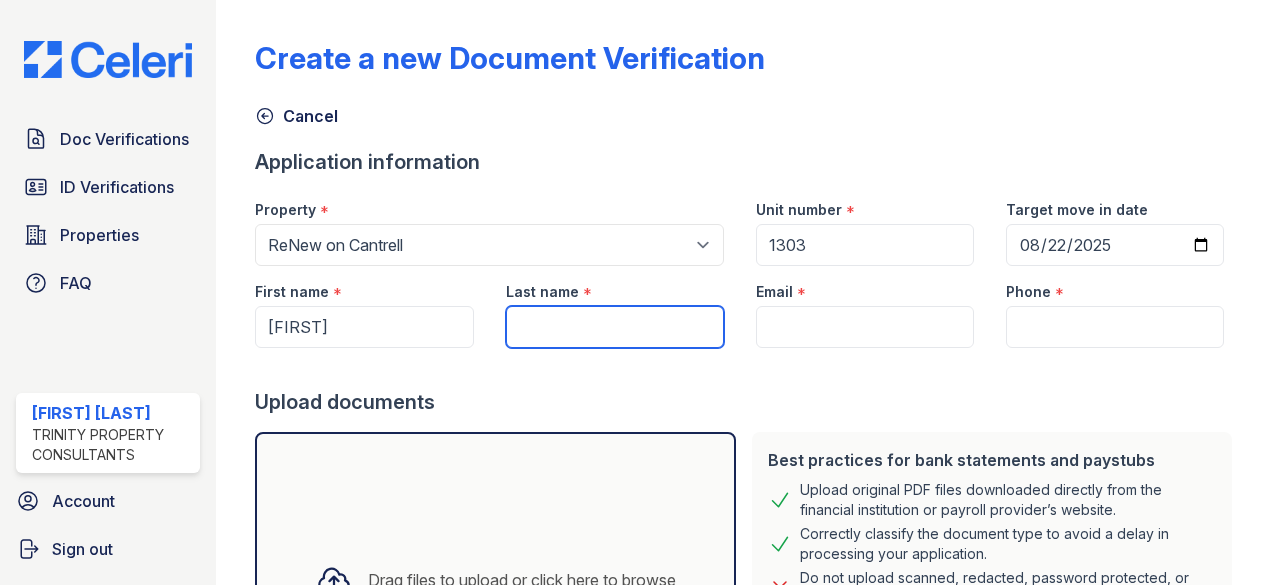 click on "Last name" at bounding box center (615, 327) 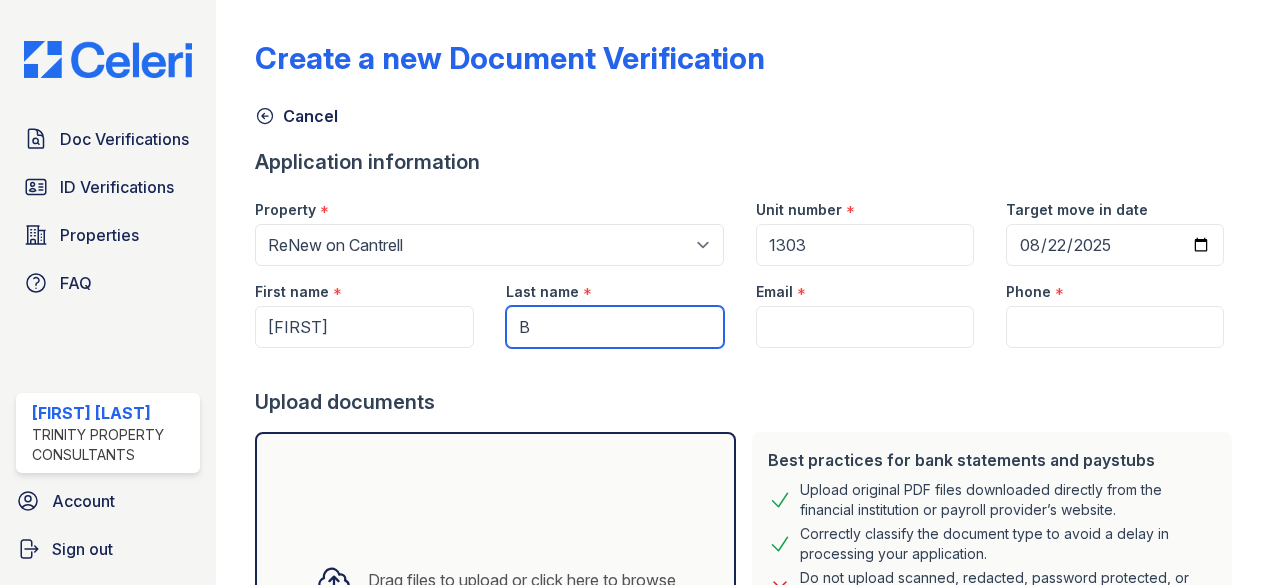 type on "[LAST]" 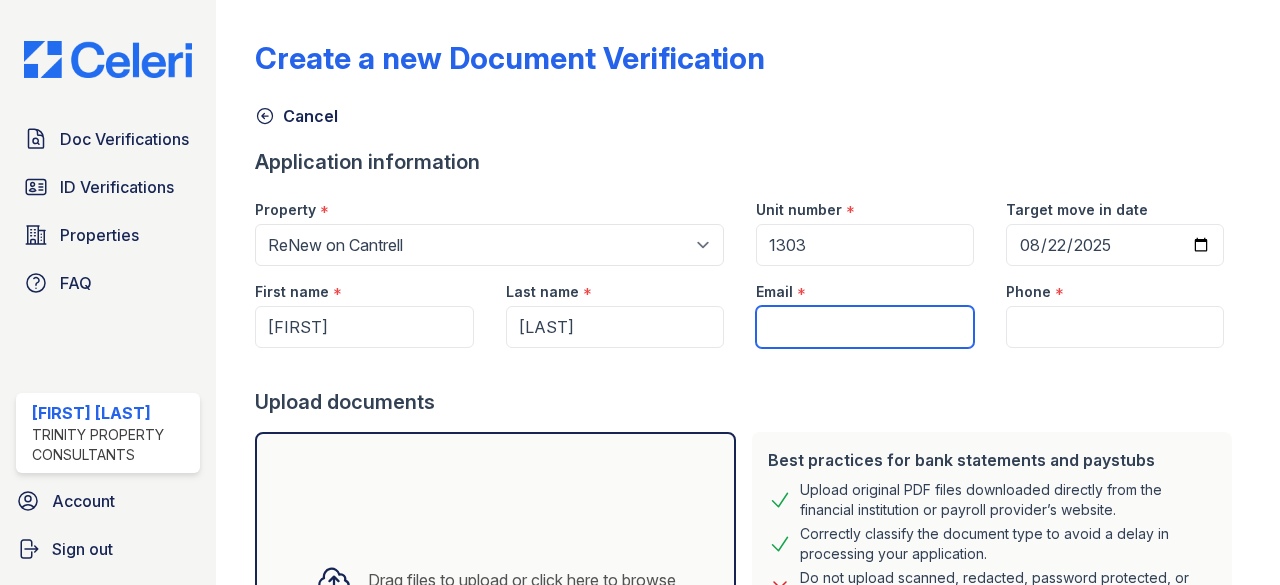 click on "Email" at bounding box center (865, 327) 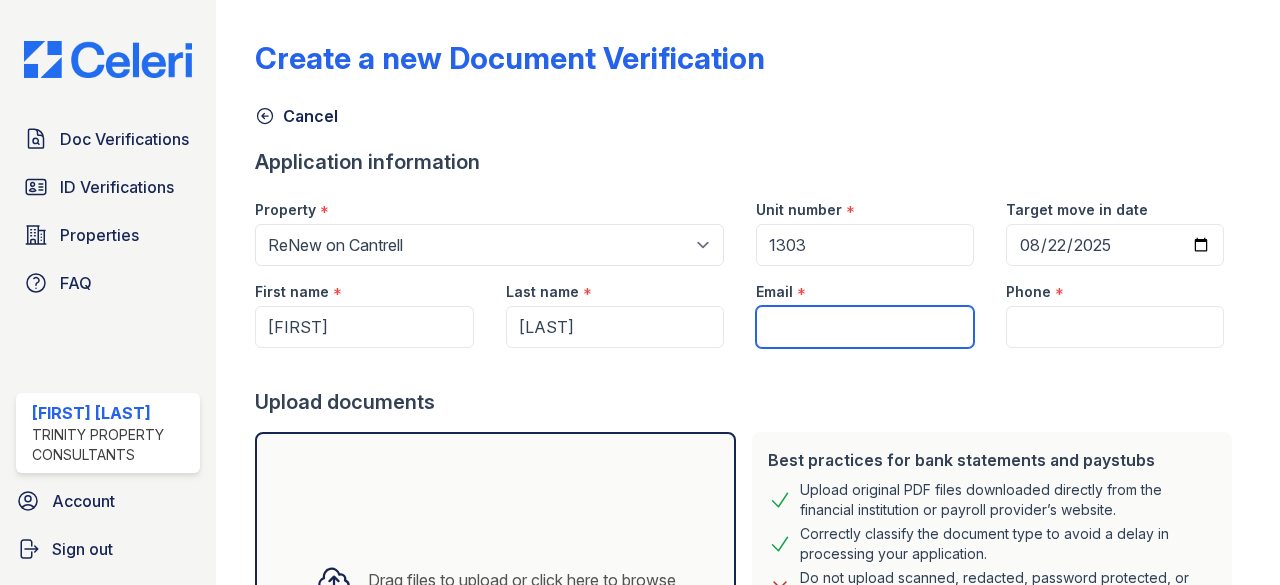 type on "r" 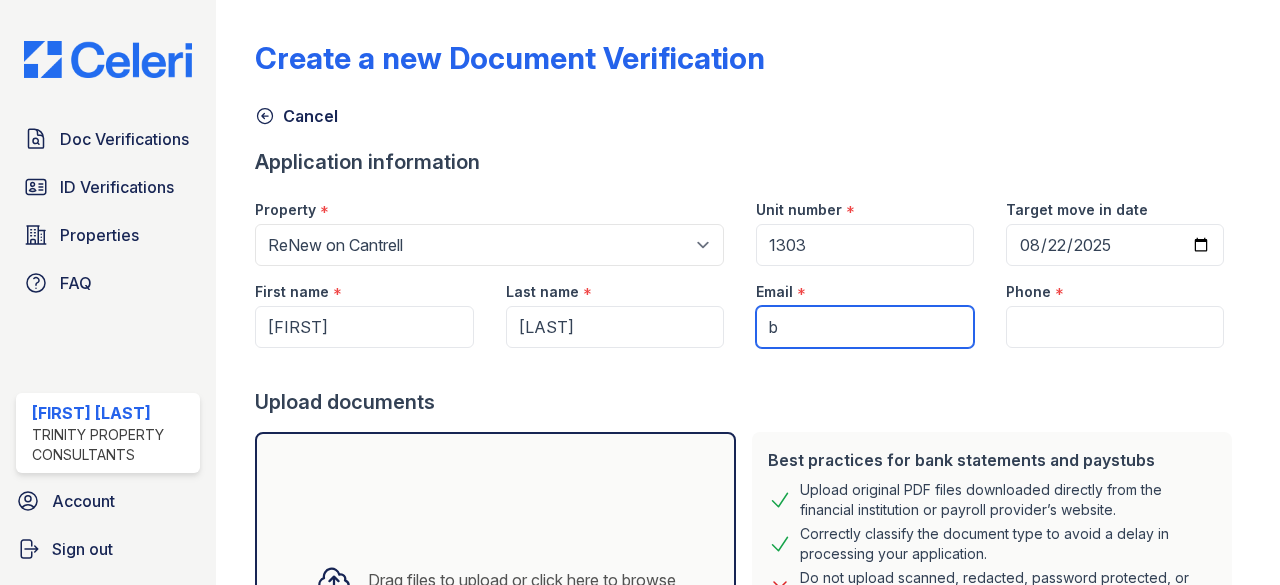 type on "[EMAIL]" 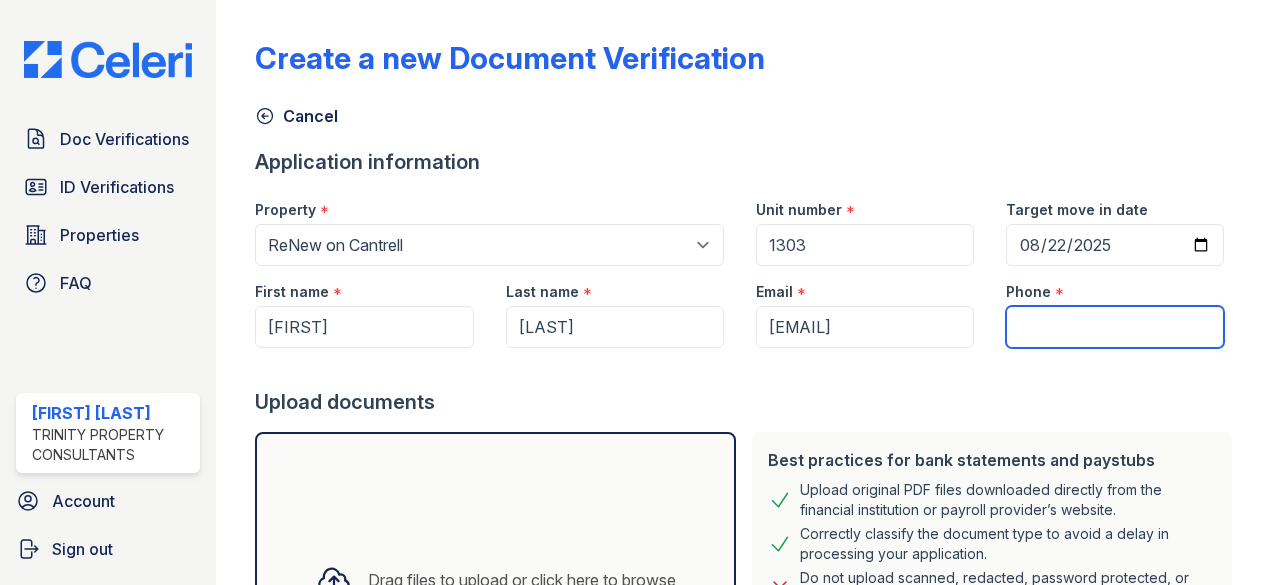 click on "Phone" at bounding box center [1115, 327] 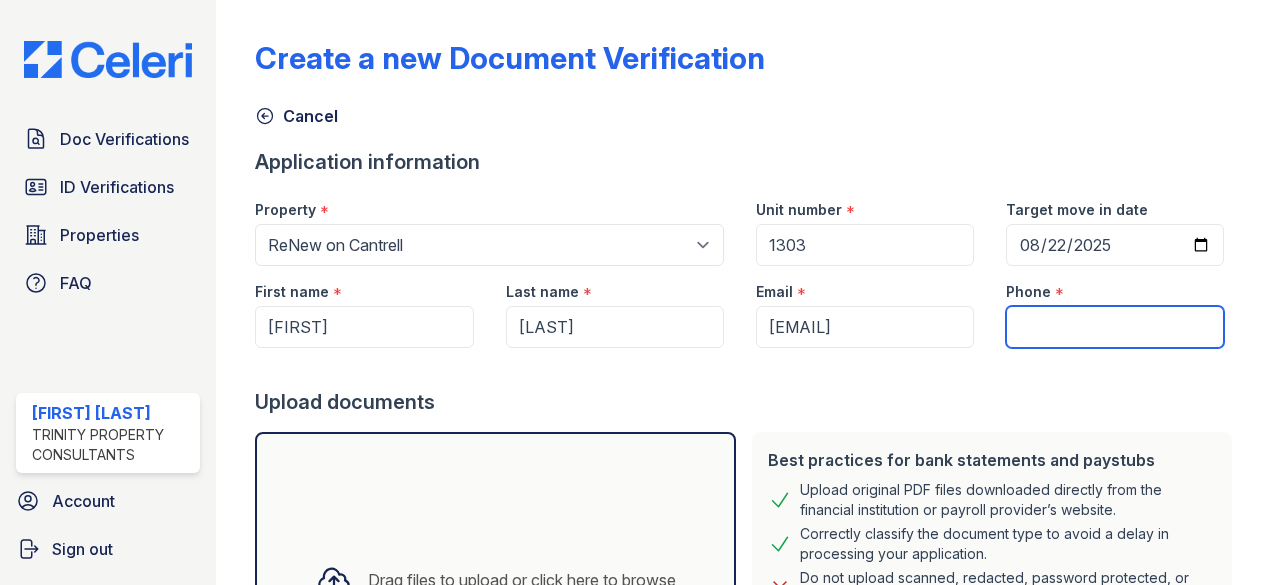 paste on "[PHONE]" 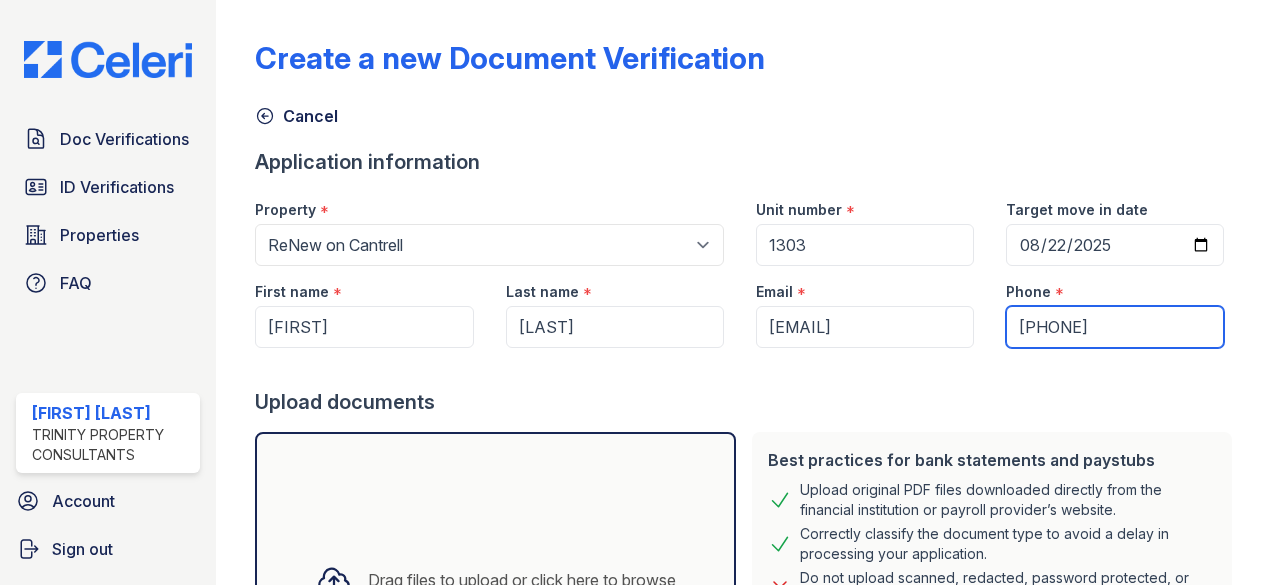 scroll, scrollTop: 269, scrollLeft: 0, axis: vertical 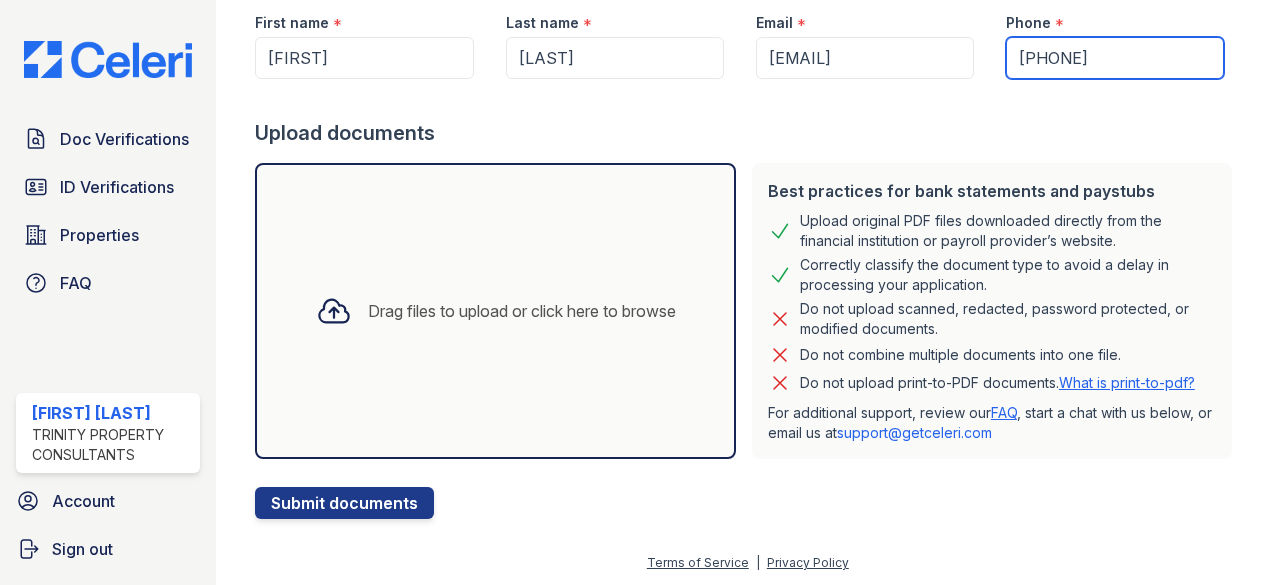type on "[PHONE]" 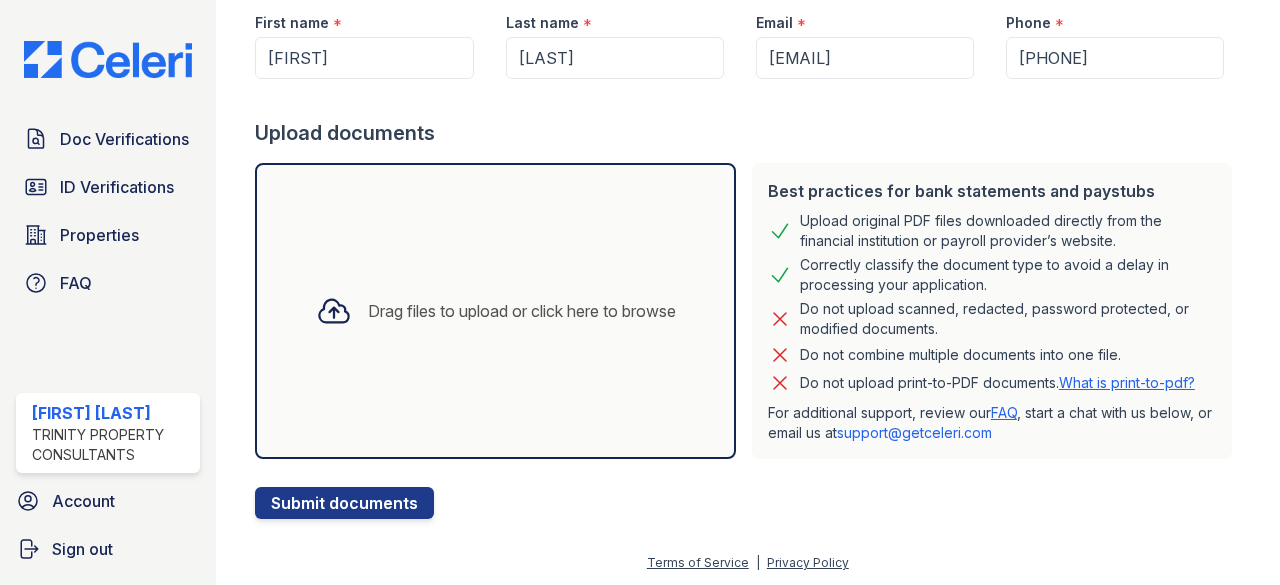 click on "Drag files to upload or click here to browse" at bounding box center (496, 311) 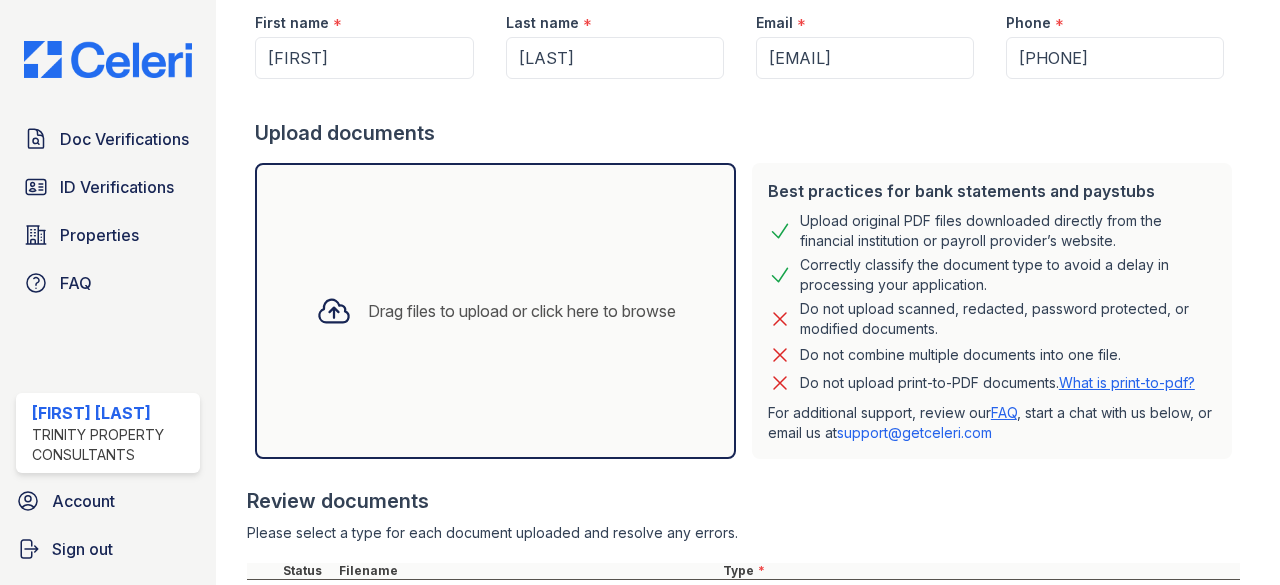 click on "Drag files to upload or click here to browse" at bounding box center (496, 311) 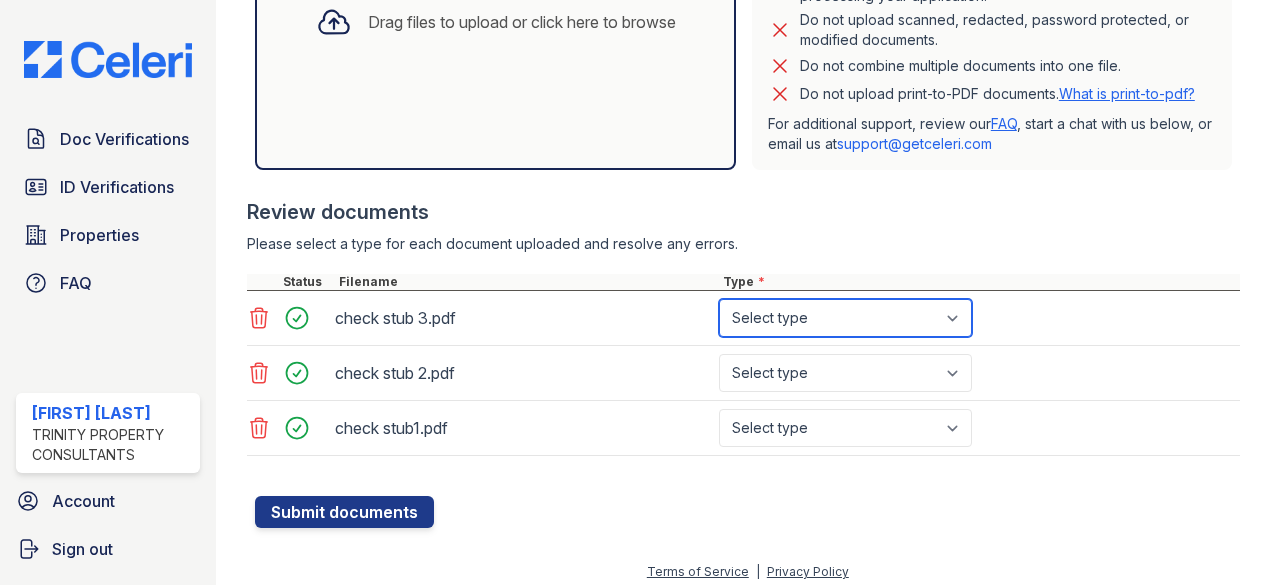 click on "Select type
Paystub
Bank Statement
Offer Letter
Tax Documents
Benefit Award Letter
Investment Account Statement
Other" at bounding box center [845, 318] 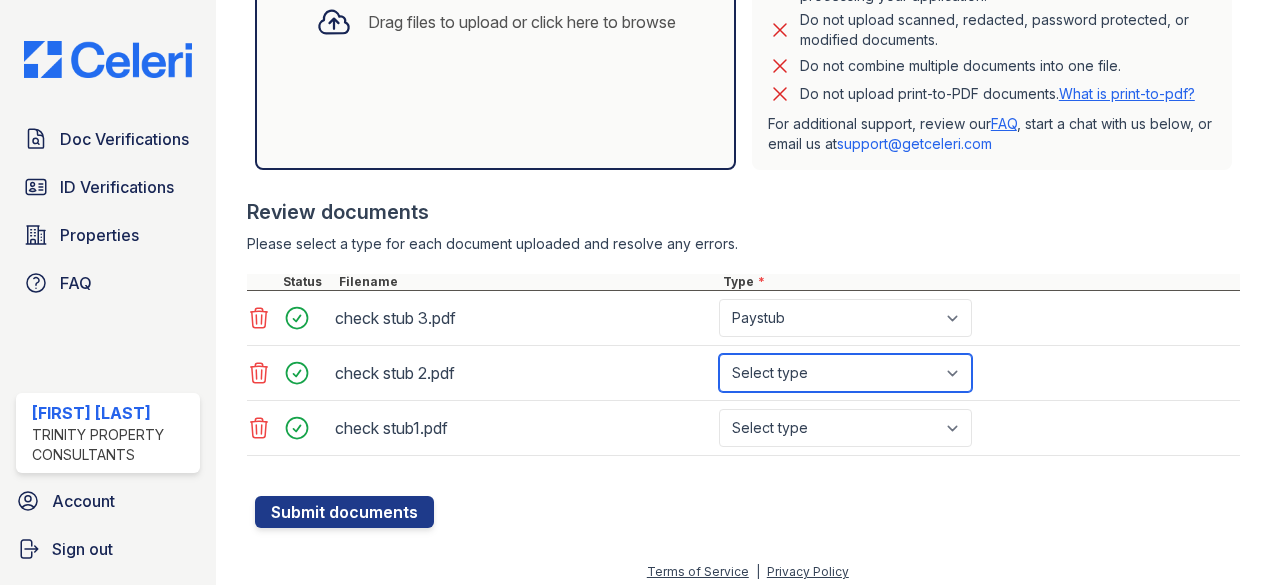 click on "Select type
Paystub
Bank Statement
Offer Letter
Tax Documents
Benefit Award Letter
Investment Account Statement
Other" at bounding box center (845, 373) 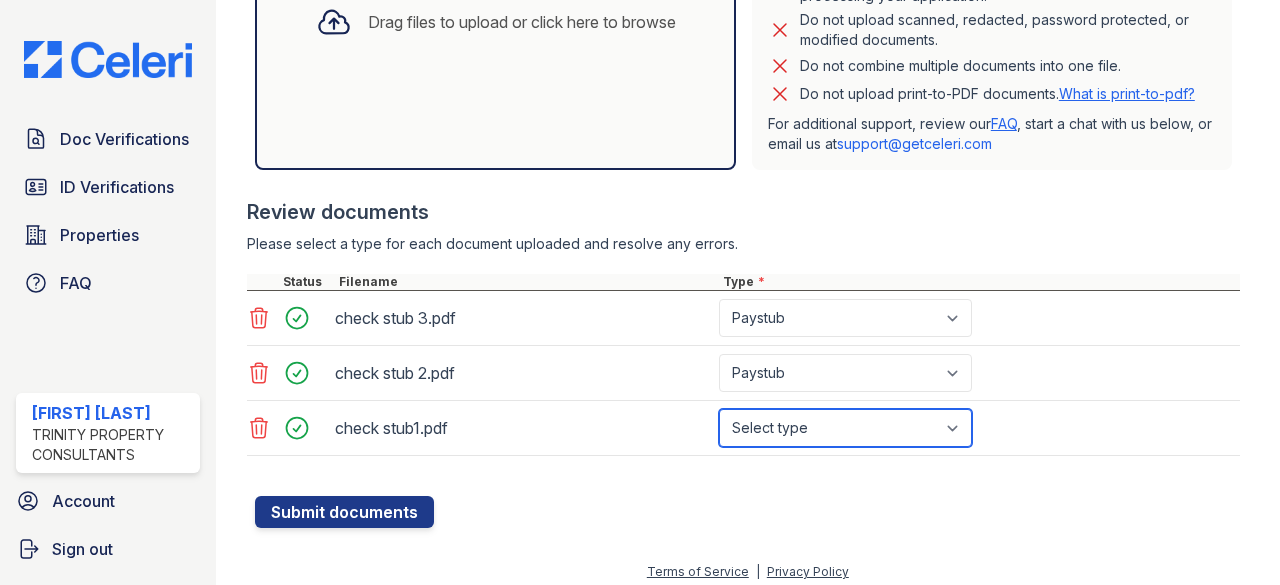 click on "Select type
Paystub
Bank Statement
Offer Letter
Tax Documents
Benefit Award Letter
Investment Account Statement
Other" at bounding box center [845, 428] 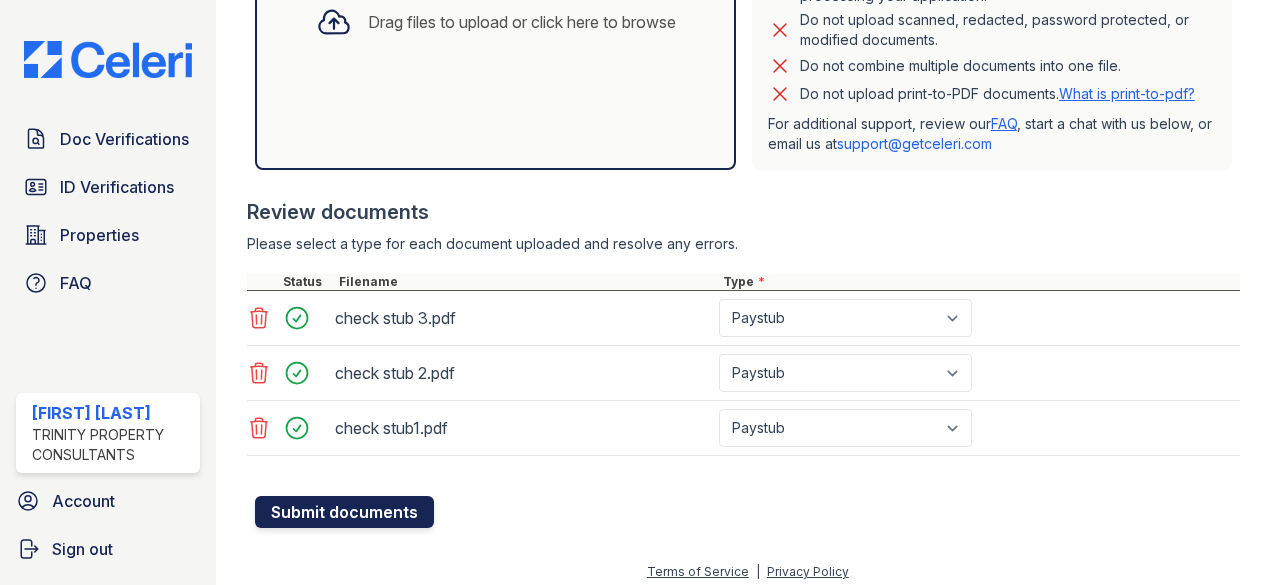 click on "Submit documents" at bounding box center [344, 512] 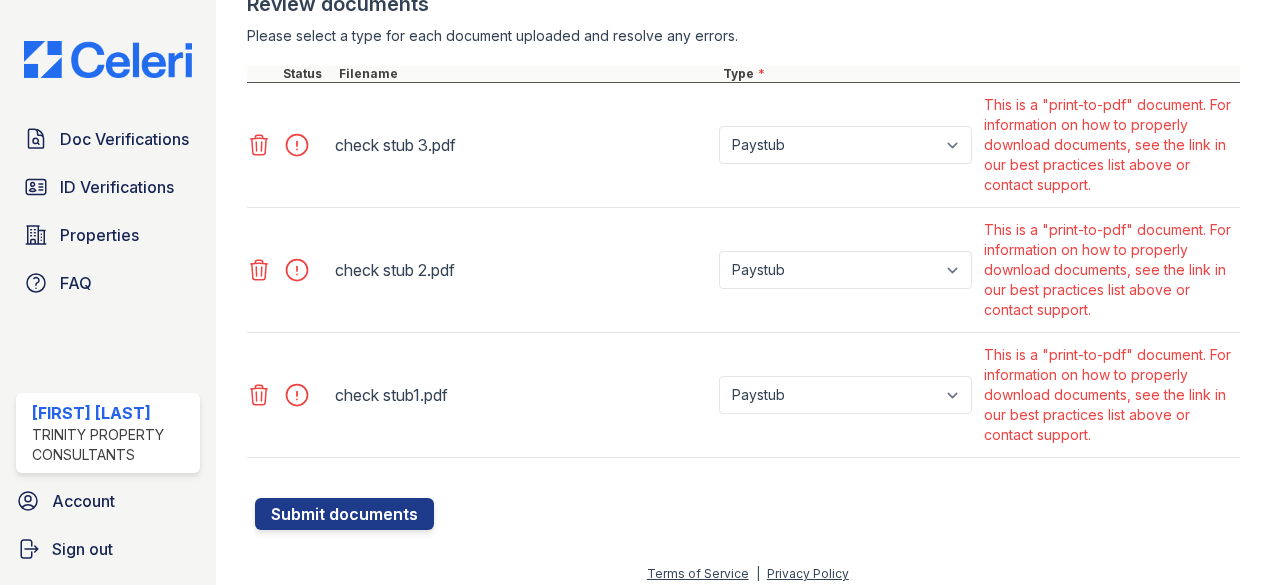 scroll, scrollTop: 823, scrollLeft: 0, axis: vertical 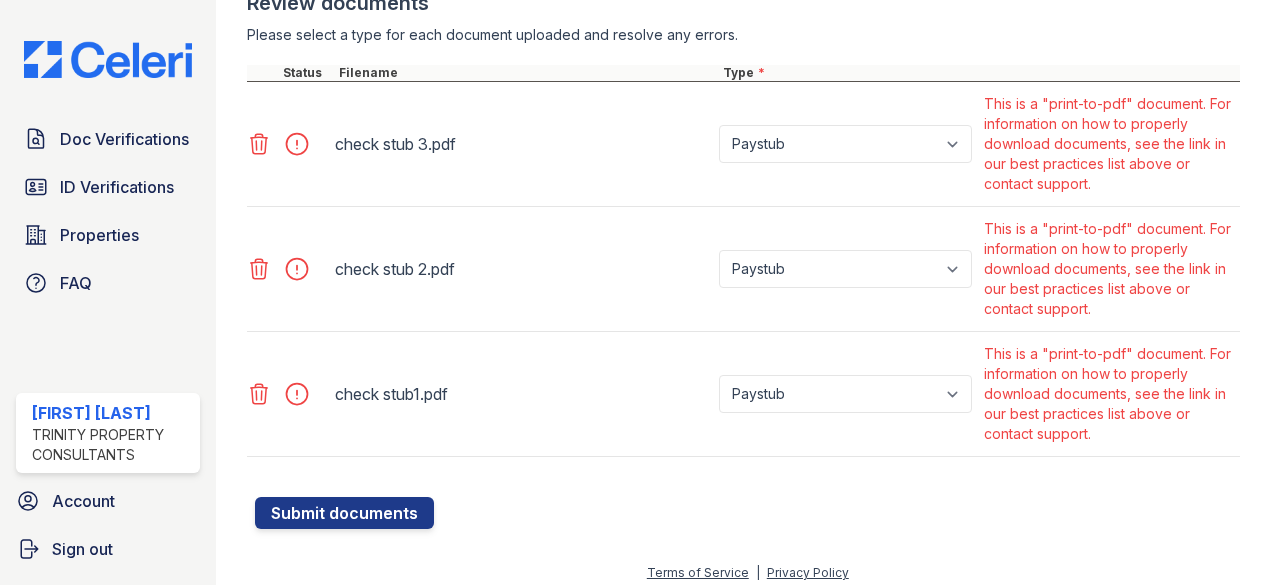 click on "[FILENAME]
Paystub
Bank Statement
Offer Letter
Tax Documents
Benefit Award Letter
Investment Account Statement
Other
This is a "print-to-pdf" document. For information on how to properly download documents, see the link in our best practices list above or contact support." at bounding box center (743, 394) 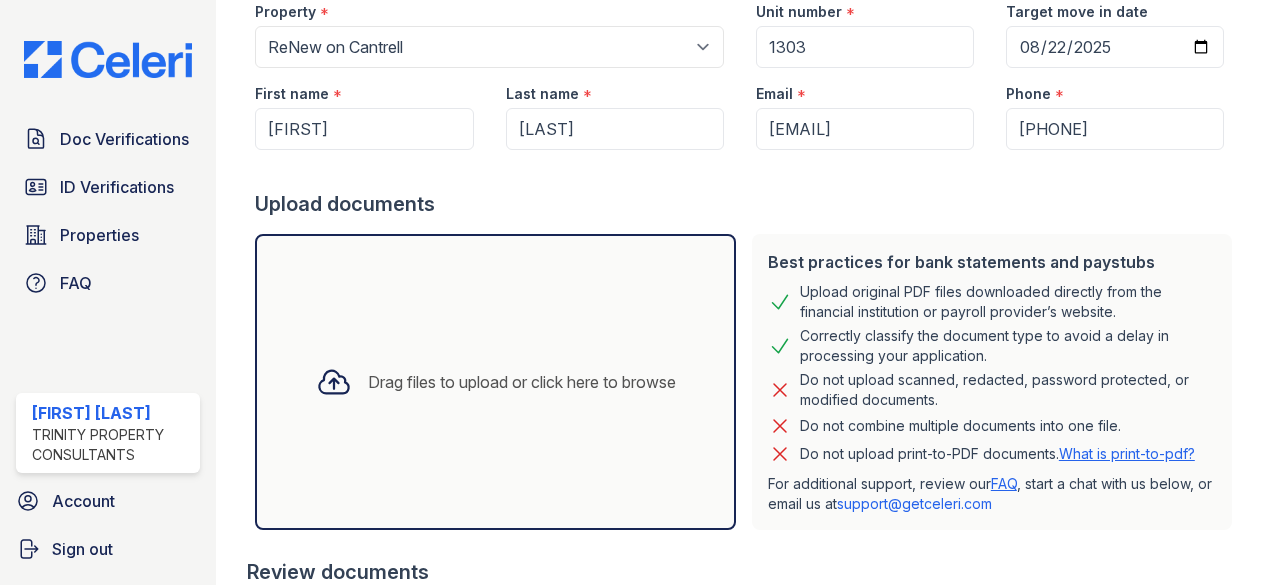 scroll, scrollTop: 238, scrollLeft: 0, axis: vertical 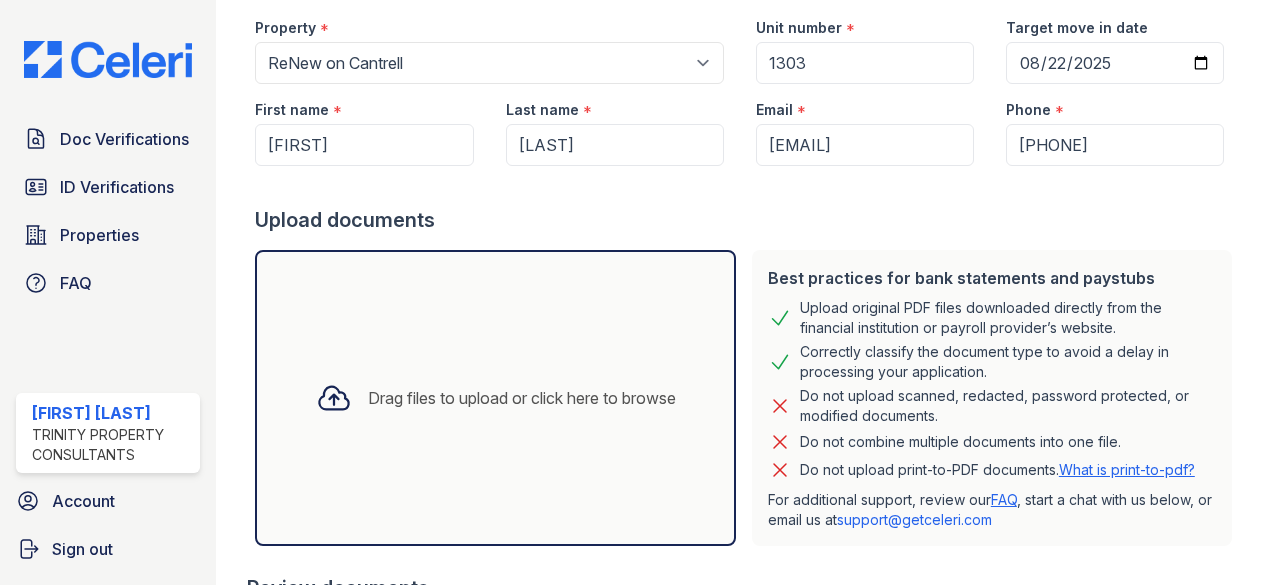 click on "Do not upload print-to-PDF documents.
What is print-to-pdf?" at bounding box center (997, 470) 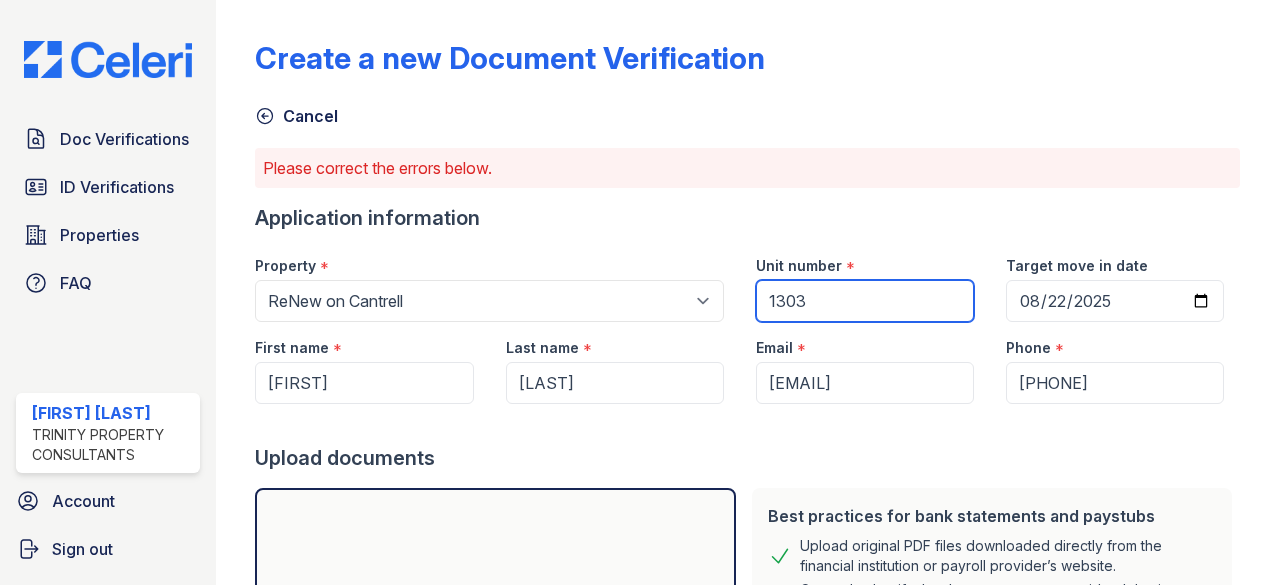 drag, startPoint x: 868, startPoint y: 298, endPoint x: 609, endPoint y: 273, distance: 260.20377 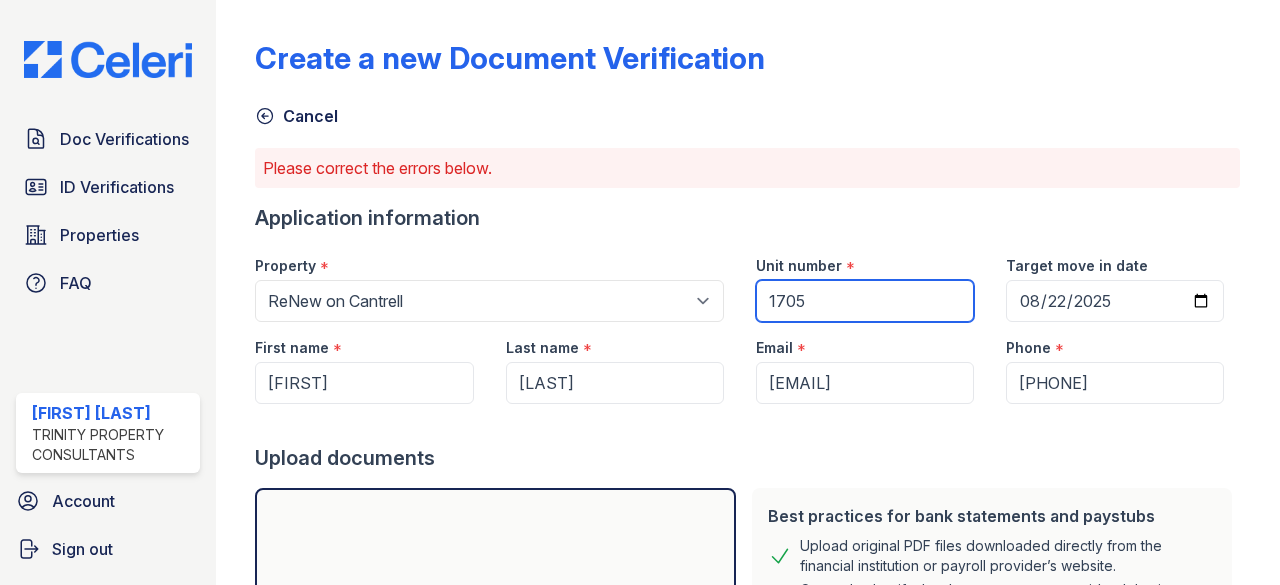 type on "1705" 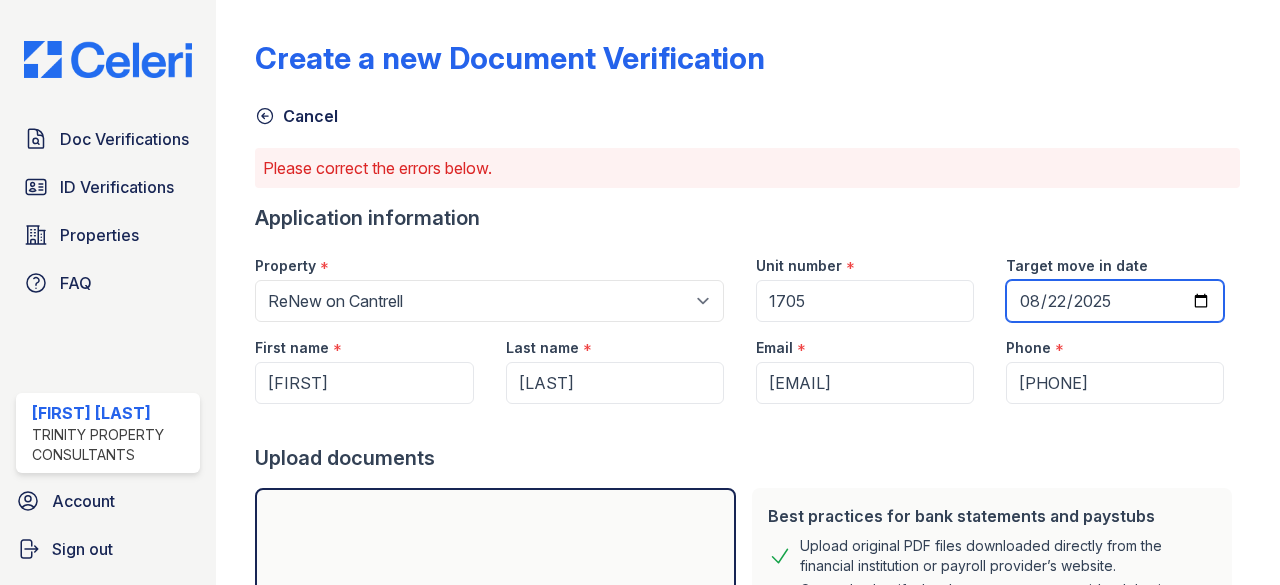 type on "[DATE]" 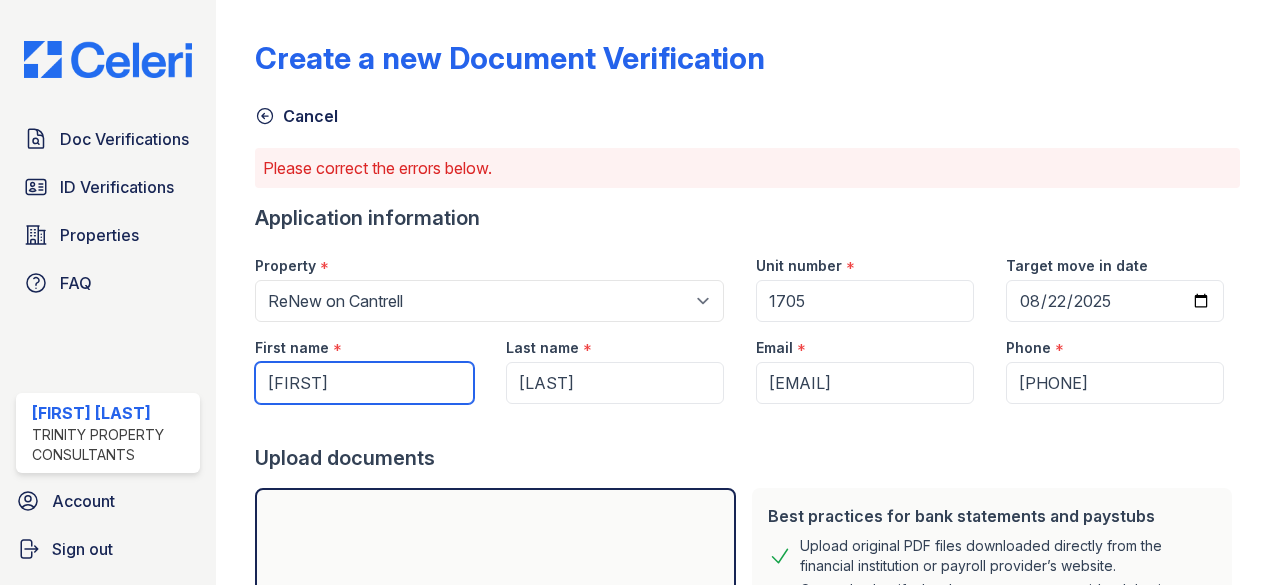 drag, startPoint x: 350, startPoint y: 377, endPoint x: 0, endPoint y: 360, distance: 350.41263 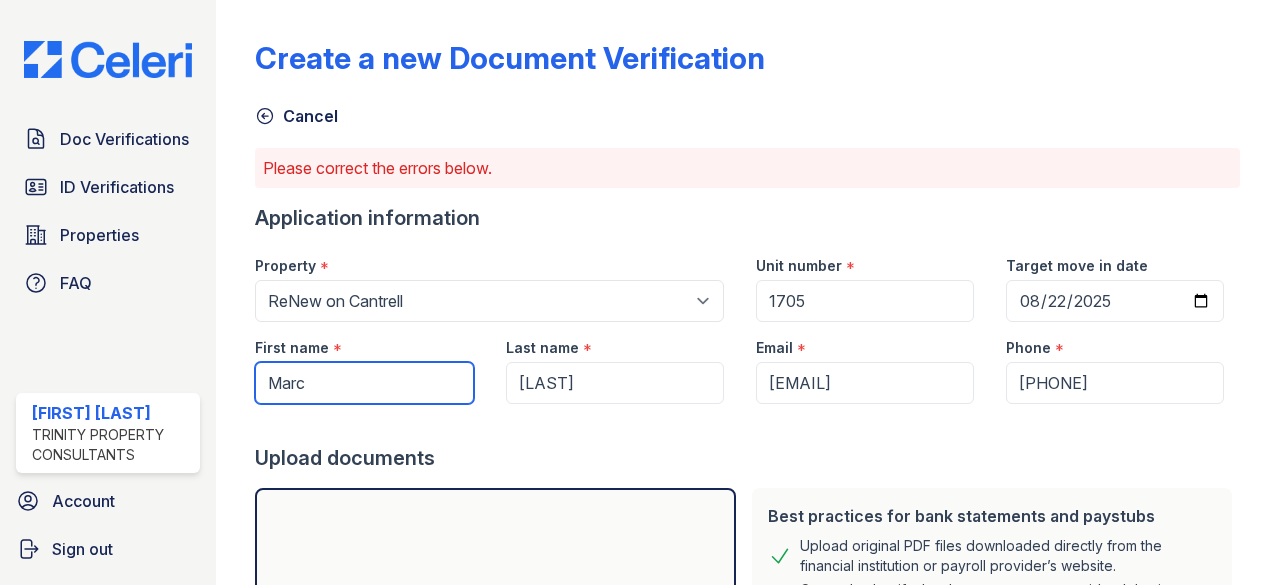 type on "Marc" 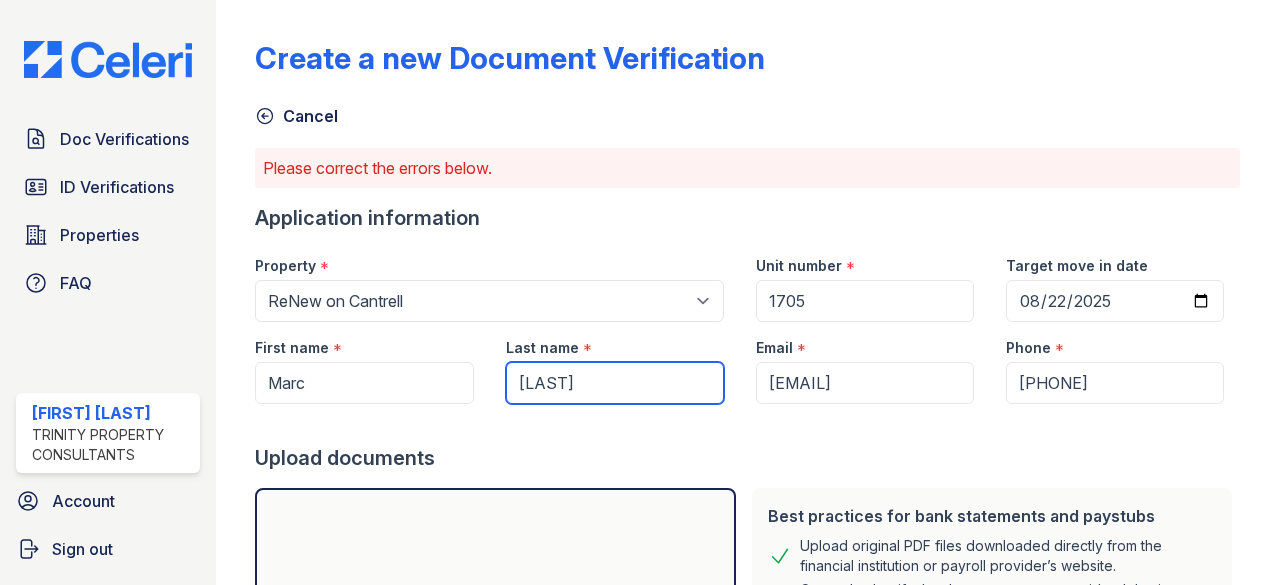 type on "[LAST]" 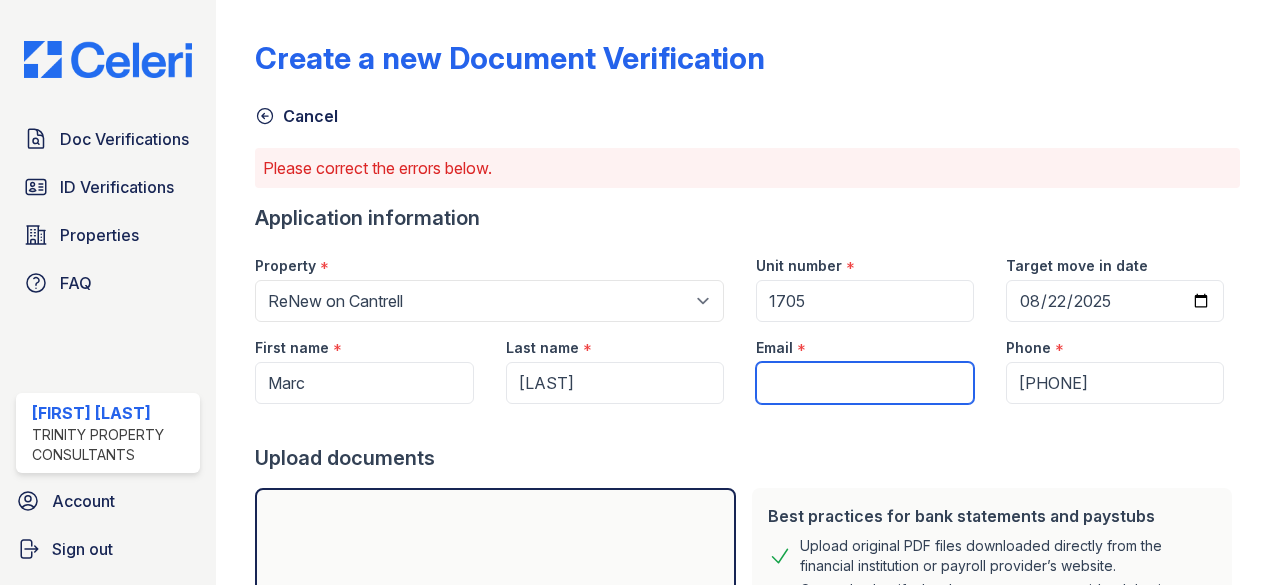 paste on "[EMAIL]" 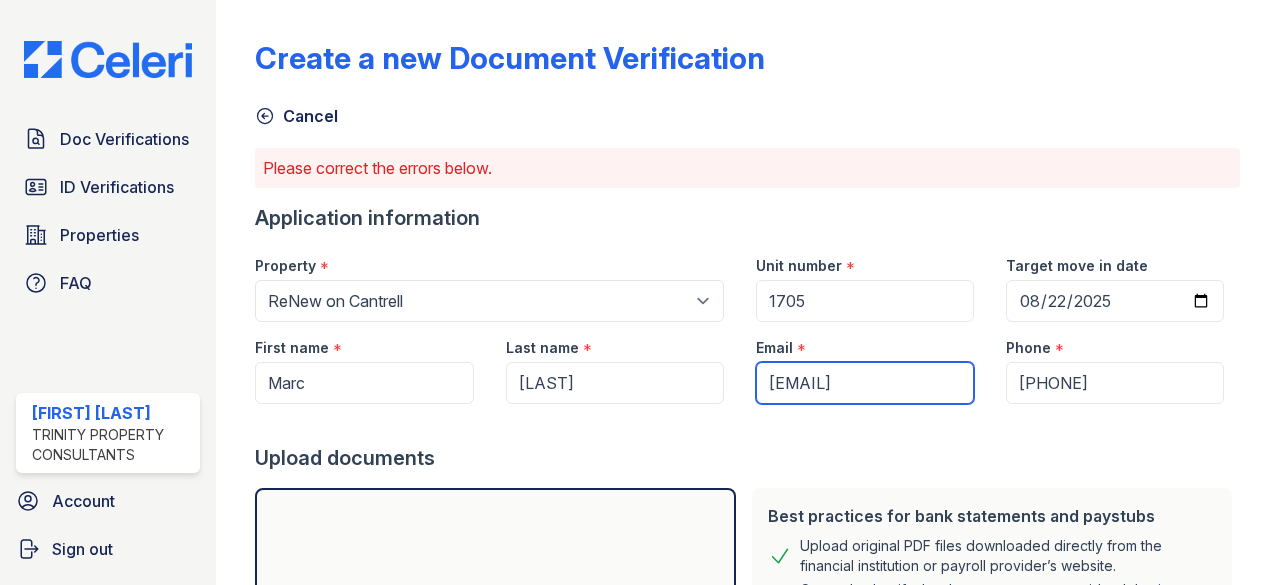 scroll, scrollTop: 0, scrollLeft: 10, axis: horizontal 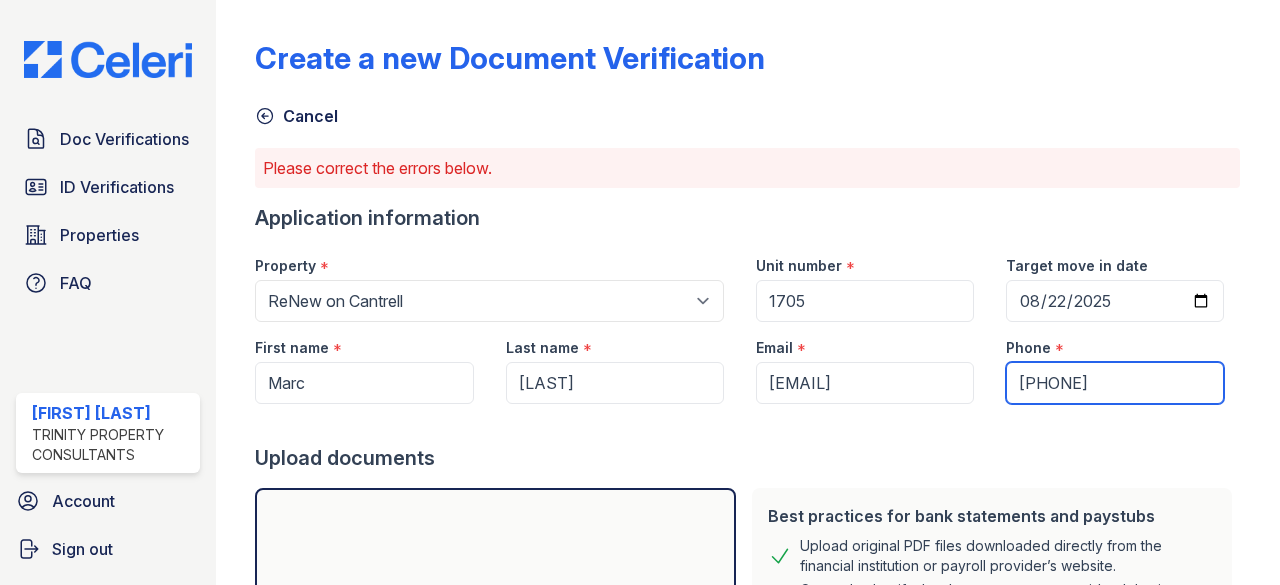 drag, startPoint x: 1151, startPoint y: 391, endPoint x: 831, endPoint y: 393, distance: 320.00626 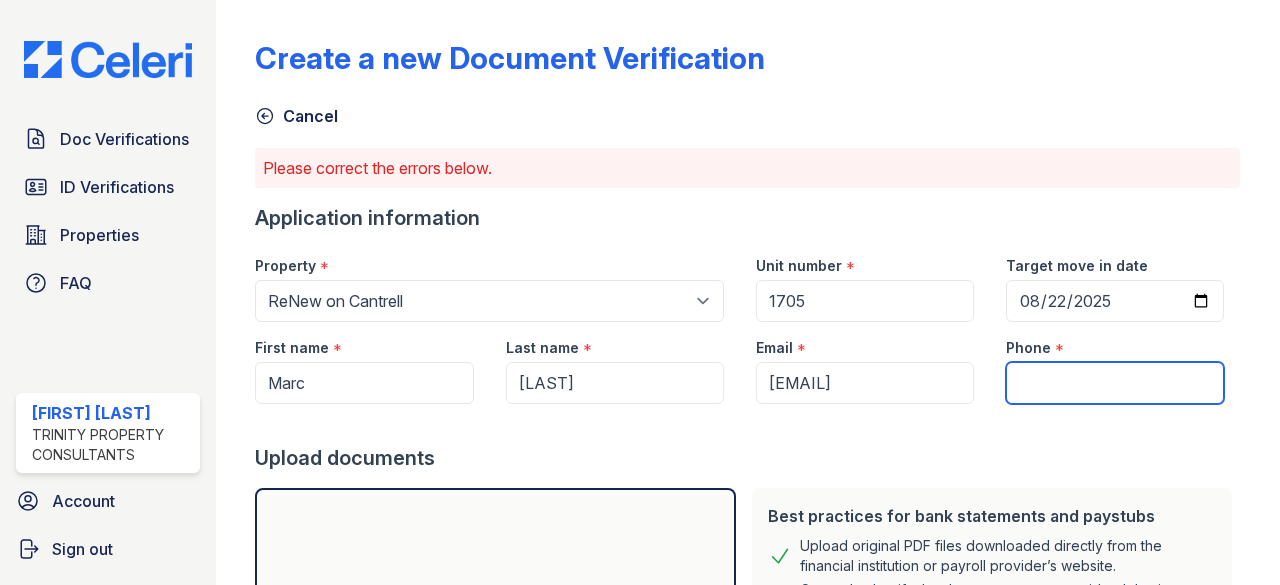 paste on "[PHONE]" 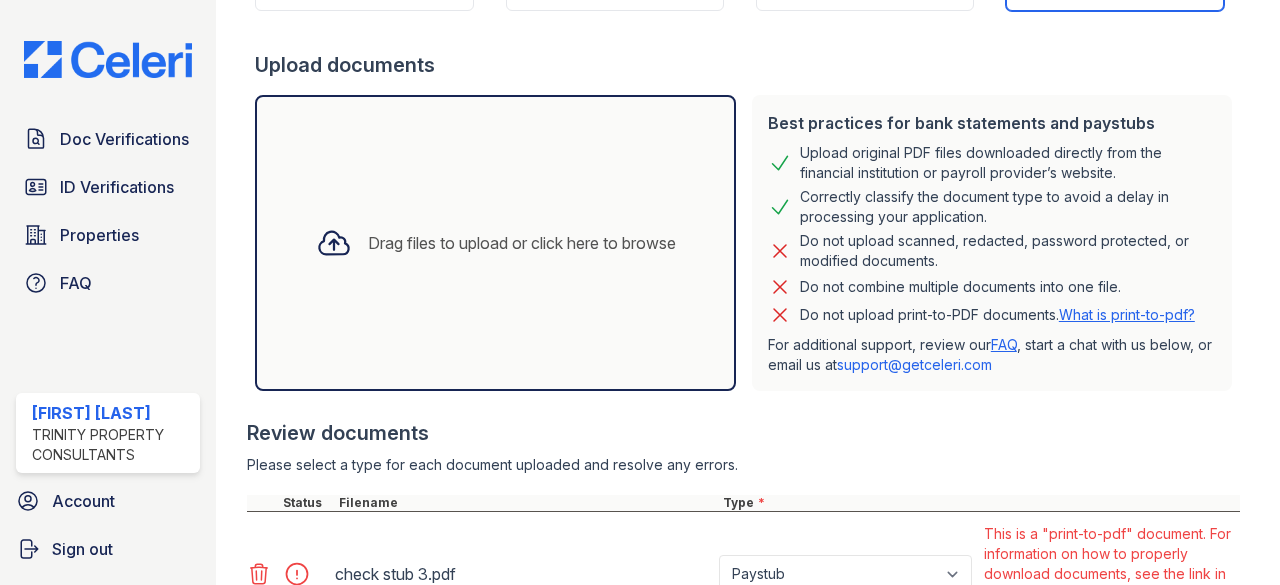 scroll, scrollTop: 409, scrollLeft: 0, axis: vertical 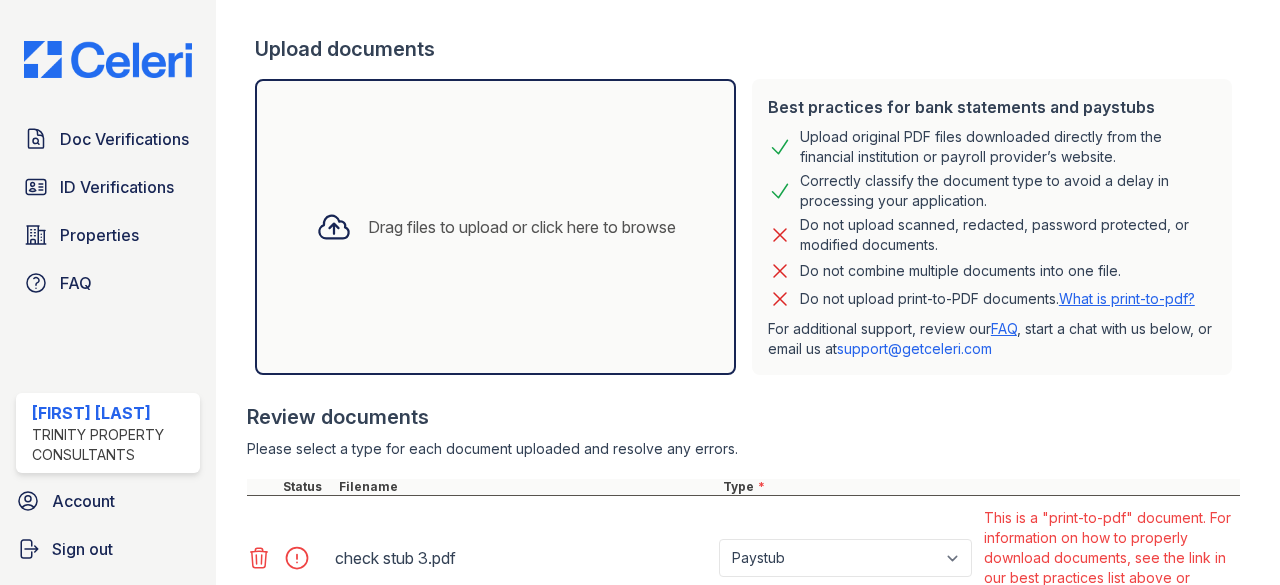 type on "[PHONE]" 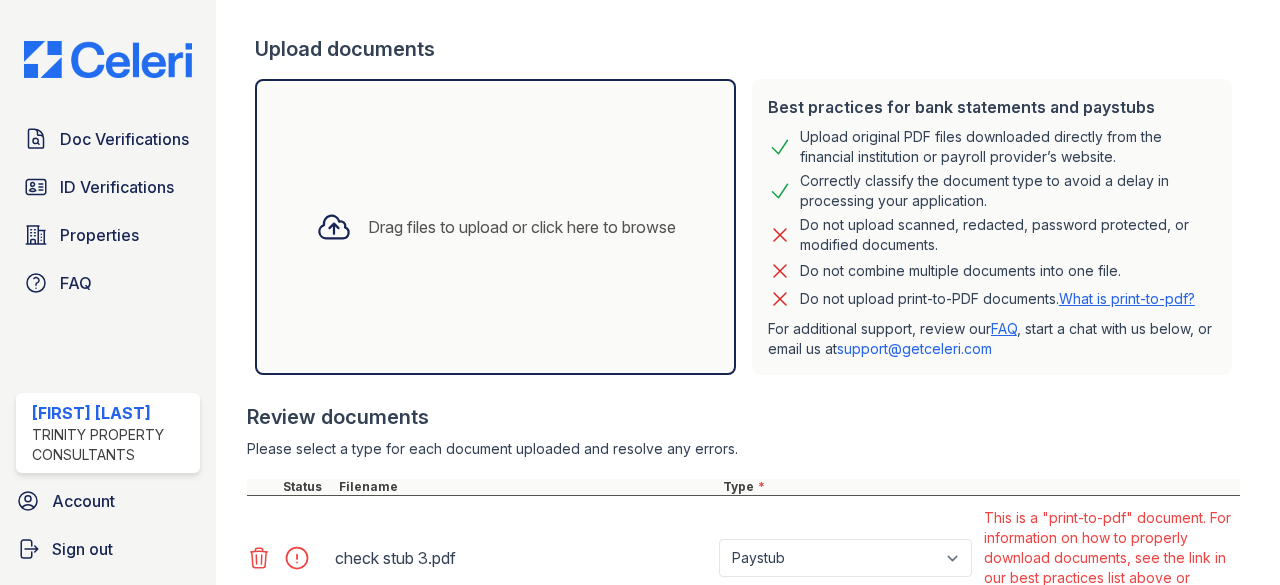 click on "Drag files to upload or click here to browse" at bounding box center [522, 227] 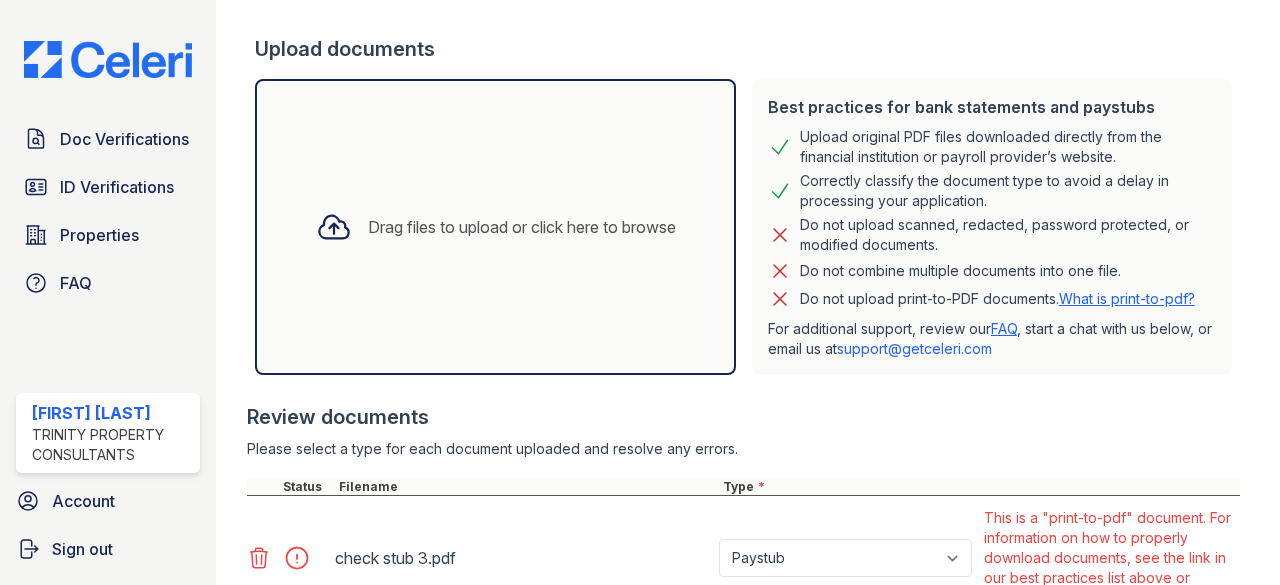 scroll, scrollTop: 832, scrollLeft: 0, axis: vertical 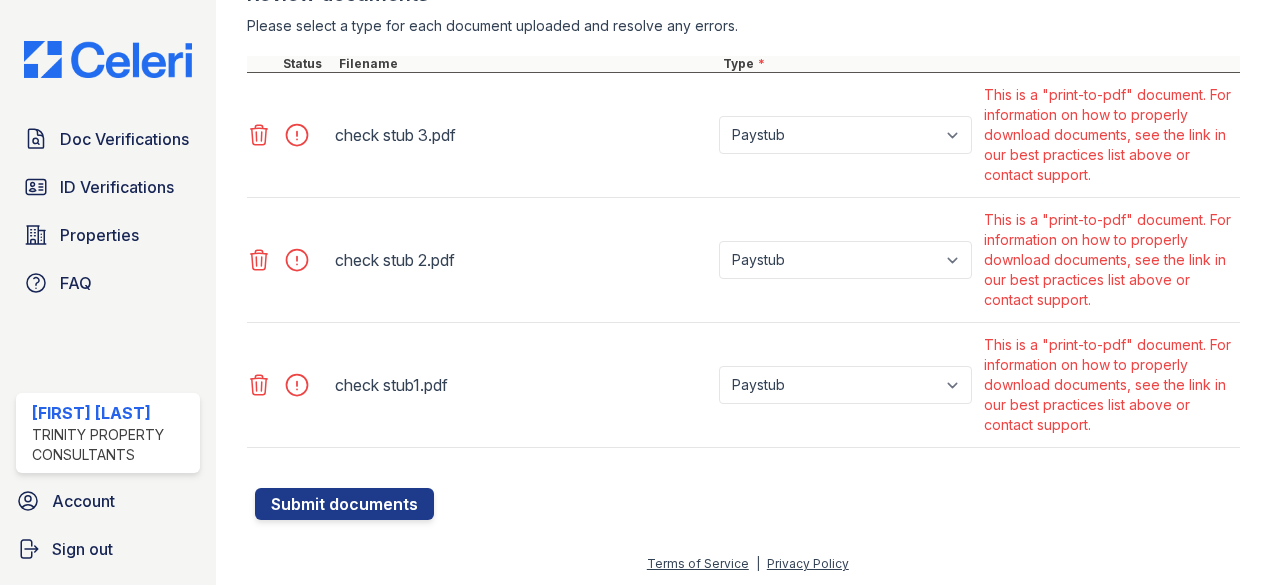 click 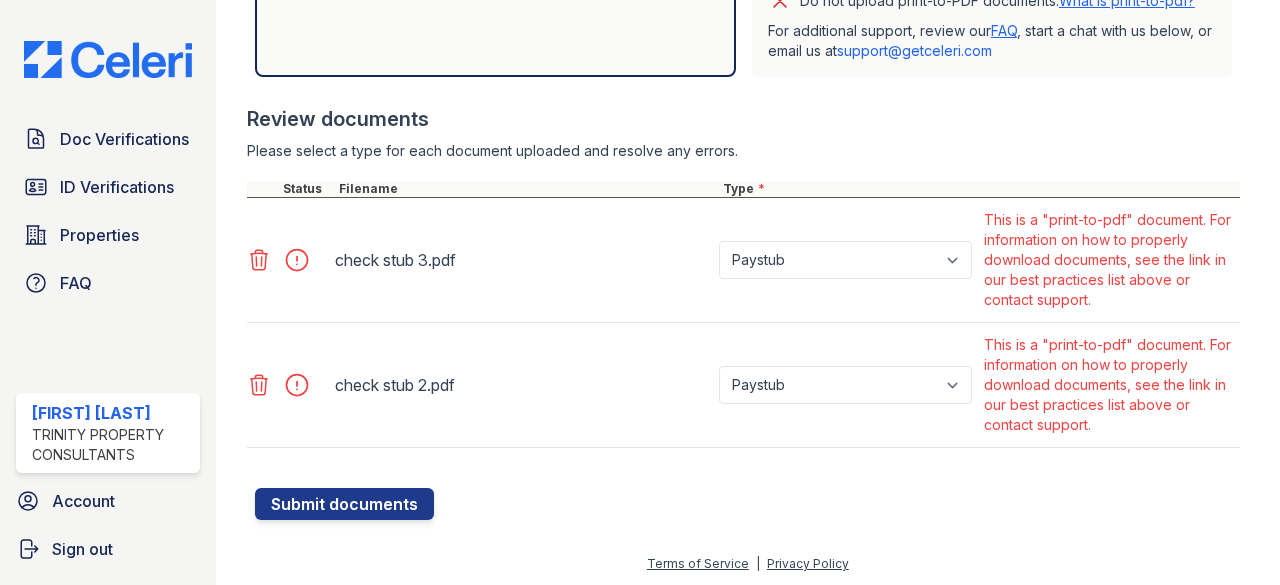 click 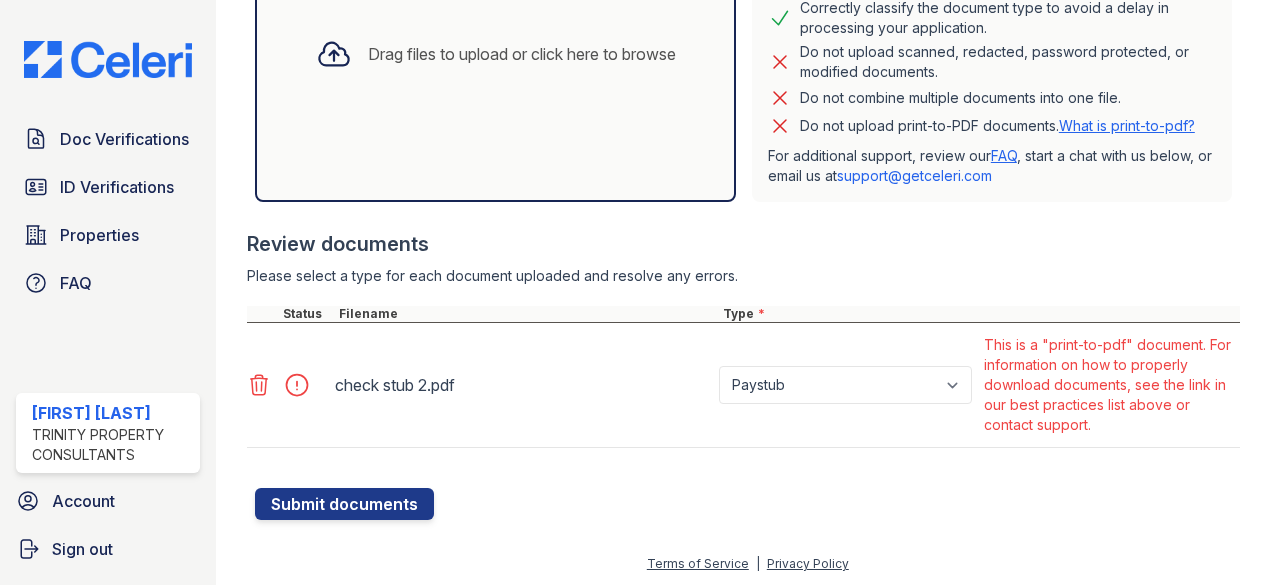 click 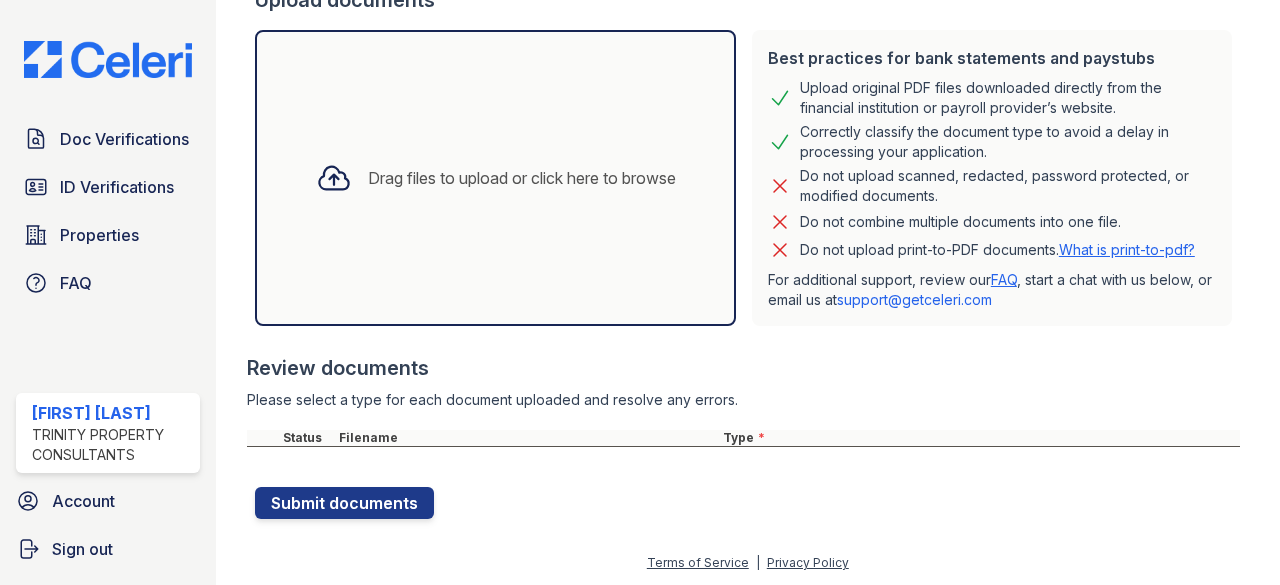 click on "Drag files to upload or click here to browse" at bounding box center (495, 178) 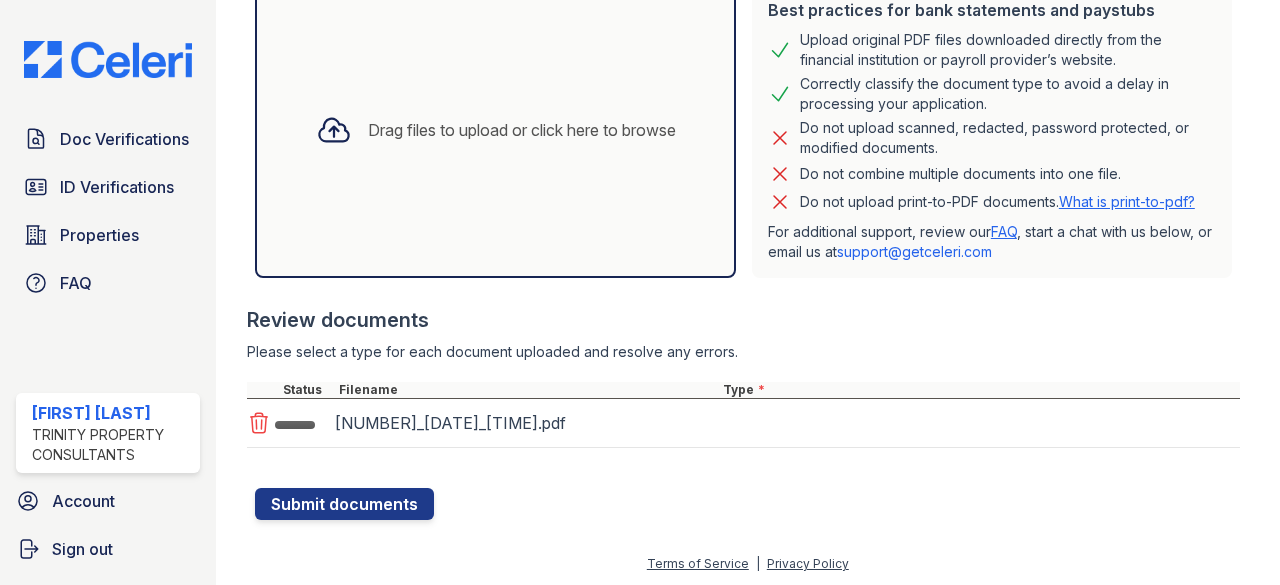 scroll, scrollTop: 512, scrollLeft: 0, axis: vertical 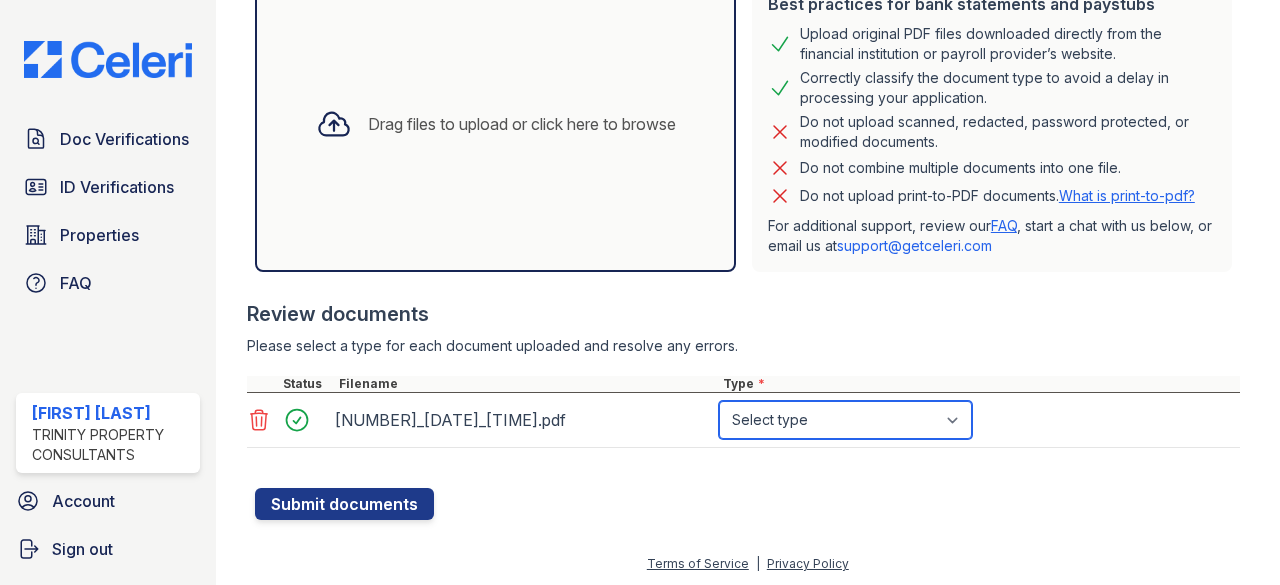 click on "Select type
Paystub
Bank Statement
Offer Letter
Tax Documents
Benefit Award Letter
Investment Account Statement
Other" at bounding box center (845, 420) 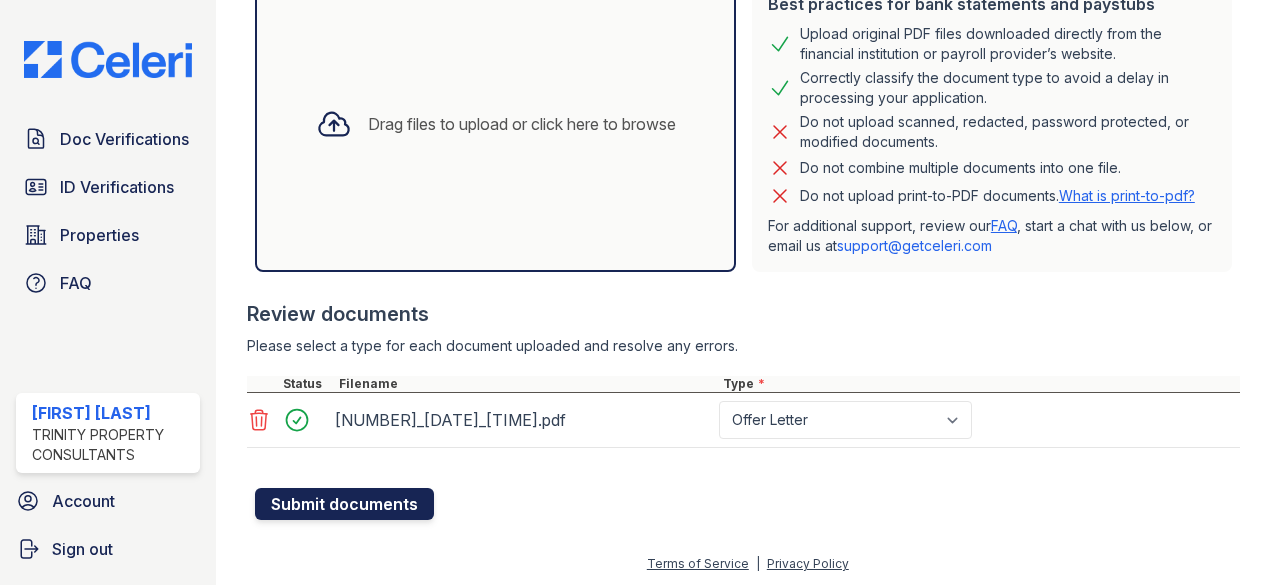 click on "Submit documents" at bounding box center (344, 504) 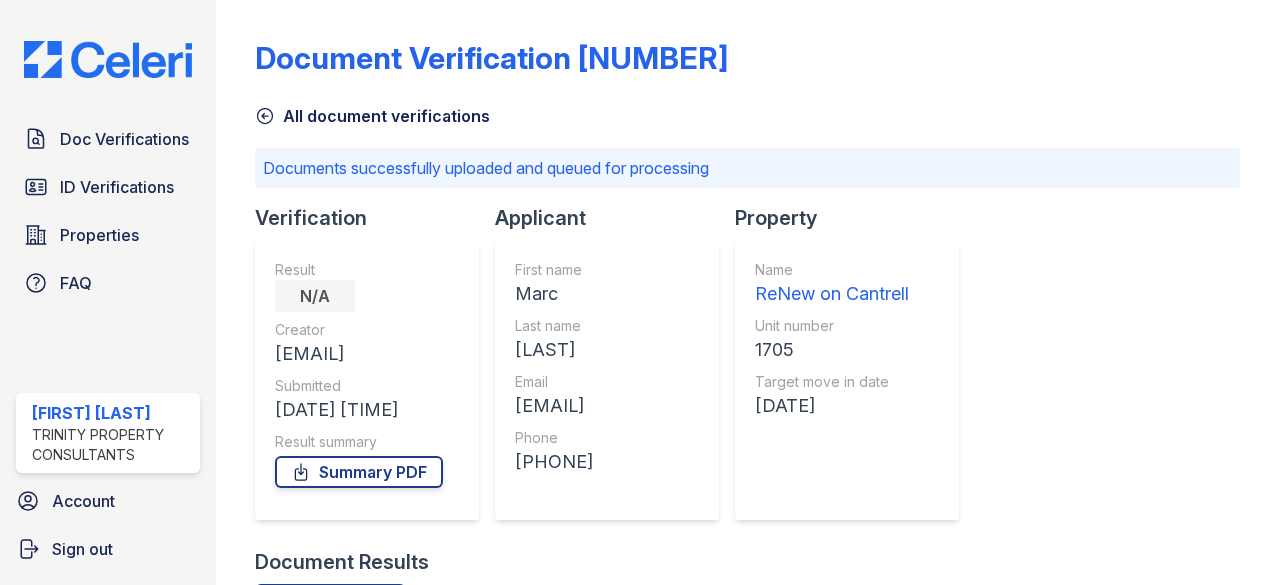 scroll, scrollTop: 215, scrollLeft: 0, axis: vertical 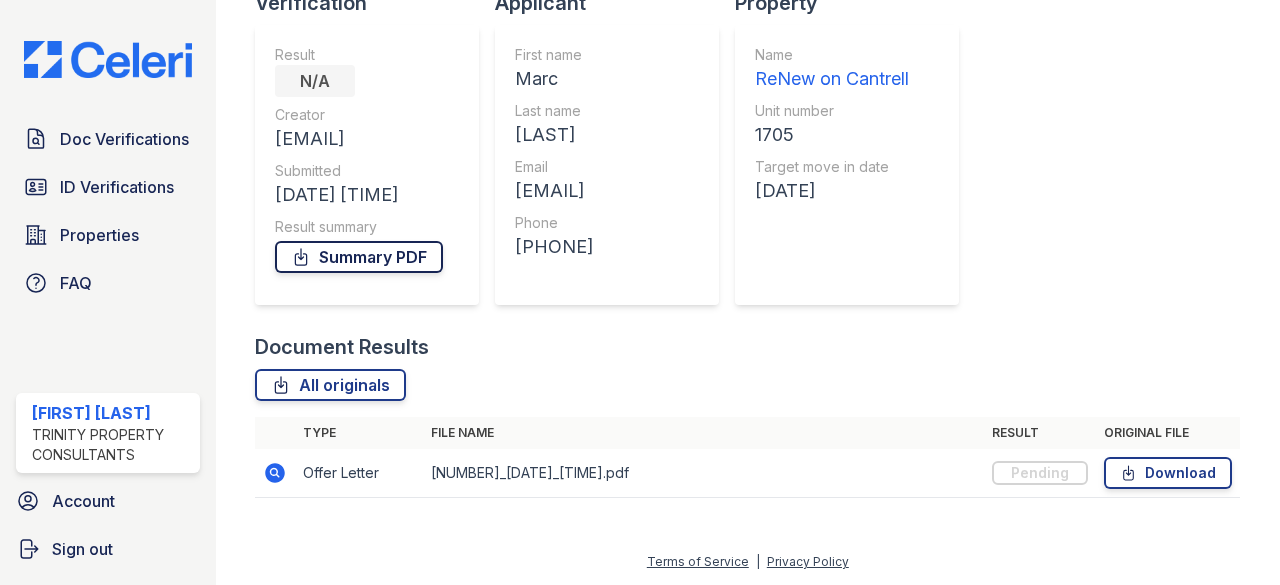 click on "Summary PDF" at bounding box center (359, 257) 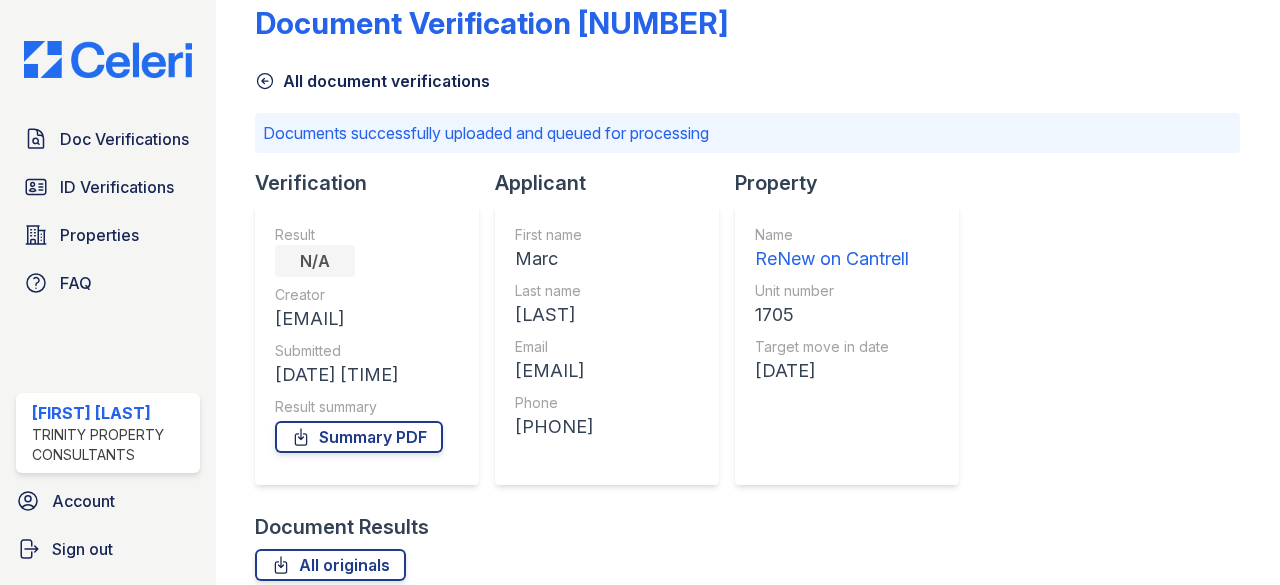 scroll, scrollTop: 7, scrollLeft: 0, axis: vertical 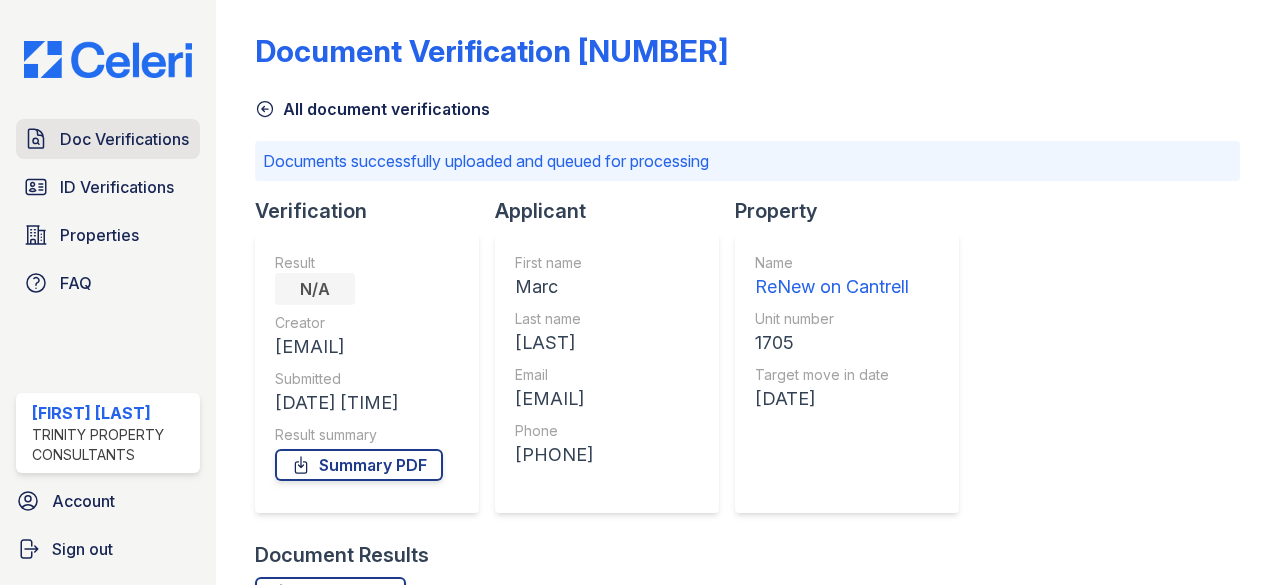 click on "Doc Verifications" at bounding box center [124, 139] 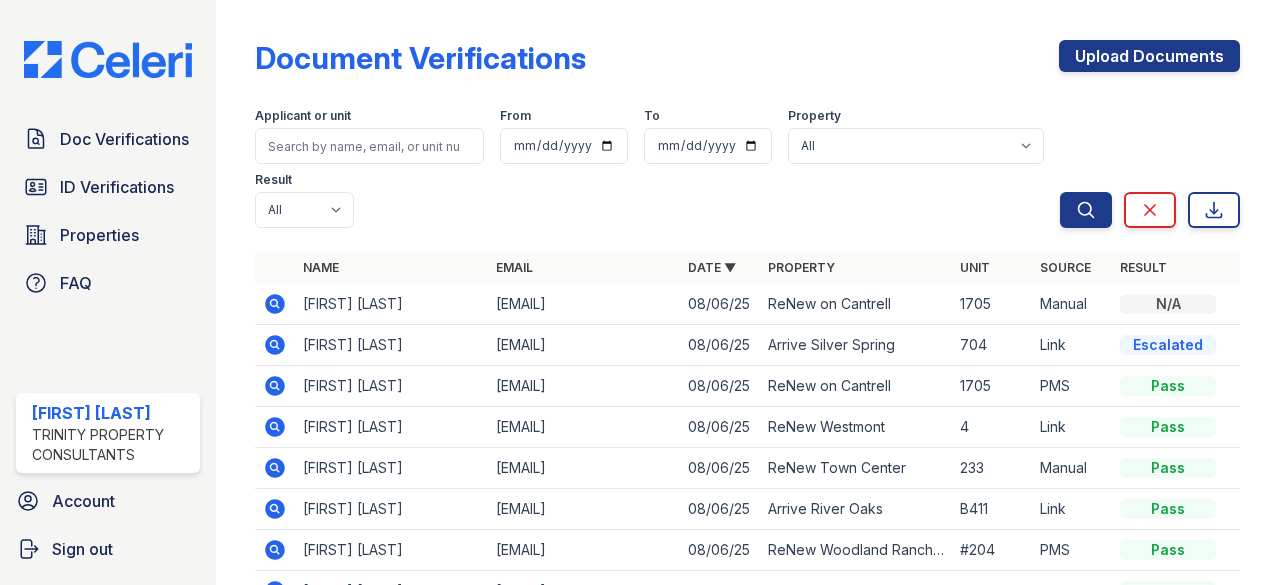 click on "Upload Documents" at bounding box center (1149, 66) 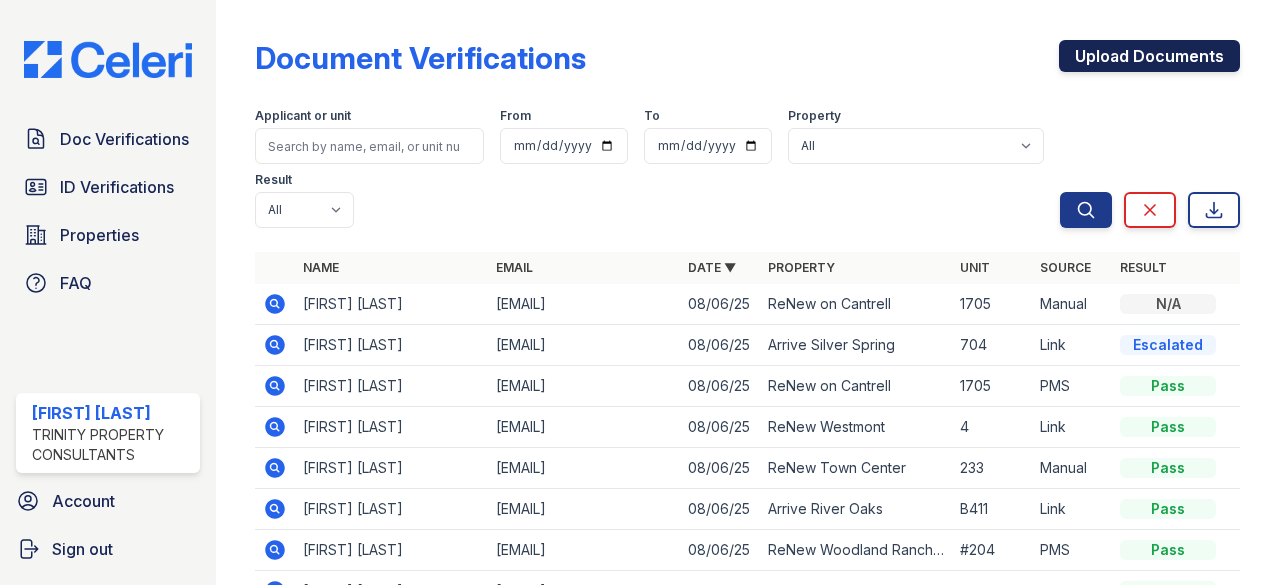 click on "Upload Documents" at bounding box center [1149, 56] 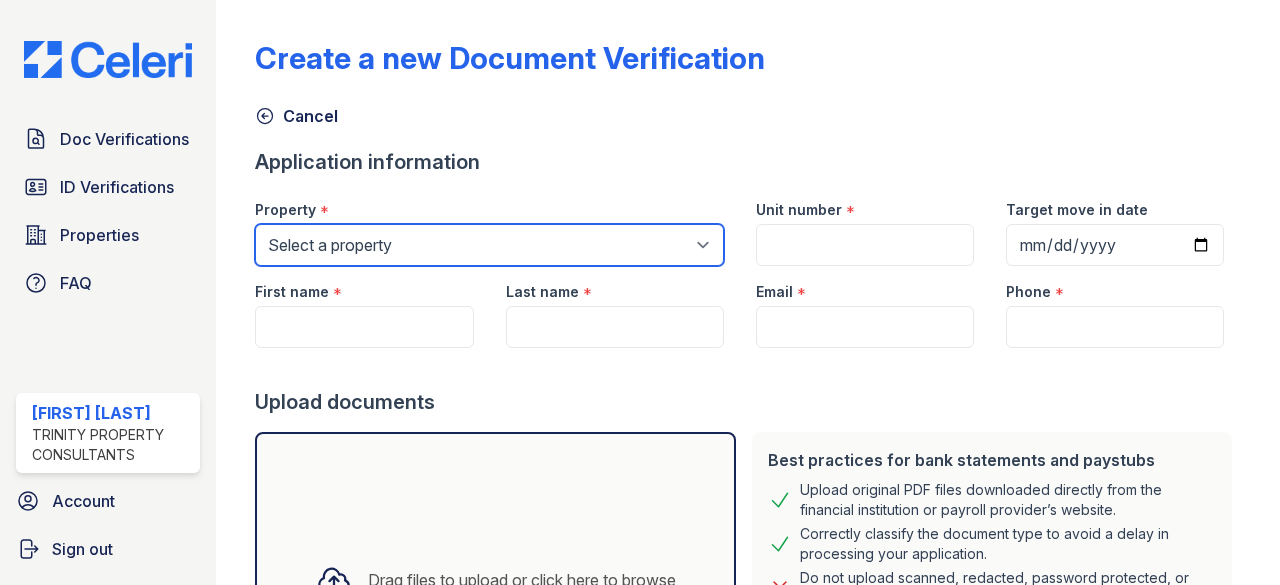 click on "Select a property
888 at Grand Hope Park
Alturas Andrews
Alturas Cedar Hills
Alturas Eleventh
Alturas Penbrook
Alturas Vose Townhomes
Arrive 2801
Arrive 4301
Arrive 800 Penn
Arrive Alexandria
Arrive at Medicine Lake
Arrive at the Retreat
Arrive Belay
Arrive Belay + Noba
Arrive Bellevue
Arrive Brentwood Apartment Collection
Arrive Brentwood I
Arrive Brentwood II
Arrive Broadway Lofts
Arrive Buckhead
Arrive Chadds Ford
Arrive Clairemont
Arrive Crofton
Arrive Eden Prairie
Arrive First Hill
Arrive Fort Lee
Arrive Glenview
Arrive Hollywood
Arrive Inglewood Trails
Arrive Inner Harbor
Arrive Key West
Arrive Laurie Lane
Arrive Lex
Arrive Loring Park
Arrive Lunenburg
Arrive Michigan Avenue
Arrive Minnetonka
Arrive Mission Valley
Arrive Murray Hill
Arrive Noba
Arrive North Bend
Arrive North Bethesda
Arrive North Shore
Arrive Oak Brook Heights
Arrive Odenton Apartment Collection
Arrive Odenton North
Arrive Odenton South" at bounding box center (489, 245) 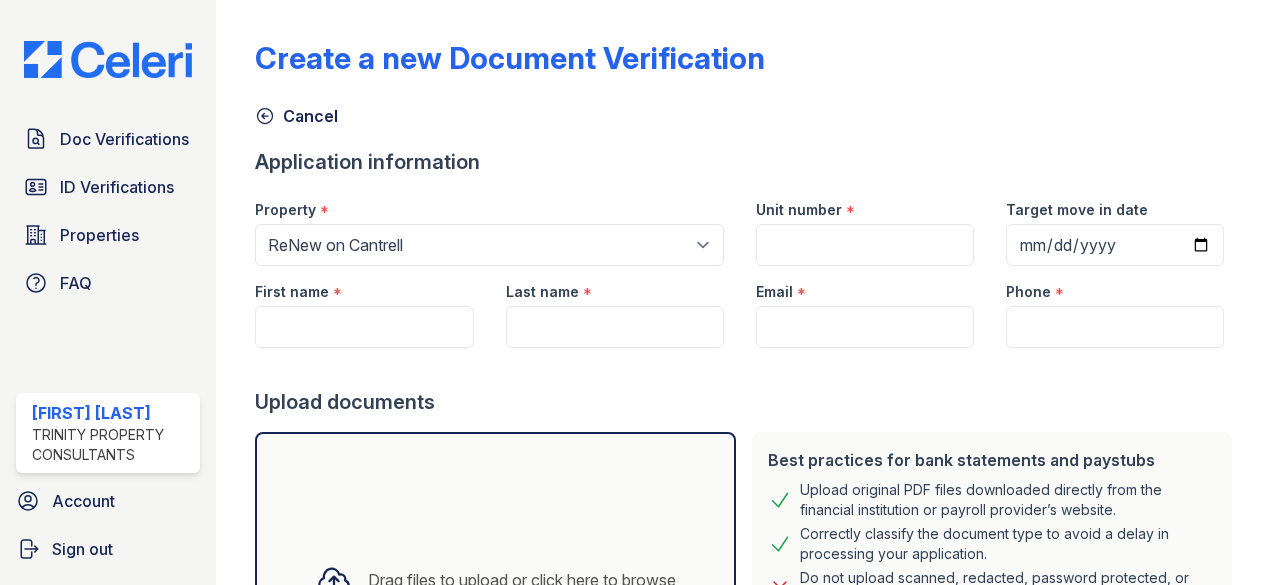 click on "Email" at bounding box center (774, 292) 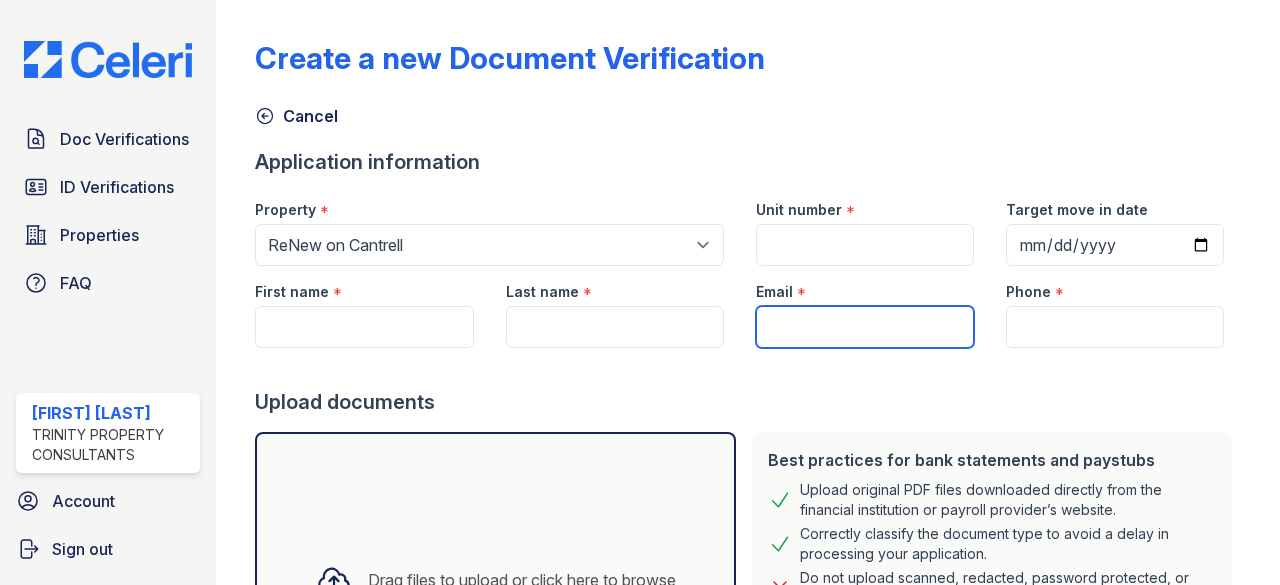 click on "Email" at bounding box center (865, 327) 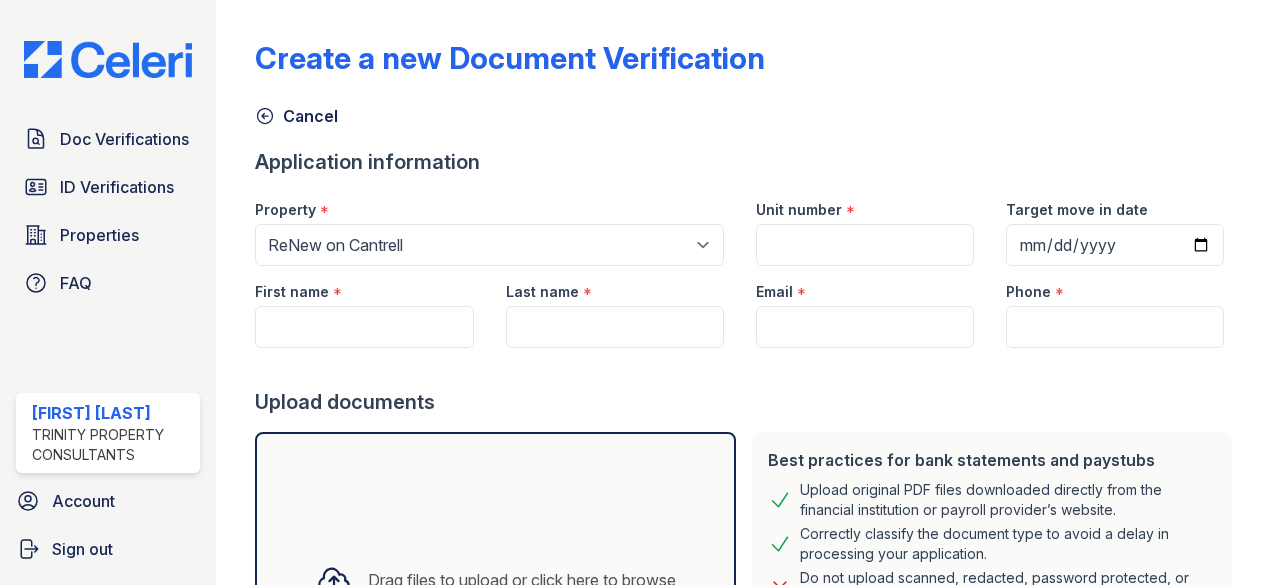 click on "Email
*" at bounding box center [865, 286] 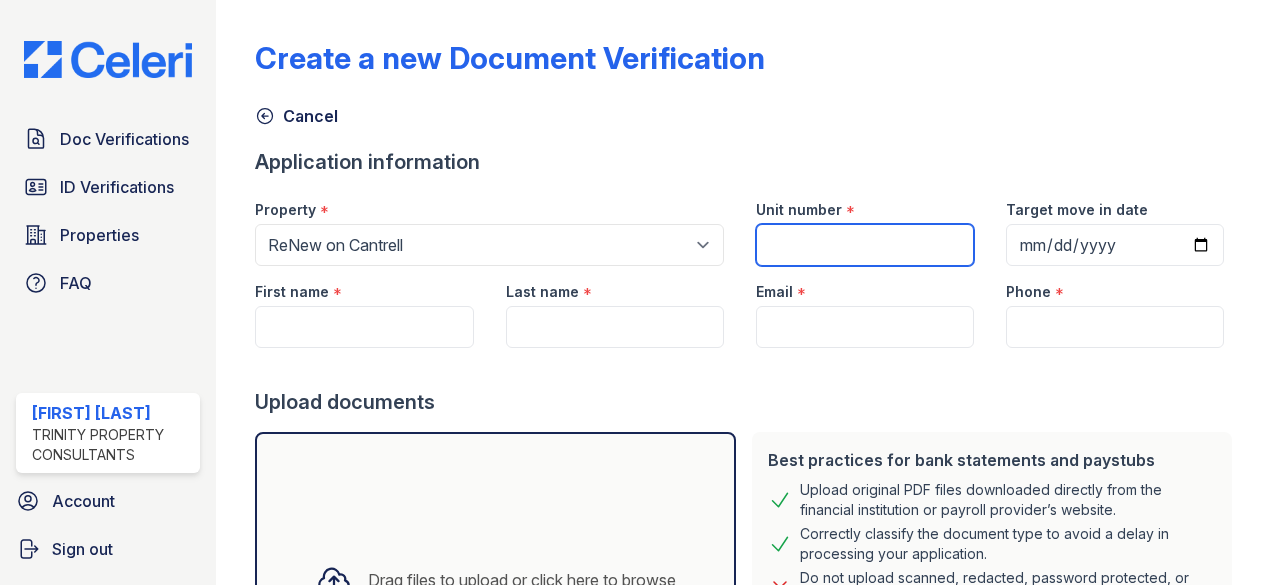 click on "Unit number" at bounding box center [865, 245] 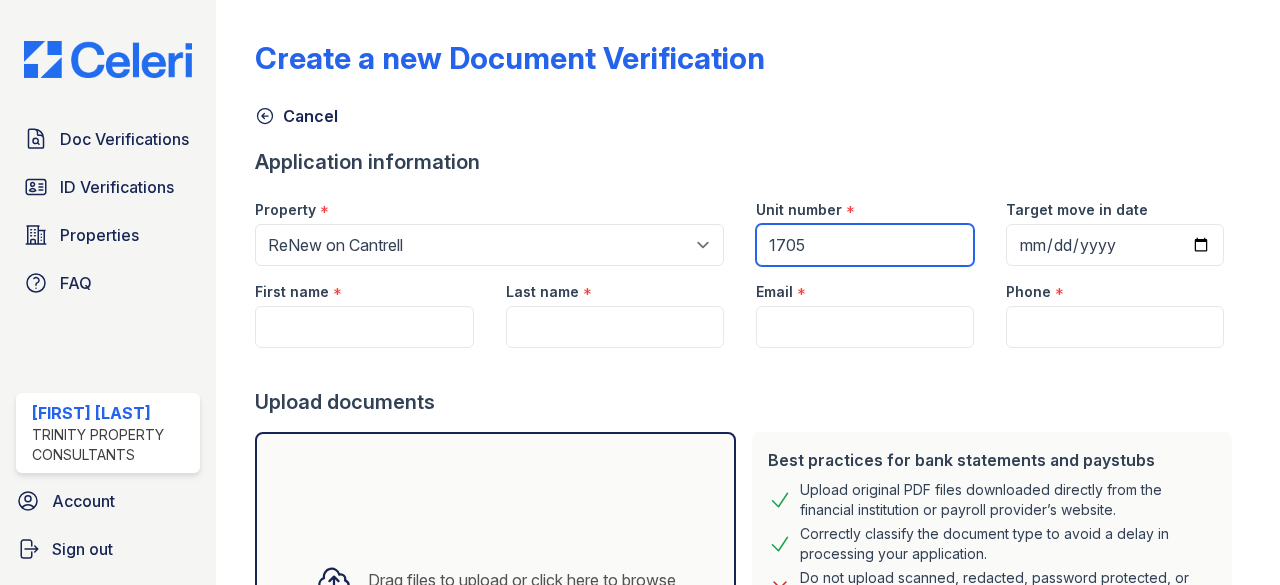 type on "1705" 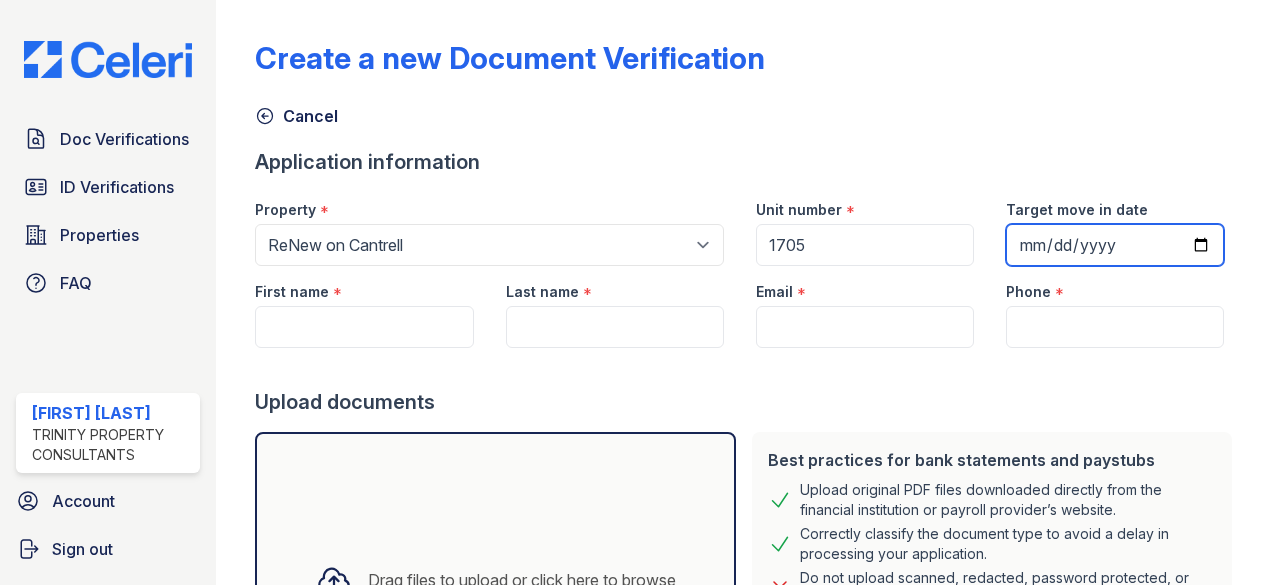 type on "[DATE]" 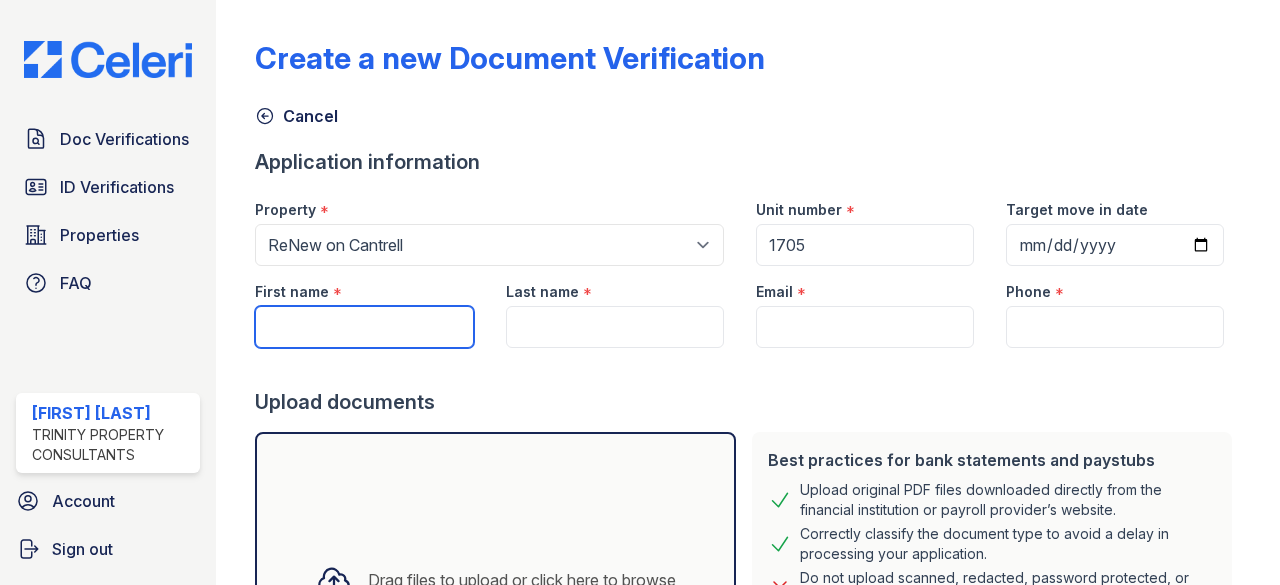 type on "N" 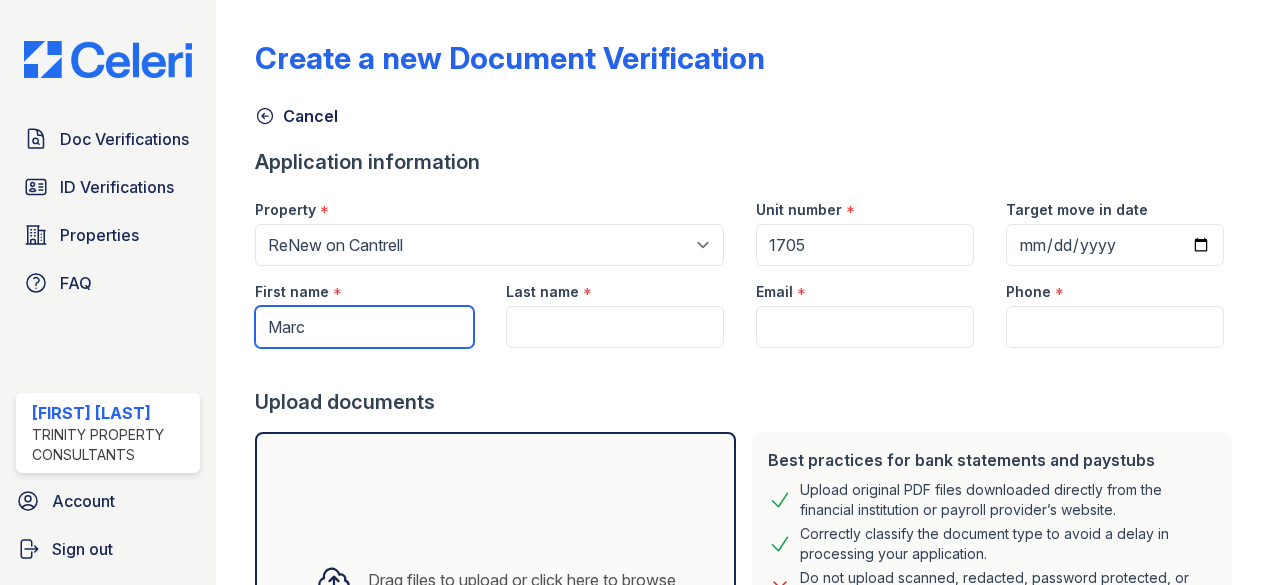 type on "Marc" 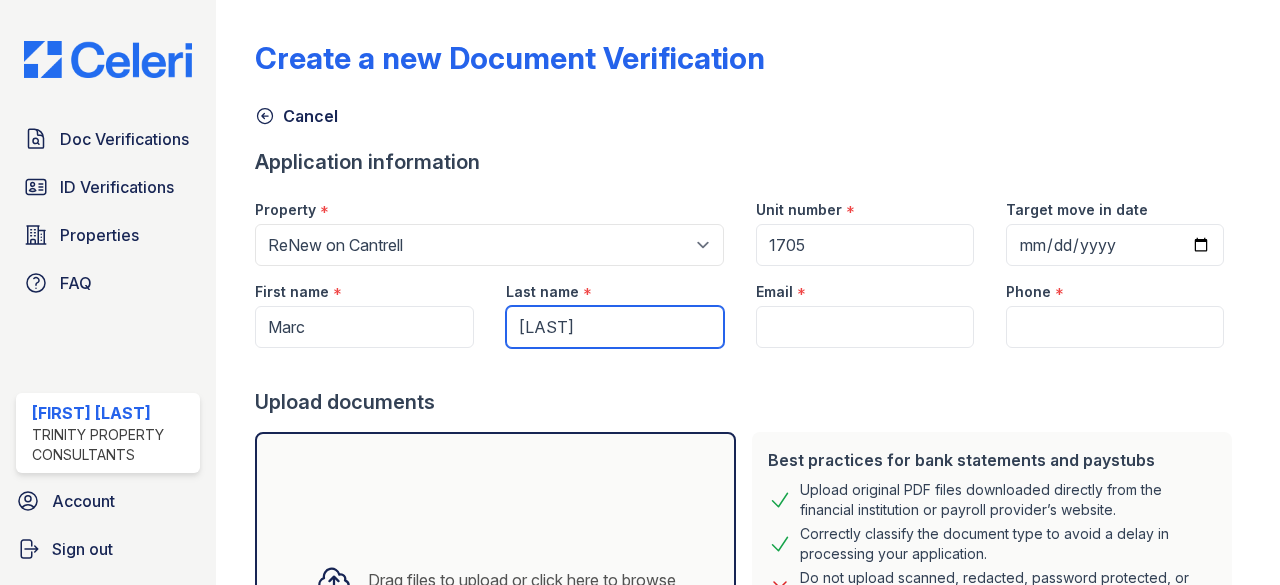 type on "[LAST]" 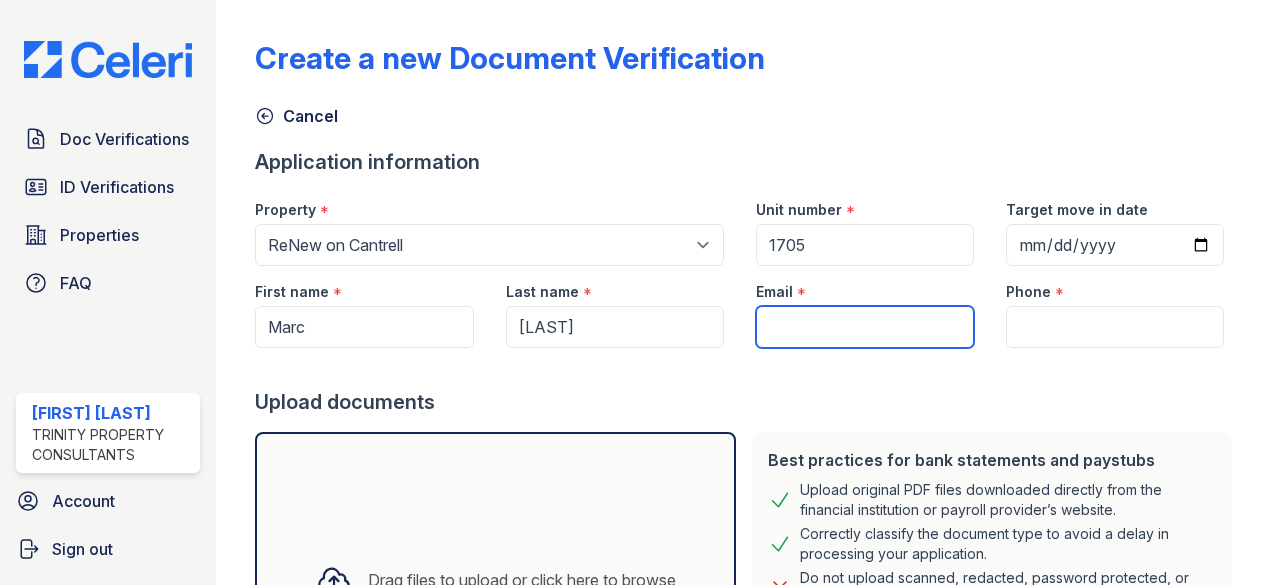 paste on "[EMAIL]" 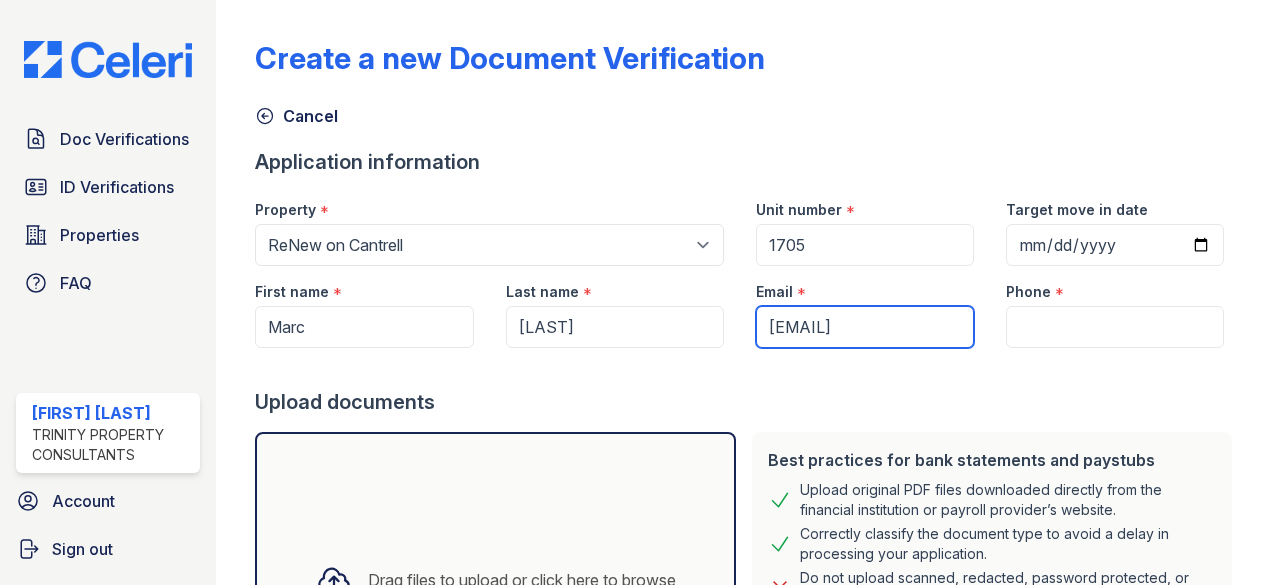 scroll, scrollTop: 0, scrollLeft: 10, axis: horizontal 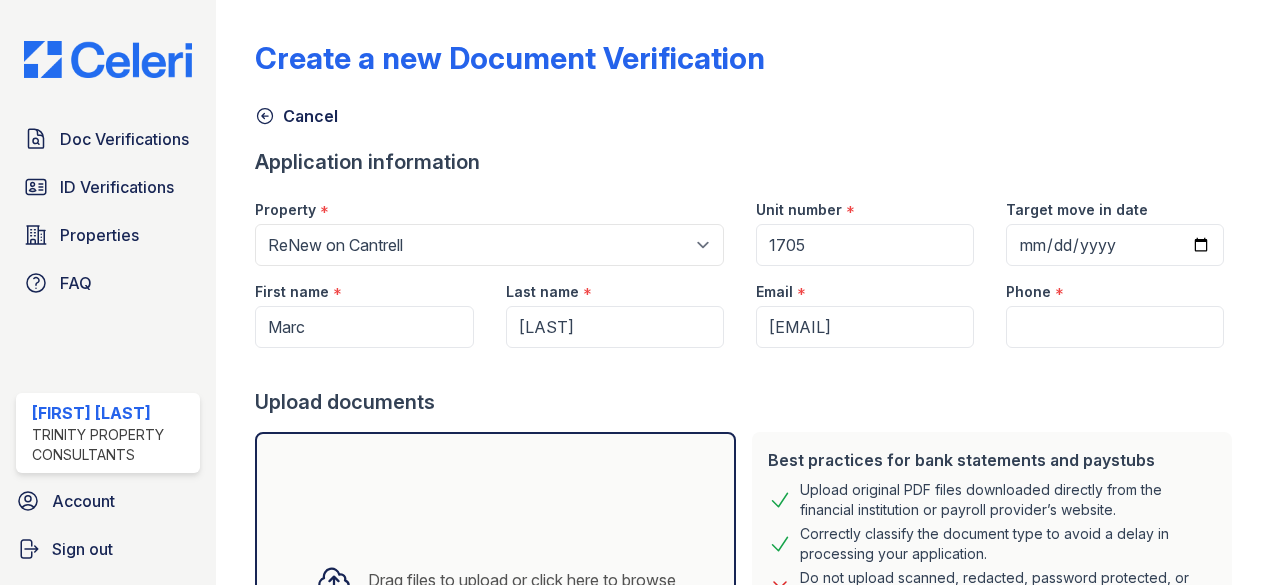 click at bounding box center (747, 368) 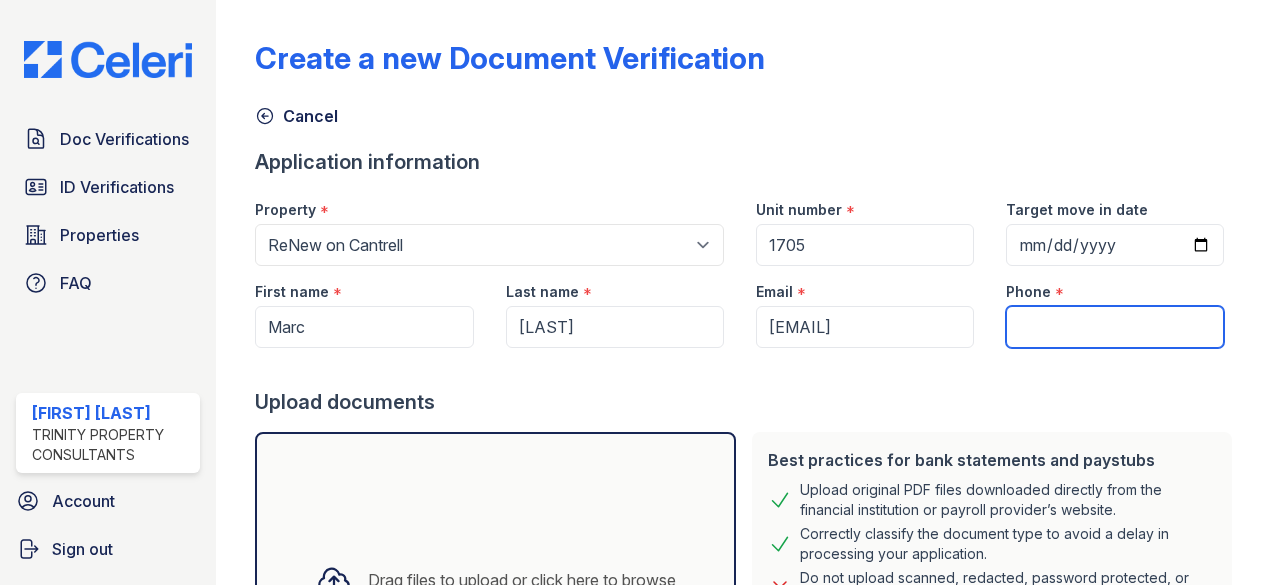 click on "Phone" at bounding box center [1115, 327] 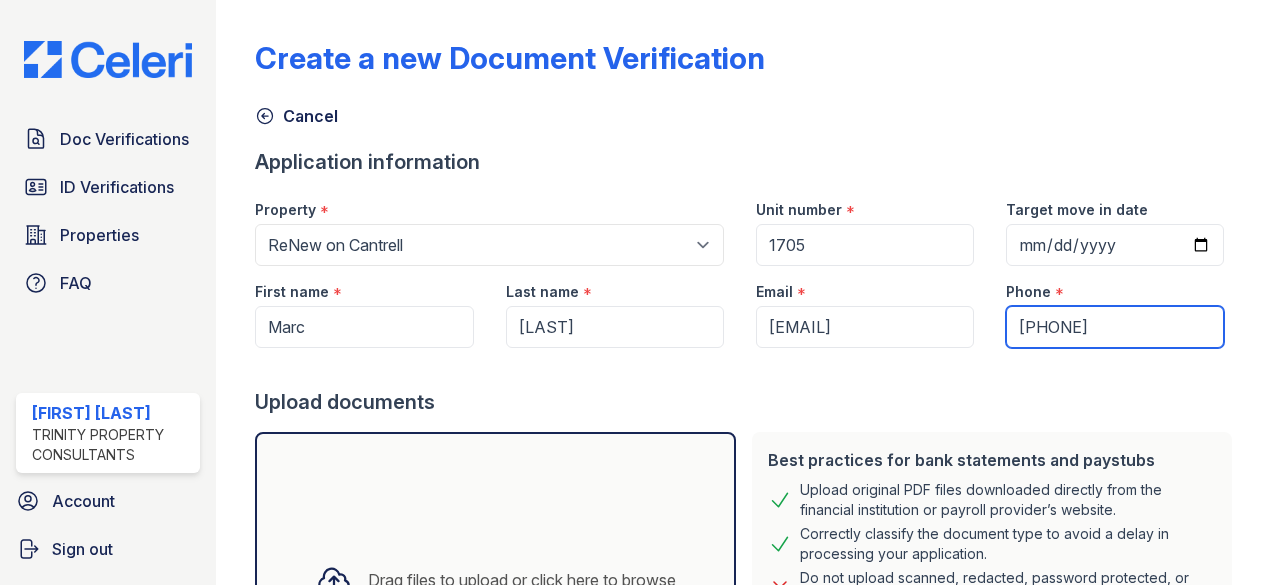 type on "[PHONE]" 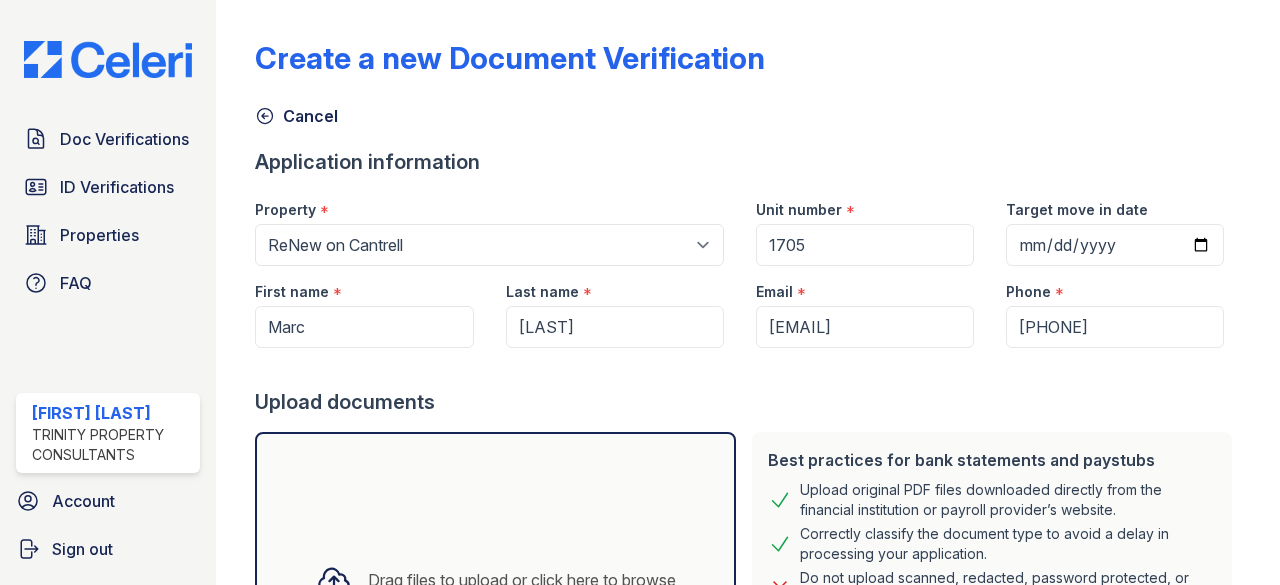 click on "Drag files to upload or click here to browse" at bounding box center (495, 580) 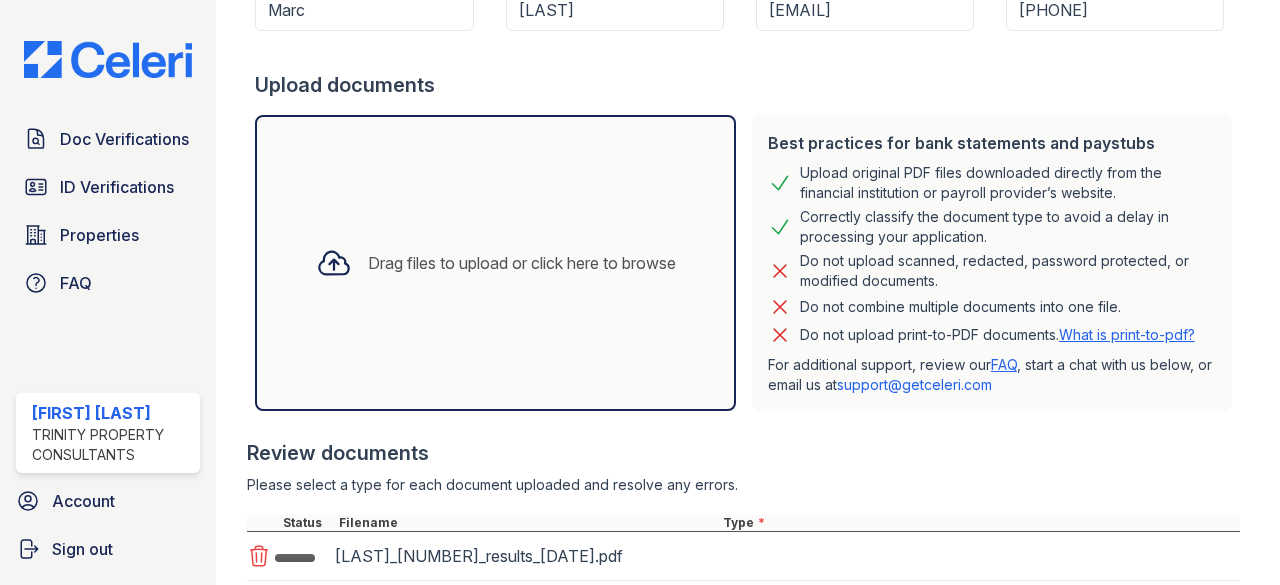scroll, scrollTop: 323, scrollLeft: 0, axis: vertical 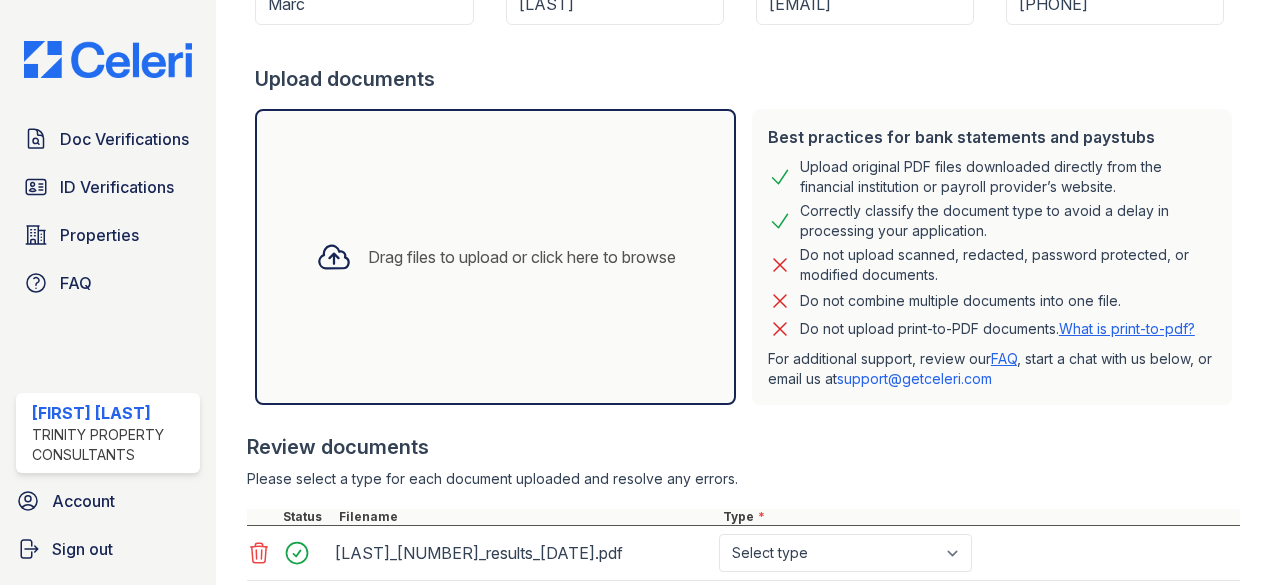 click on "Drag files to upload or click here to browse" at bounding box center (522, 257) 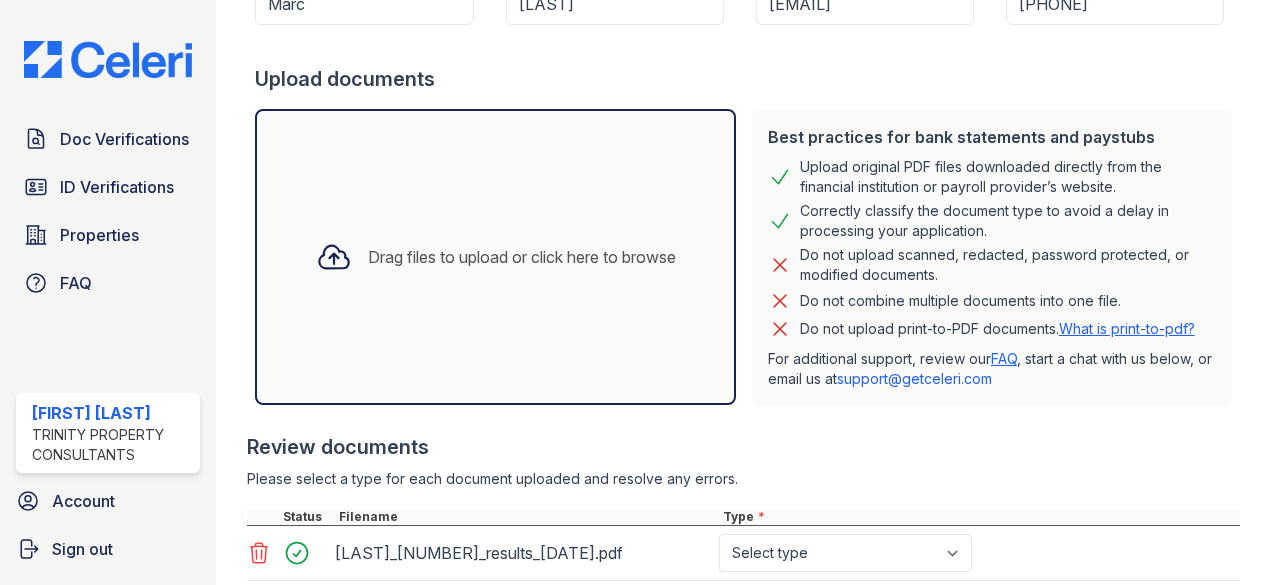 scroll, scrollTop: 504, scrollLeft: 0, axis: vertical 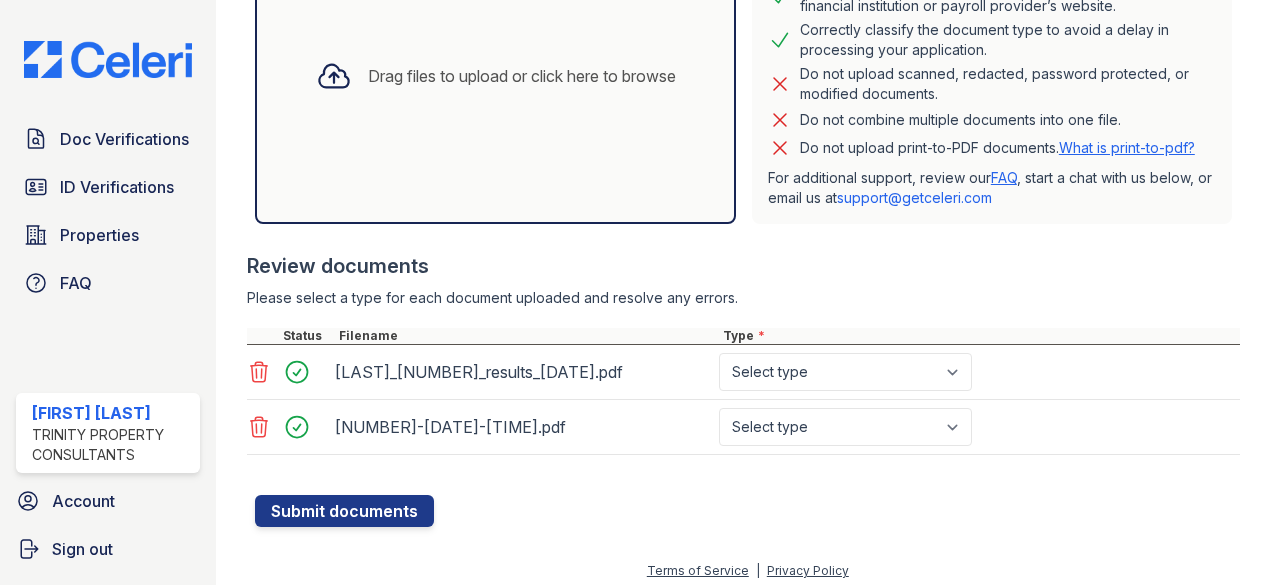 click 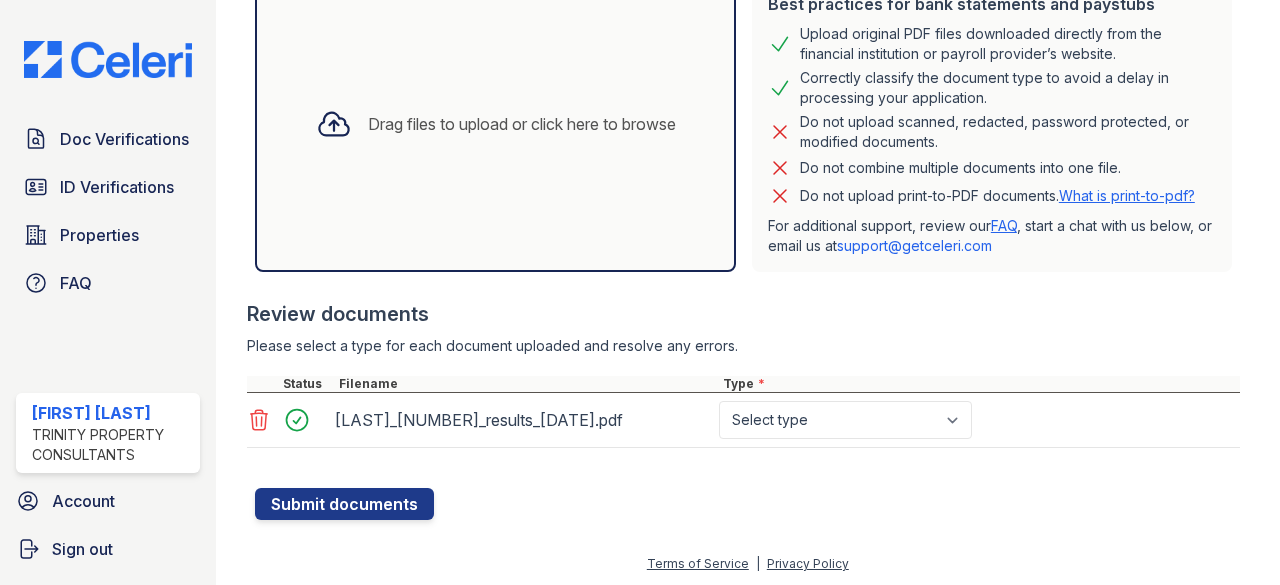 click 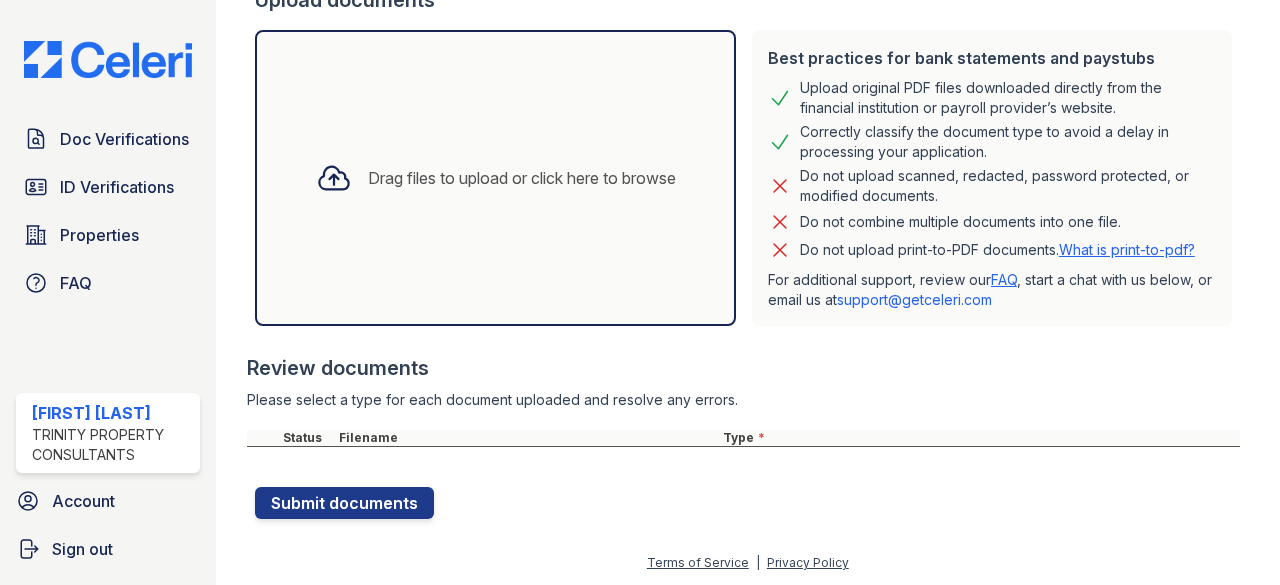 click on "Drag files to upload or click here to browse" at bounding box center (495, 178) 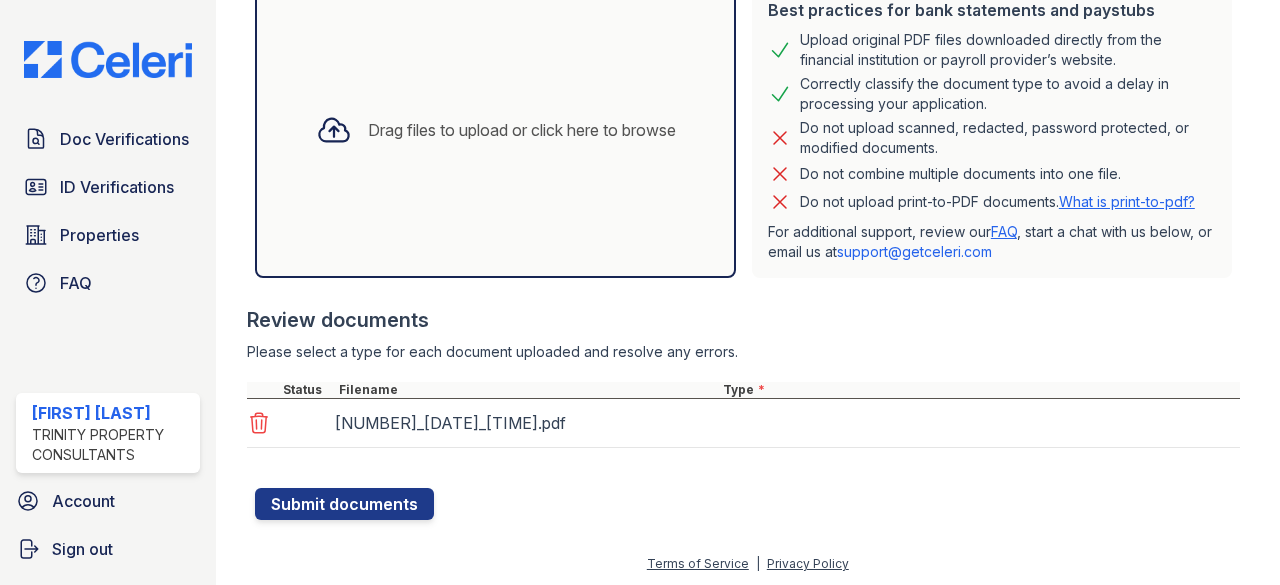 click on "Drag files to upload or click here to browse" at bounding box center (495, 130) 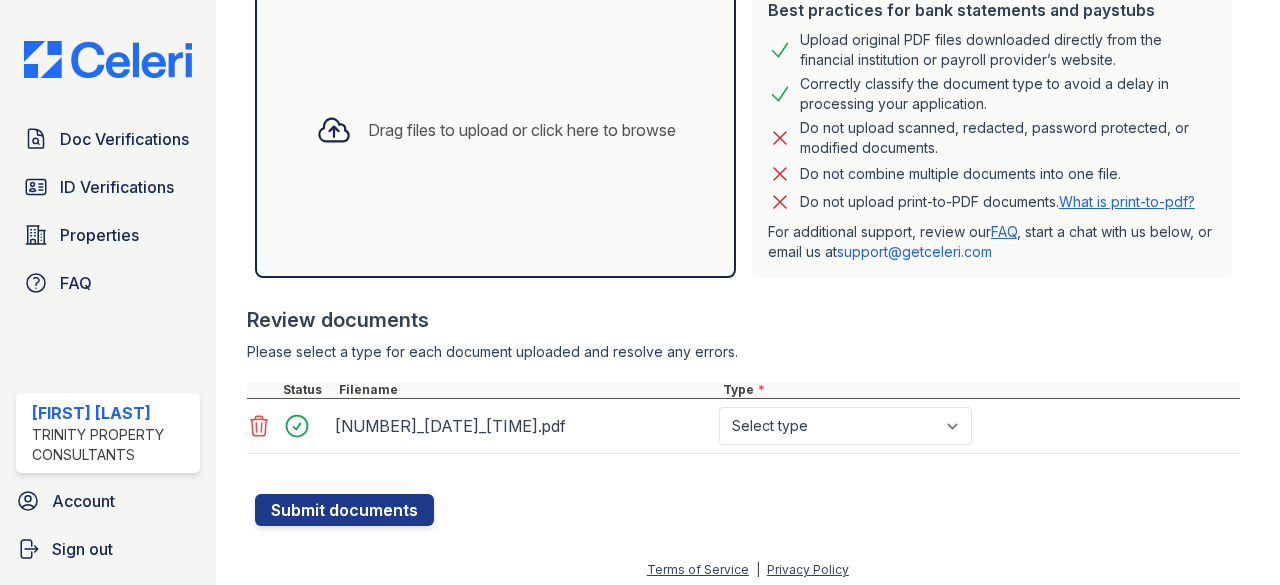 scroll, scrollTop: 456, scrollLeft: 0, axis: vertical 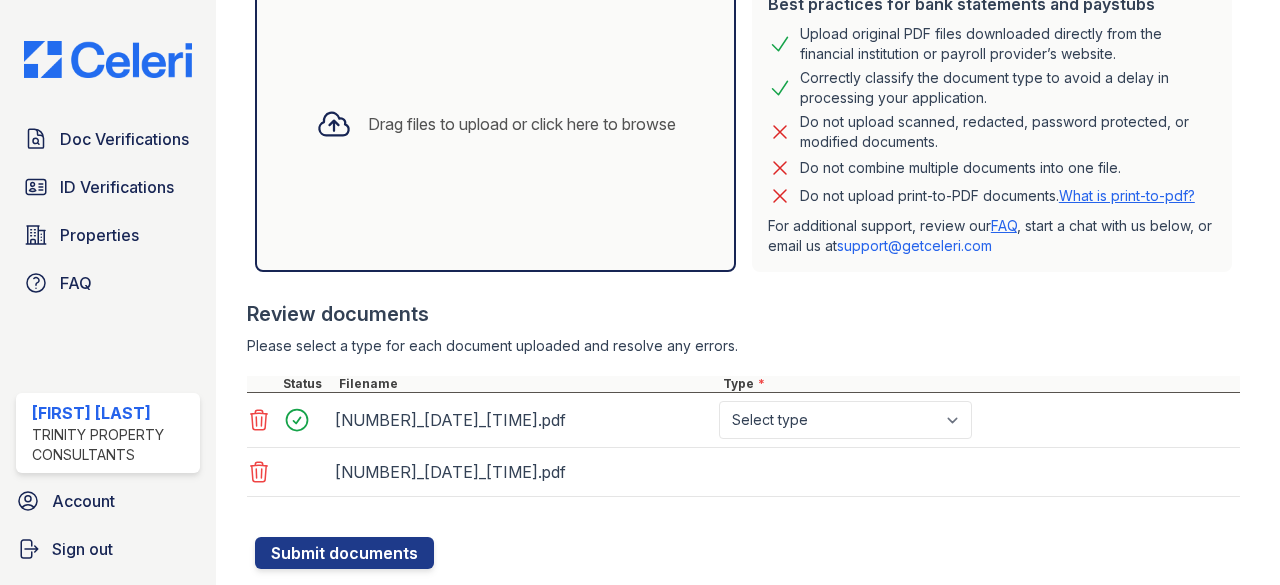 click on "Drag files to upload or click here to browse" at bounding box center [496, 124] 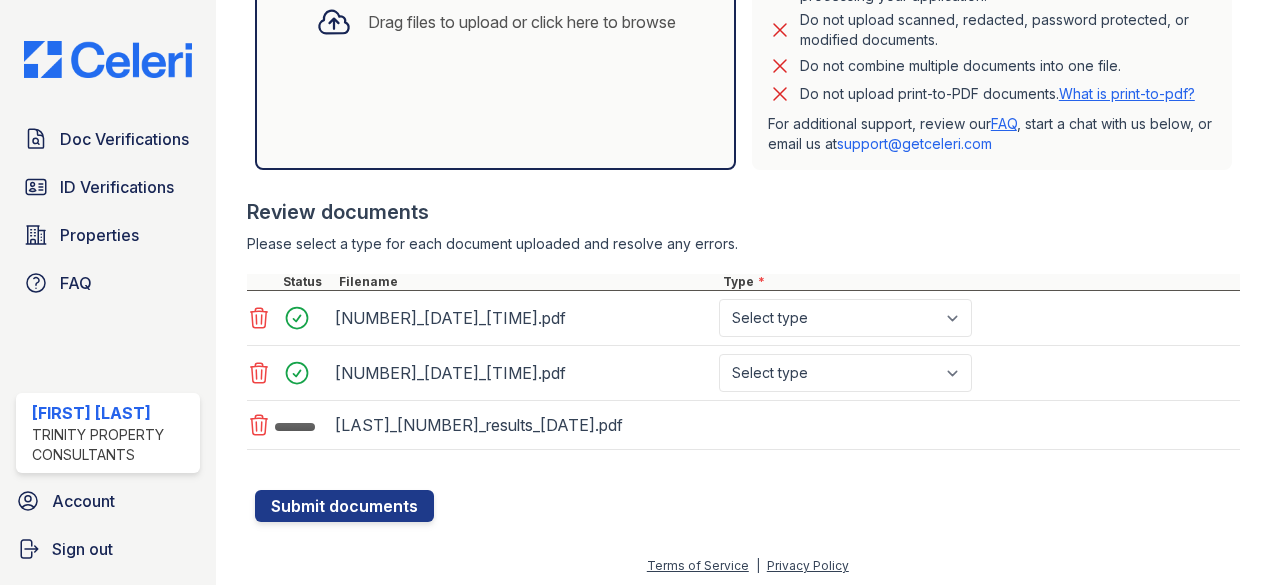 scroll, scrollTop: 558, scrollLeft: 0, axis: vertical 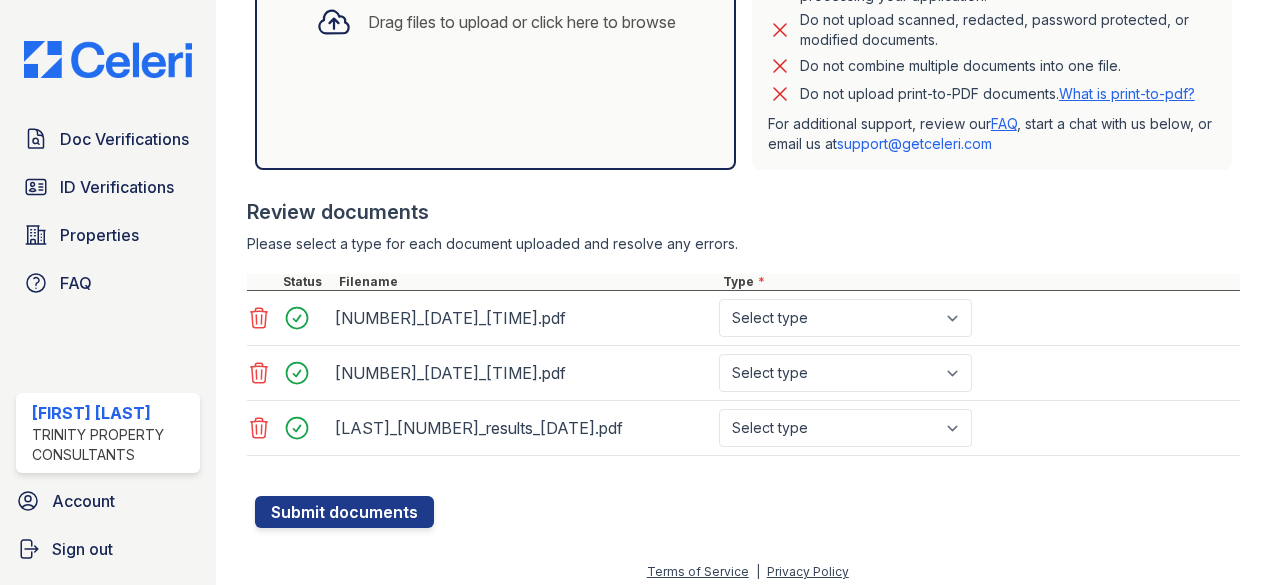 click at bounding box center [289, 428] 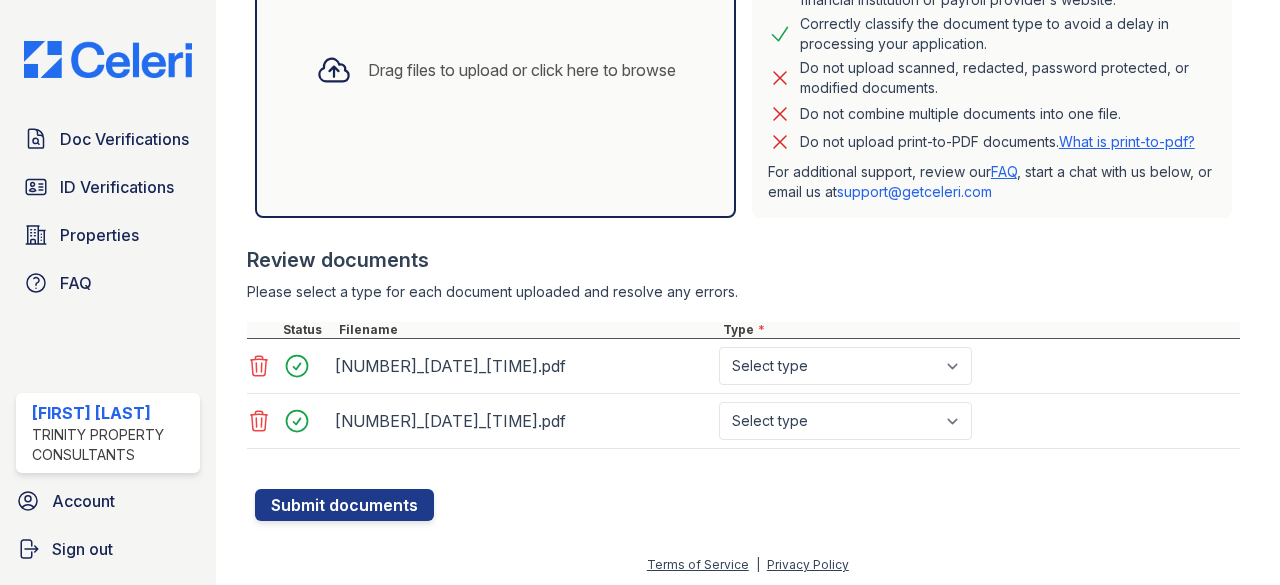 click on "Drag files to upload or click here to browse" at bounding box center (496, 70) 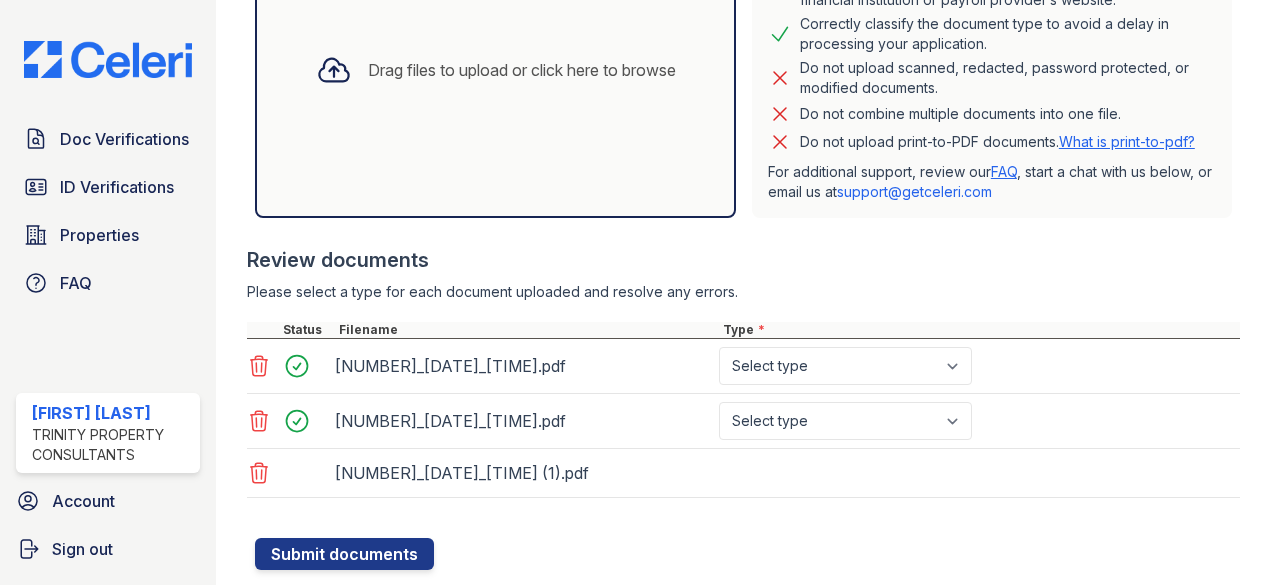scroll, scrollTop: 558, scrollLeft: 0, axis: vertical 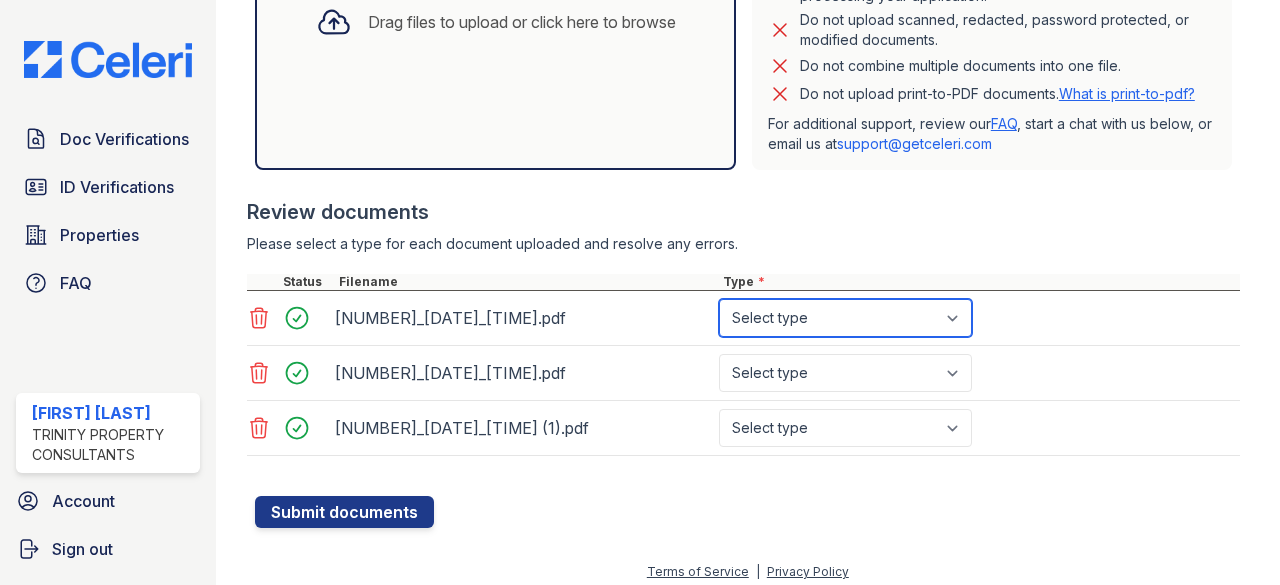click on "Select type
Paystub
Bank Statement
Offer Letter
Tax Documents
Benefit Award Letter
Investment Account Statement
Other" at bounding box center [845, 318] 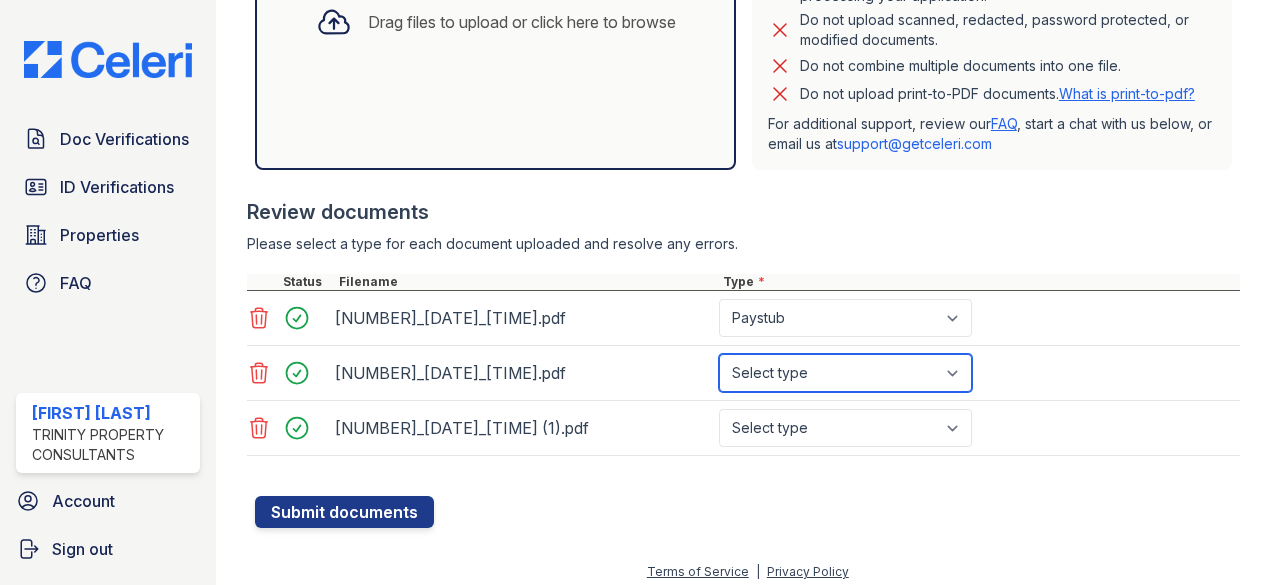 click on "Select type
Paystub
Bank Statement
Offer Letter
Tax Documents
Benefit Award Letter
Investment Account Statement
Other" at bounding box center [845, 373] 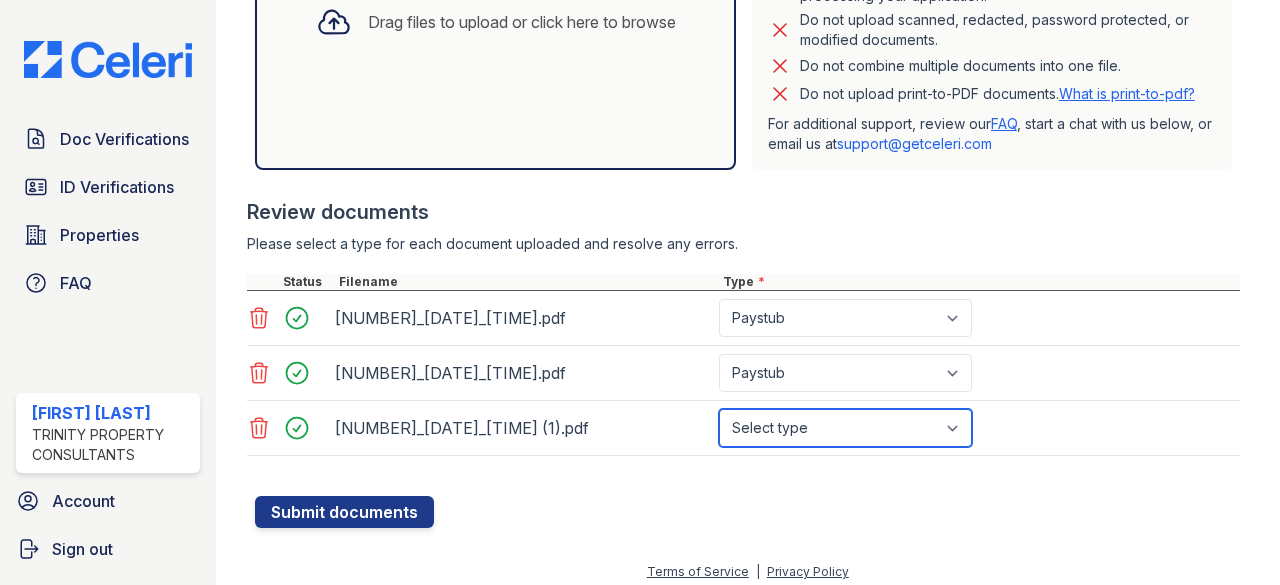 click on "Select type
Paystub
Bank Statement
Offer Letter
Tax Documents
Benefit Award Letter
Investment Account Statement
Other" at bounding box center (845, 428) 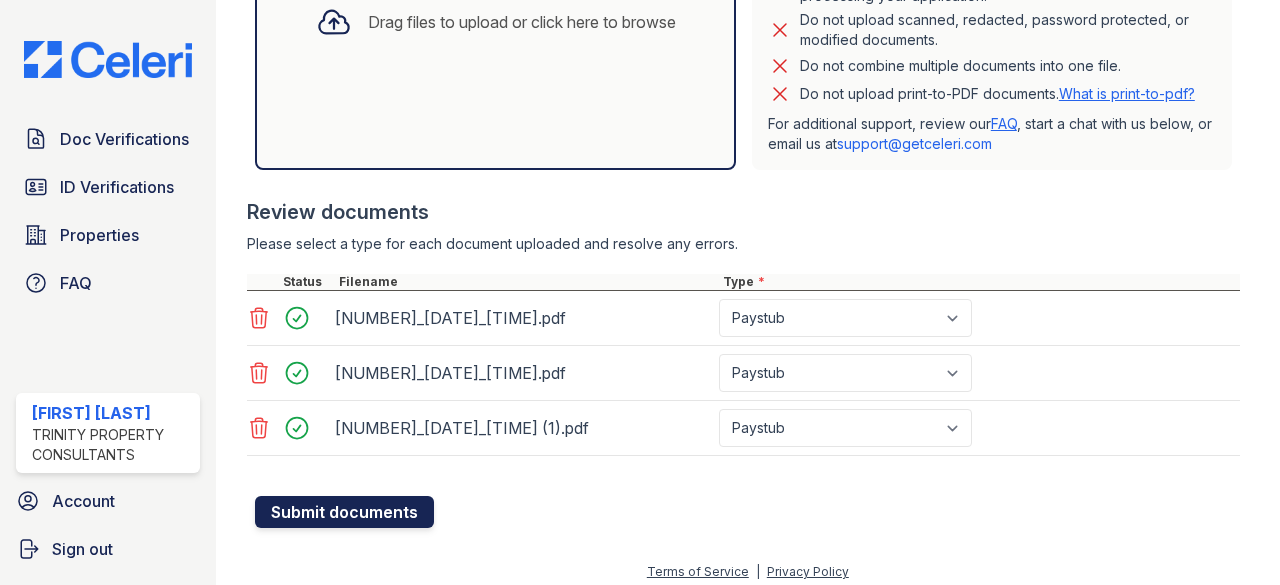 click on "Submit documents" at bounding box center (344, 512) 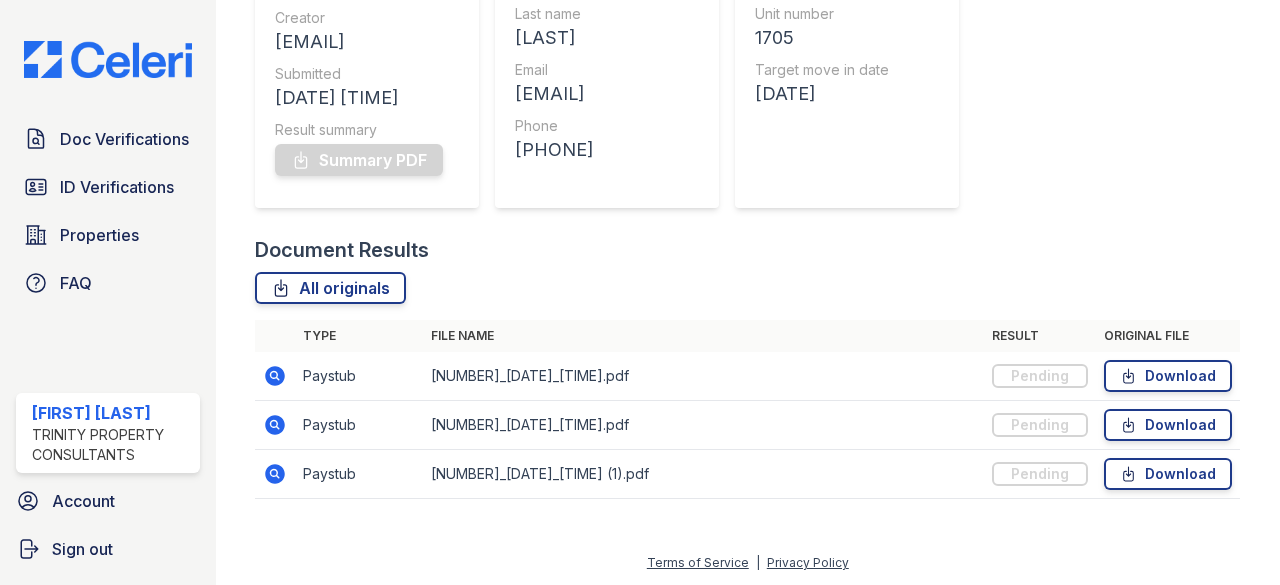 scroll, scrollTop: 0, scrollLeft: 0, axis: both 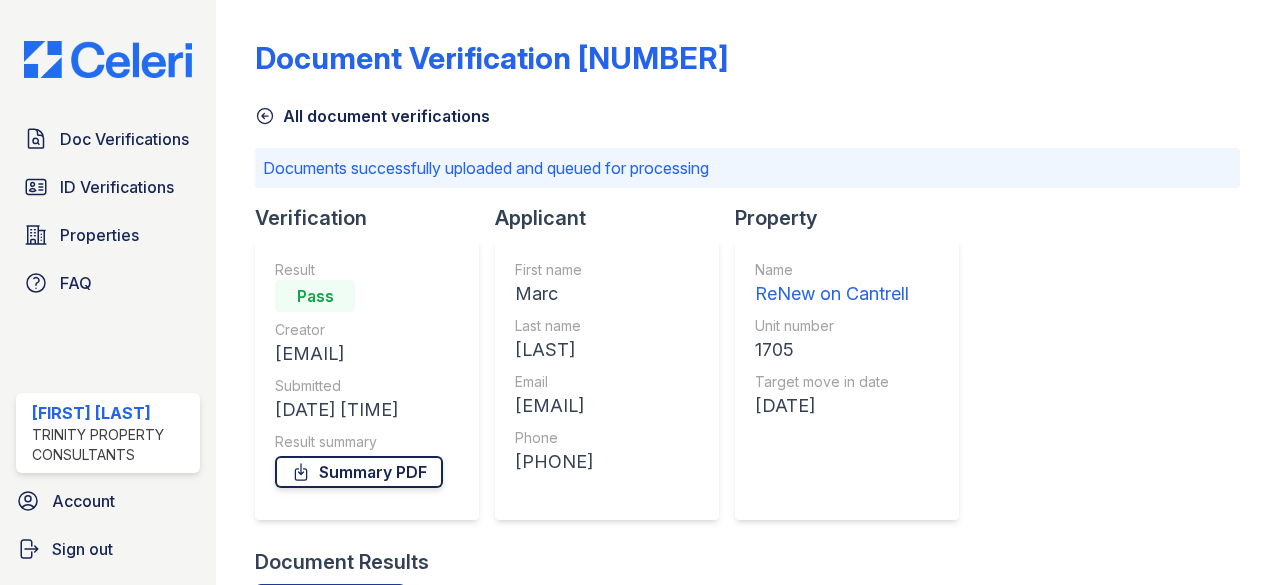 click on "Summary PDF" at bounding box center (359, 472) 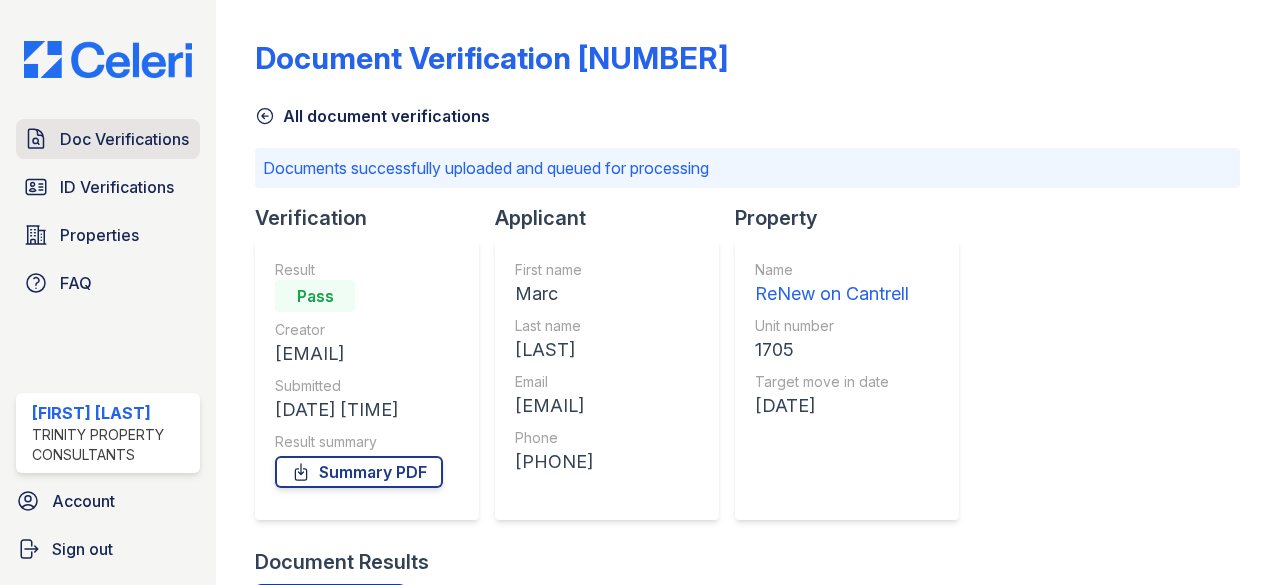 click on "Doc Verifications" at bounding box center (124, 139) 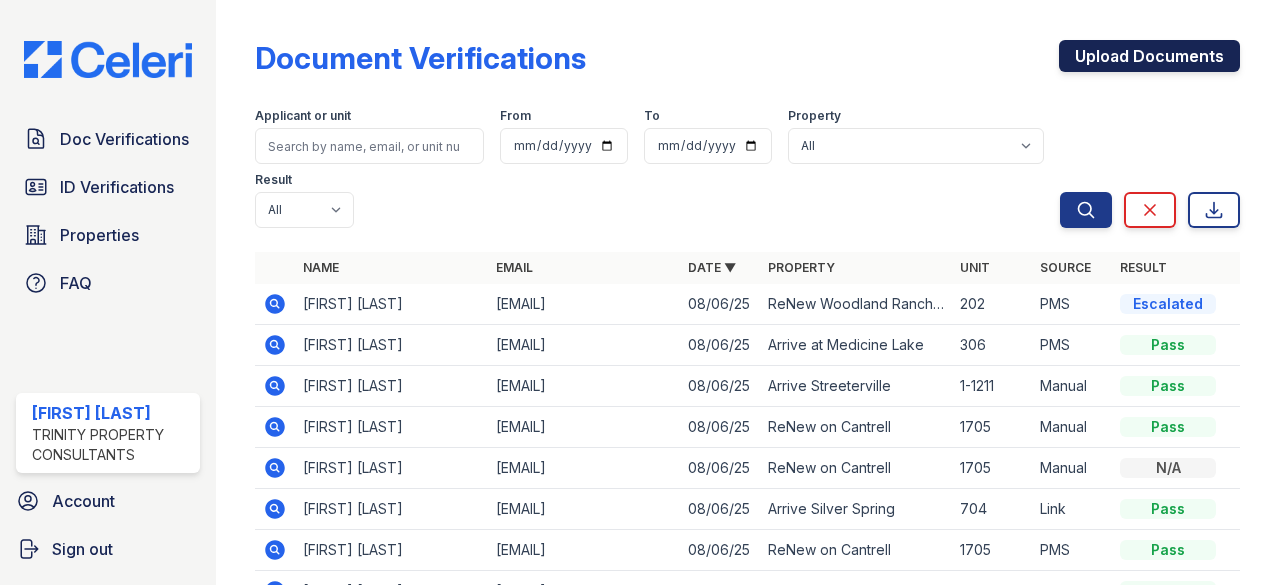 click on "Upload Documents" at bounding box center [1149, 56] 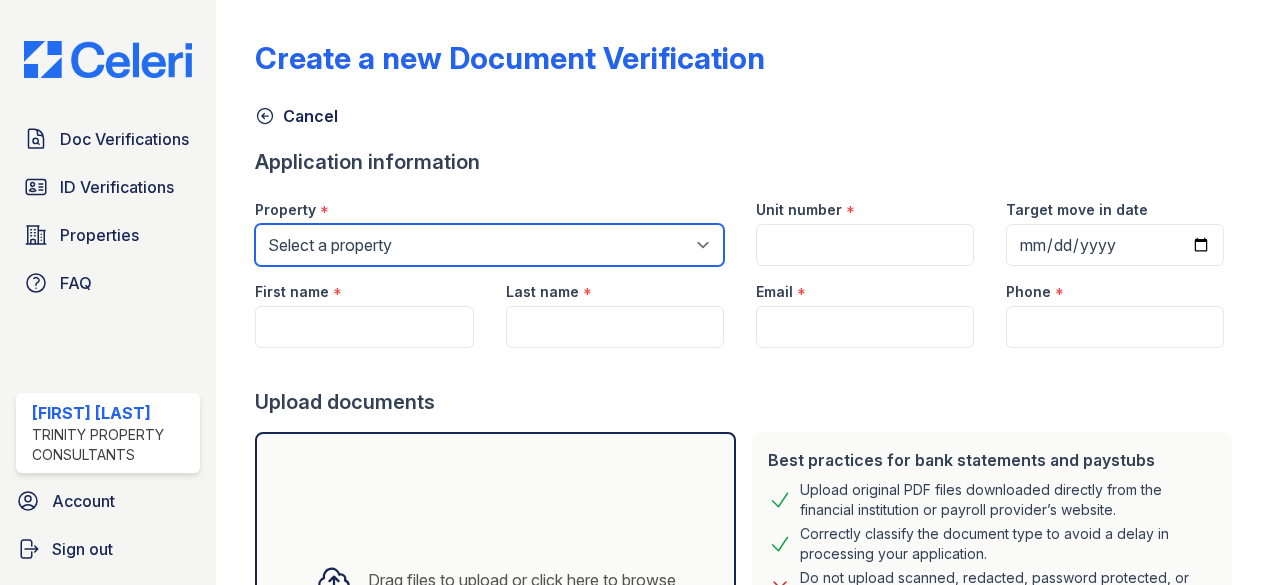 click on "Select a property
888 at Grand Hope Park
Alturas Andrews
Alturas Cedar Hills
Alturas Eleventh
Alturas Penbrook
Alturas Vose Townhomes
Arrive 2801
Arrive 4301
Arrive 800 Penn
Arrive Alexandria
Arrive at Medicine Lake
Arrive at the Retreat
Arrive Belay
Arrive Belay + Noba
Arrive Bellevue
Arrive Brentwood Apartment Collection
Arrive Brentwood I
Arrive Brentwood II
Arrive Broadway Lofts
Arrive Buckhead
Arrive Chadds Ford
Arrive Clairemont
Arrive Crofton
Arrive Eden Prairie
Arrive First Hill
Arrive Fort Lee
Arrive Glenview
Arrive Hollywood
Arrive Inglewood Trails
Arrive Inner Harbor
Arrive Key West
Arrive Laurie Lane
Arrive Lex
Arrive Loring Park
Arrive Lunenburg
Arrive Michigan Avenue
Arrive Minnetonka
Arrive Mission Valley
Arrive Murray Hill
Arrive Noba
Arrive North Bend
Arrive North Bethesda
Arrive North Shore
Arrive Oak Brook Heights
Arrive Odenton Apartment Collection
Arrive Odenton North
Arrive Odenton South" at bounding box center (489, 245) 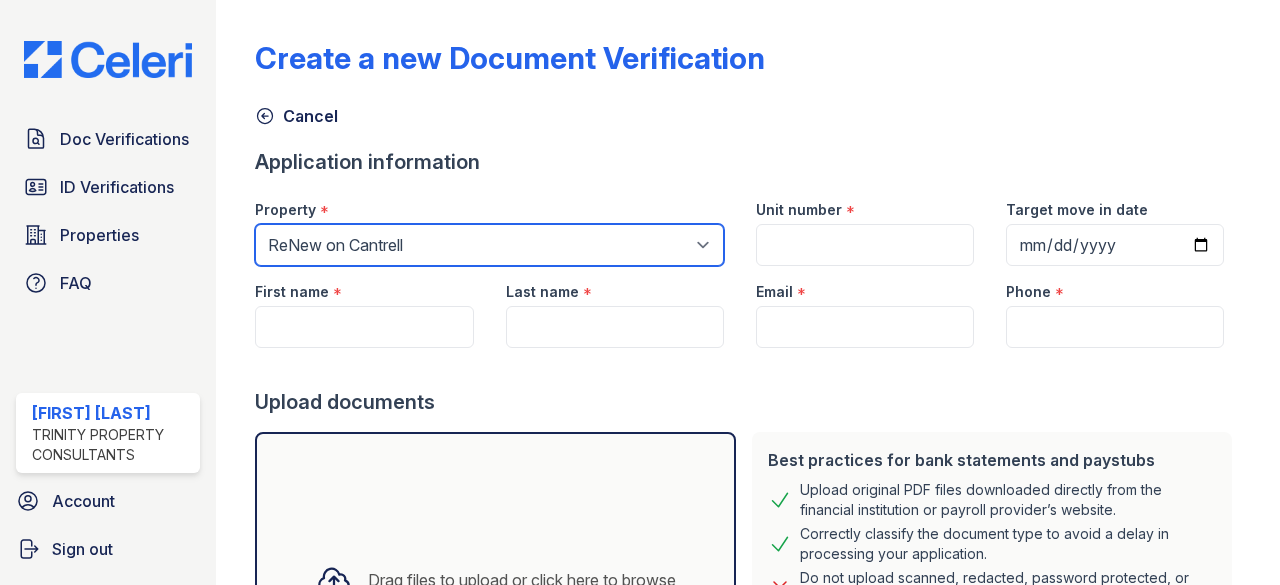 click on "Select a property
888 at Grand Hope Park
Alturas Andrews
Alturas Cedar Hills
Alturas Eleventh
Alturas Penbrook
Alturas Vose Townhomes
Arrive 2801
Arrive 4301
Arrive 800 Penn
Arrive Alexandria
Arrive at Medicine Lake
Arrive at the Retreat
Arrive Belay
Arrive Belay + Noba
Arrive Bellevue
Arrive Brentwood Apartment Collection
Arrive Brentwood I
Arrive Brentwood II
Arrive Broadway Lofts
Arrive Buckhead
Arrive Chadds Ford
Arrive Clairemont
Arrive Crofton
Arrive Eden Prairie
Arrive First Hill
Arrive Fort Lee
Arrive Glenview
Arrive Hollywood
Arrive Inglewood Trails
Arrive Inner Harbor
Arrive Key West
Arrive Laurie Lane
Arrive Lex
Arrive Loring Park
Arrive Lunenburg
Arrive Michigan Avenue
Arrive Minnetonka
Arrive Mission Valley
Arrive Murray Hill
Arrive Noba
Arrive North Bend
Arrive North Bethesda
Arrive North Shore
Arrive Oak Brook Heights
Arrive Odenton Apartment Collection
Arrive Odenton North
Arrive Odenton South" at bounding box center (489, 245) 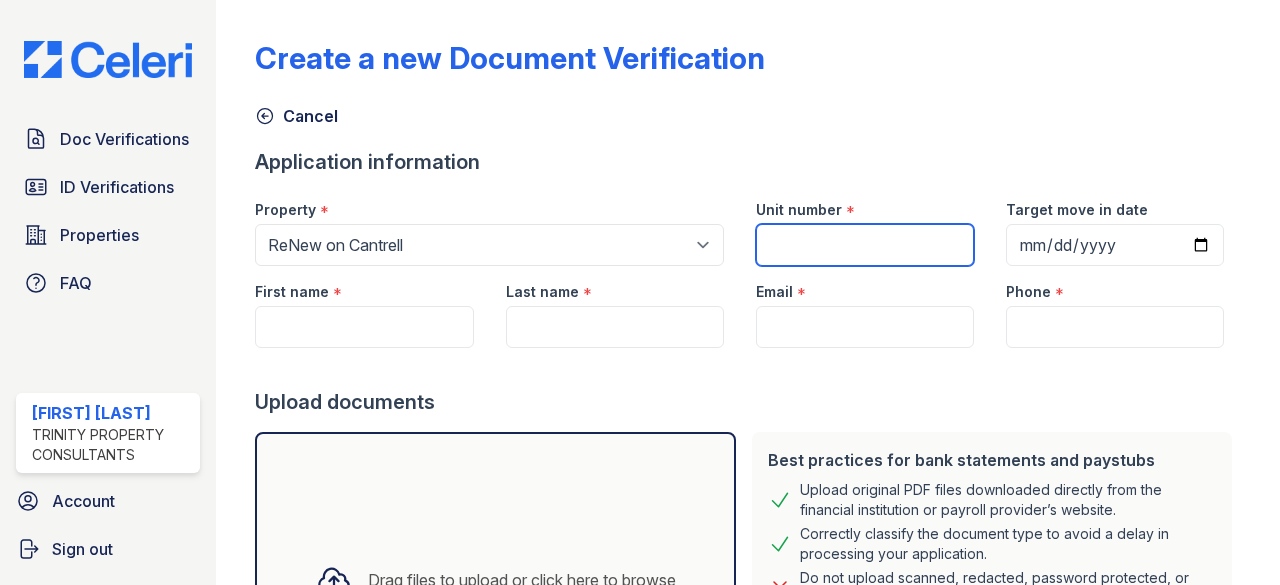 click on "Unit number" at bounding box center [865, 245] 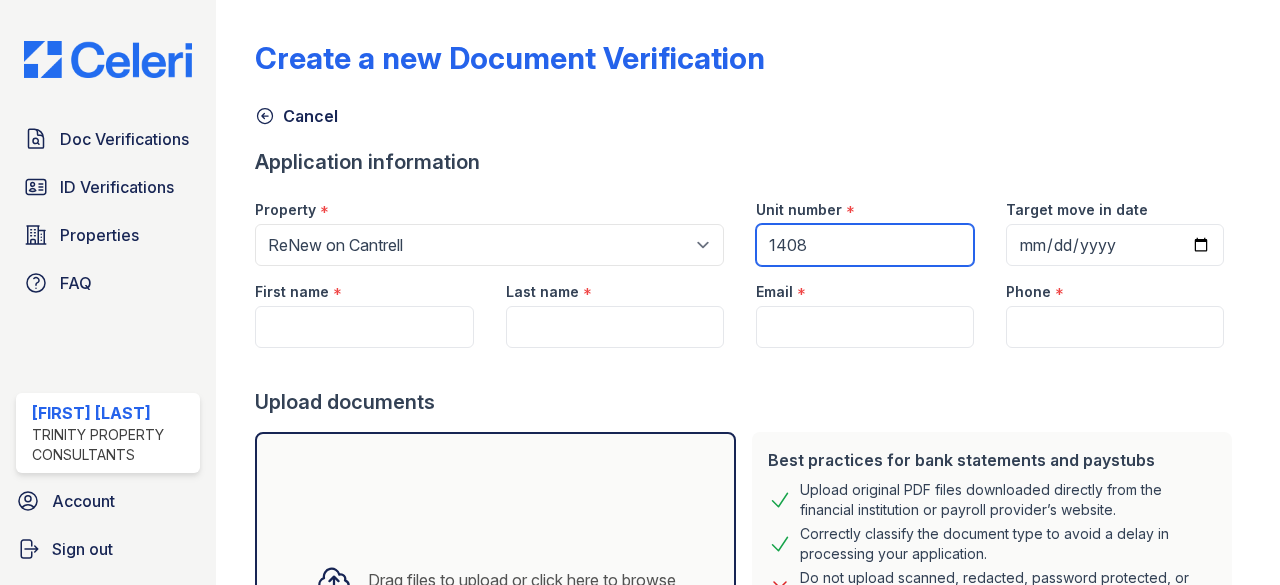 type on "1408" 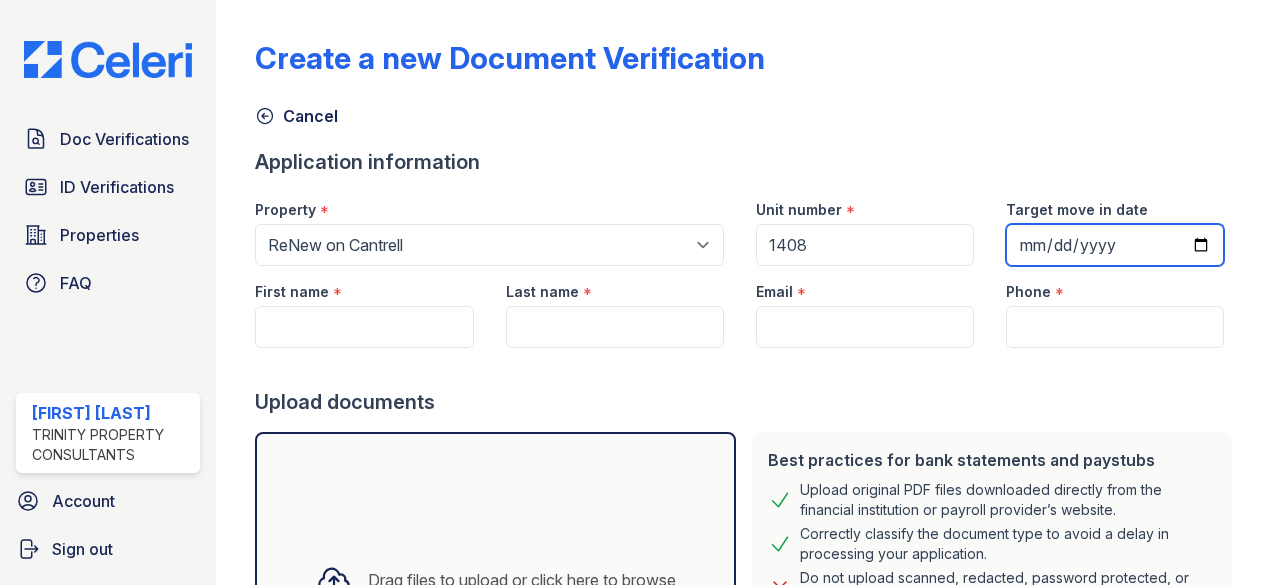 click on "Target move in date" at bounding box center [1115, 245] 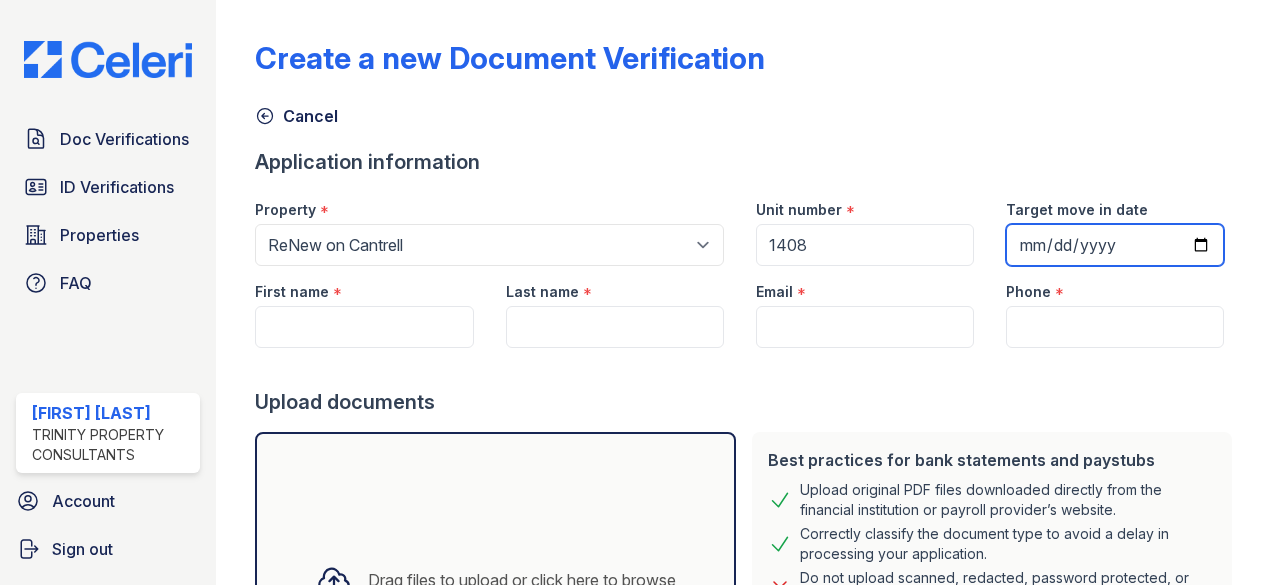 type on "2025-08-15" 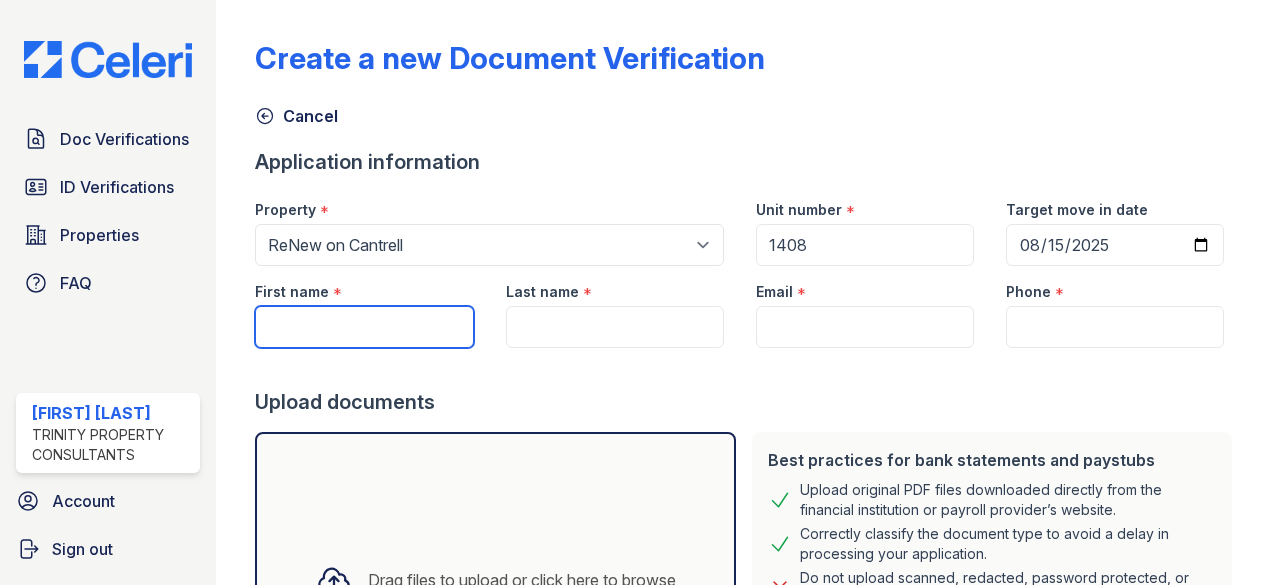 click on "First name" at bounding box center [364, 327] 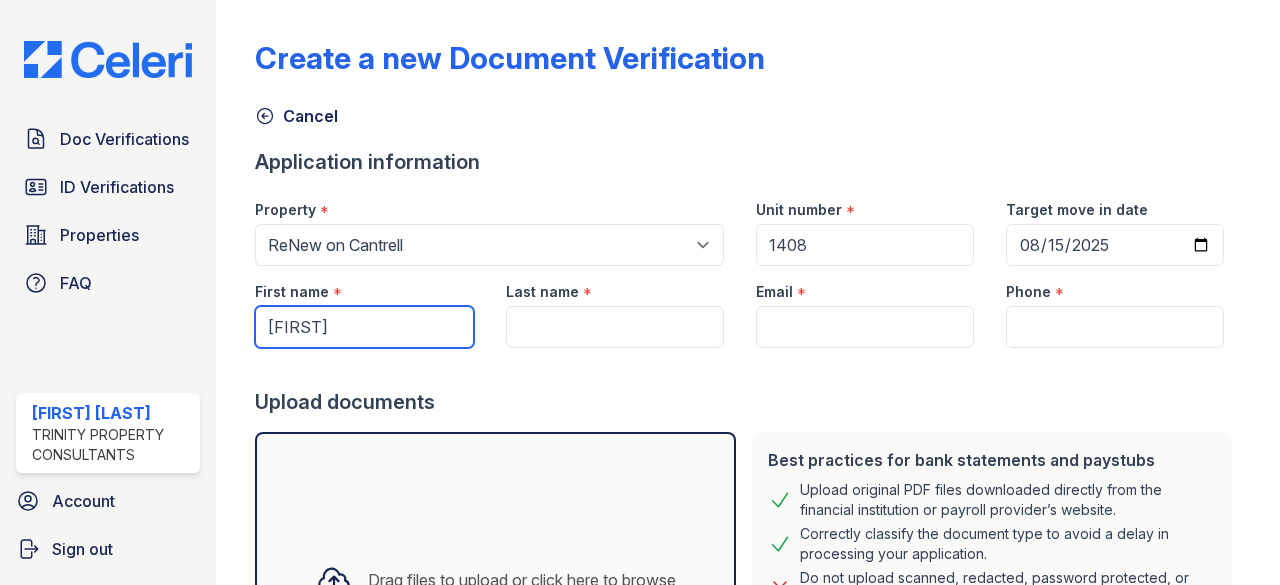 type on "[FIRST]" 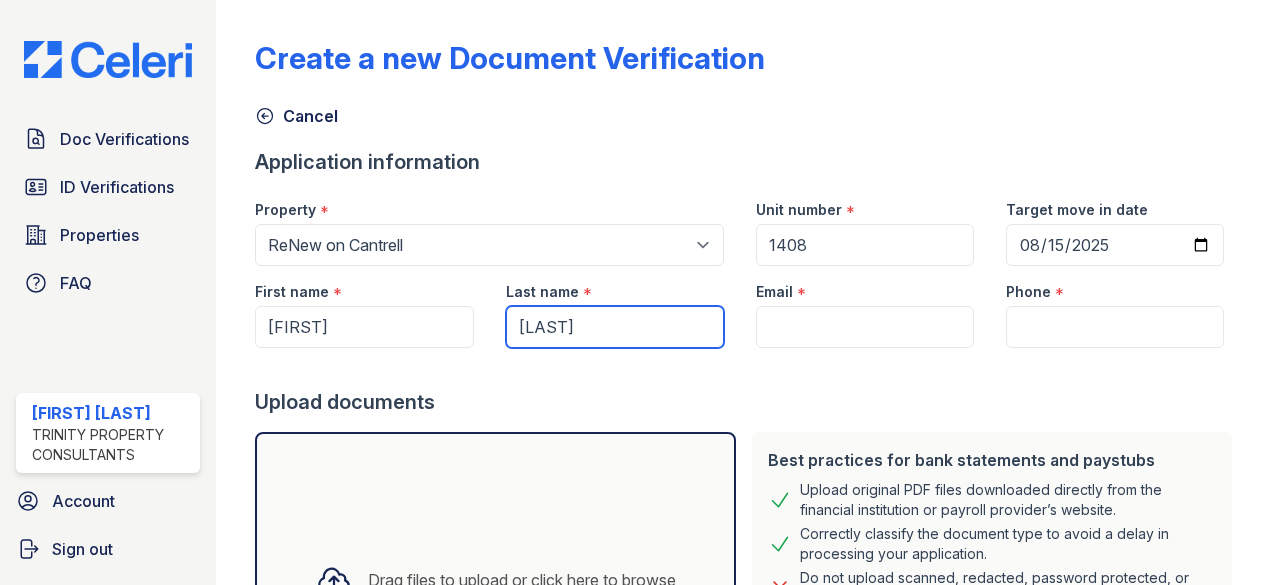 type on "[LAST]" 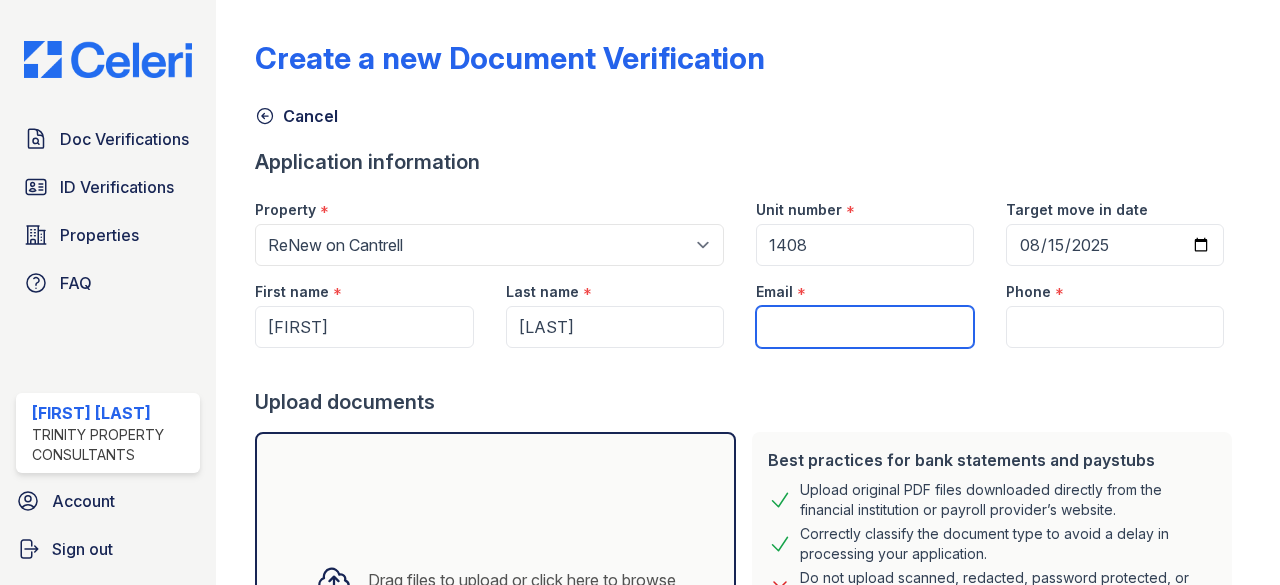 paste on "[EMAIL]" 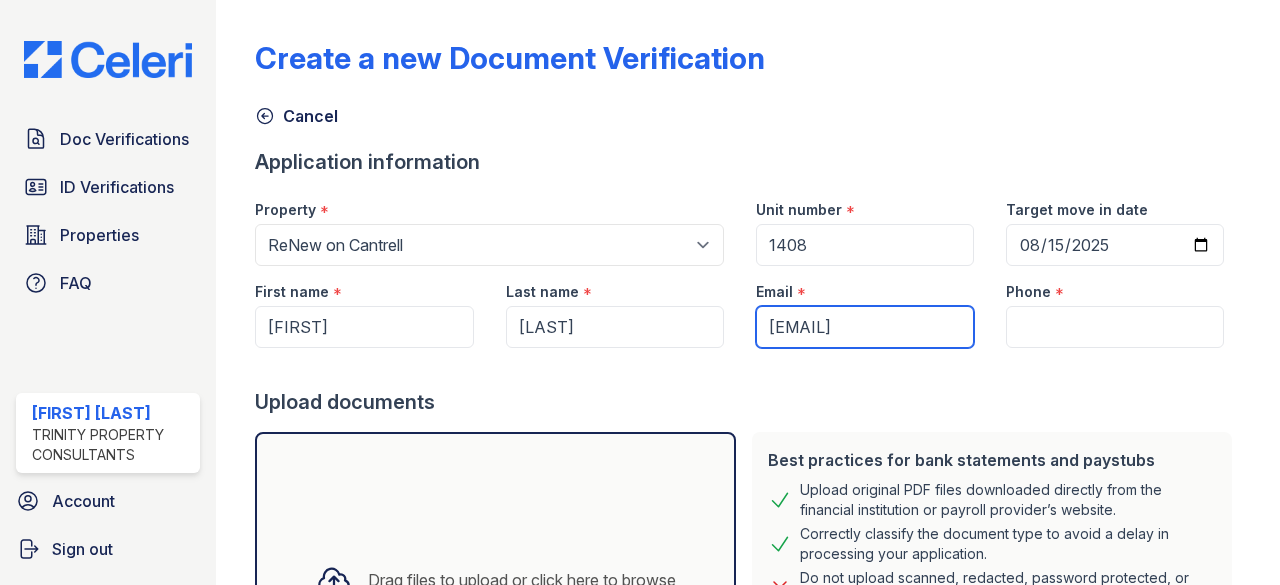 scroll, scrollTop: 0, scrollLeft: 28, axis: horizontal 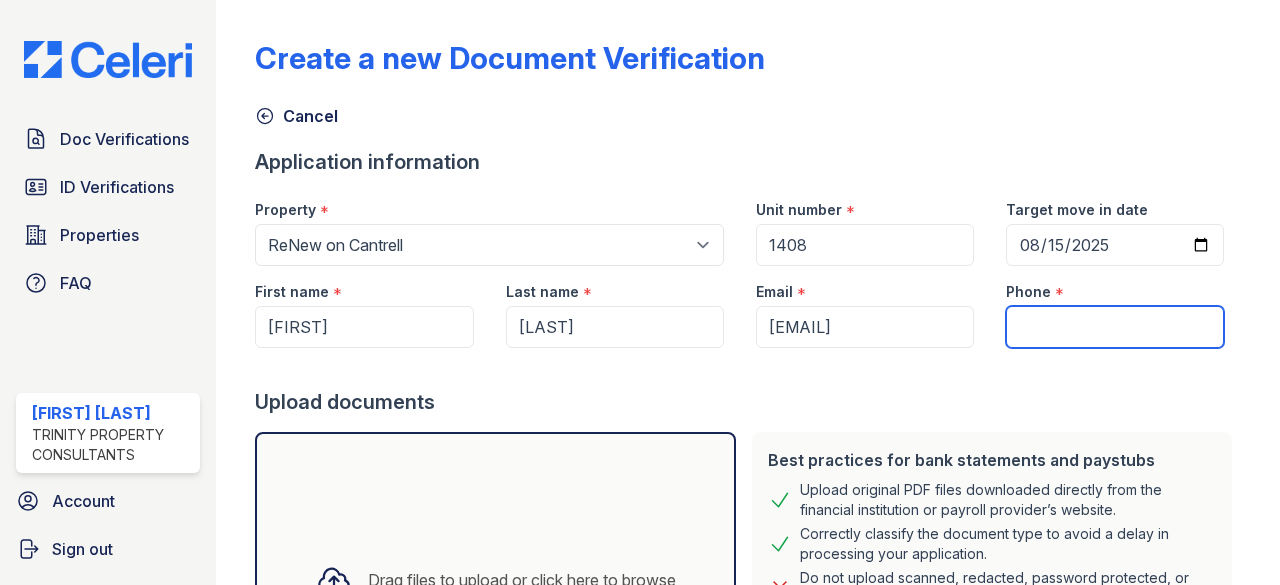 click on "Phone" at bounding box center [1115, 327] 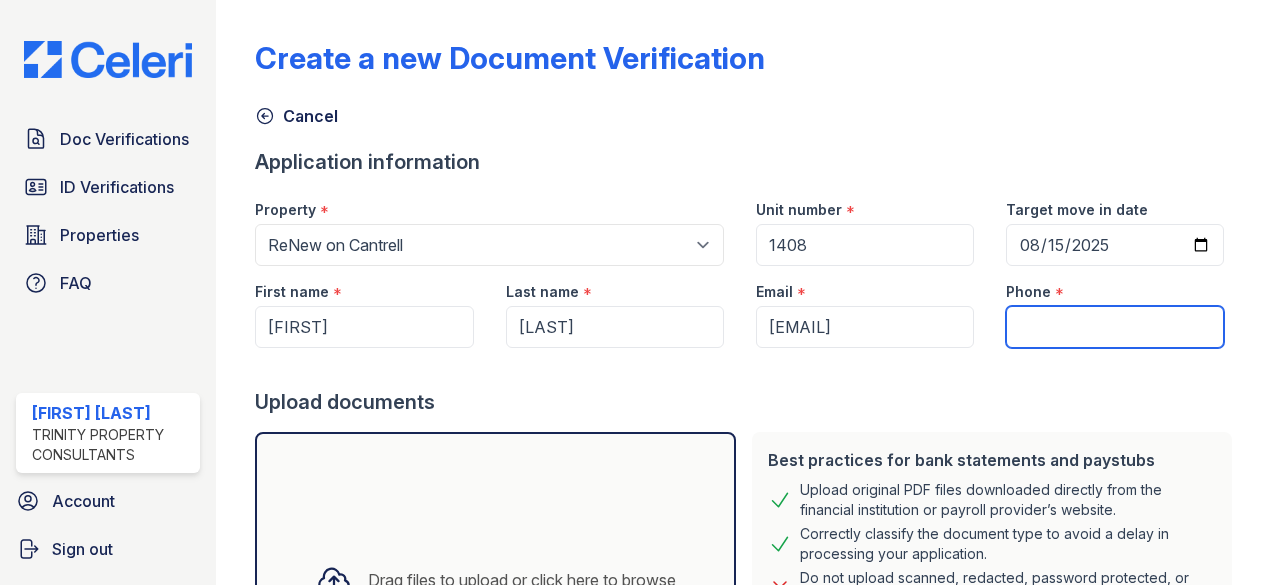 paste on "[PHONE]" 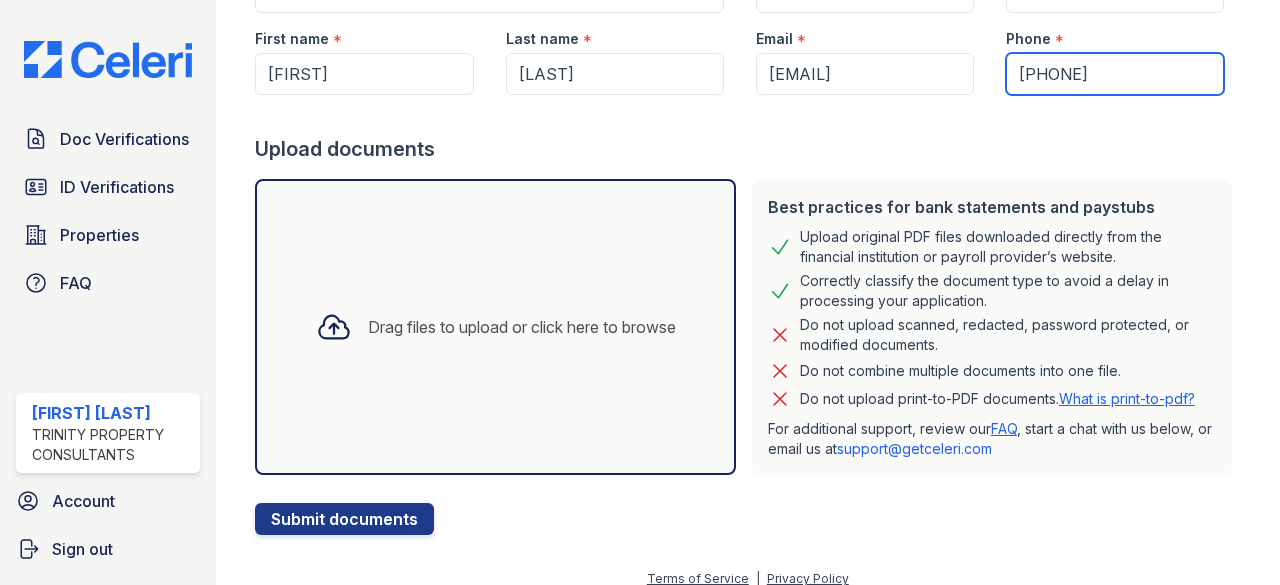 scroll, scrollTop: 269, scrollLeft: 0, axis: vertical 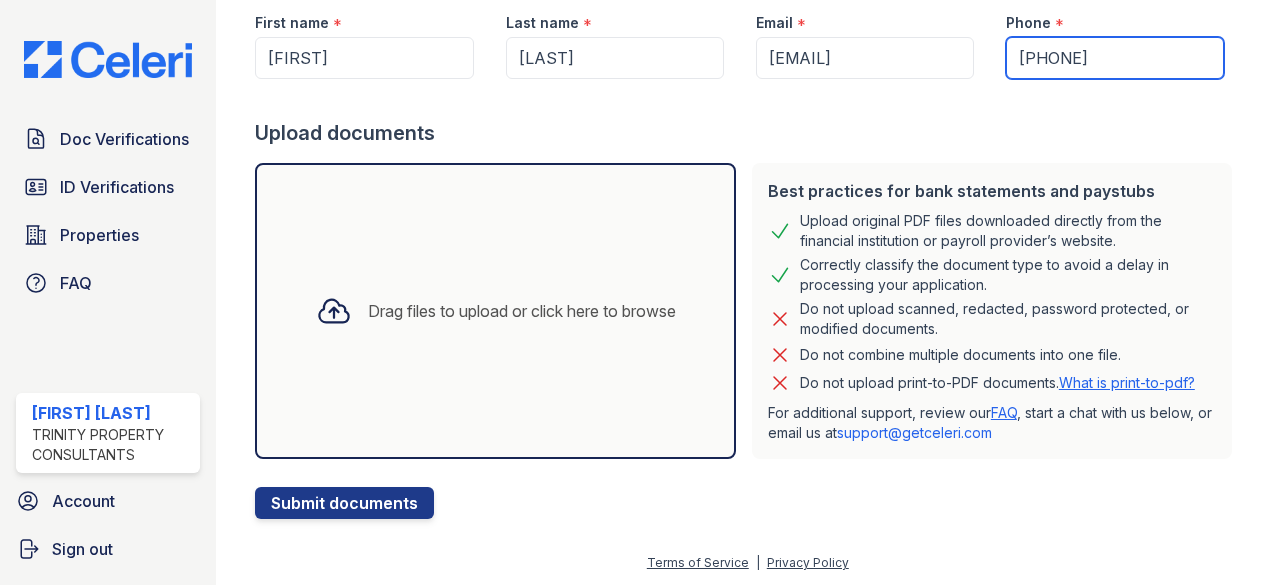 type on "[PHONE]" 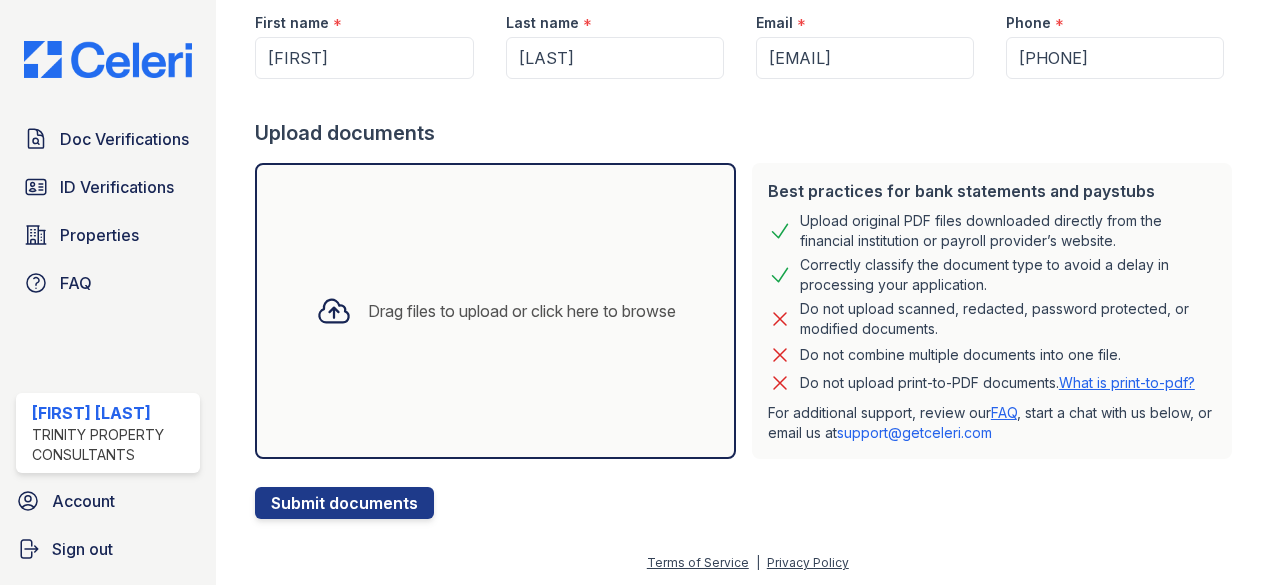 click on "Drag files to upload or click here to browse" at bounding box center [522, 311] 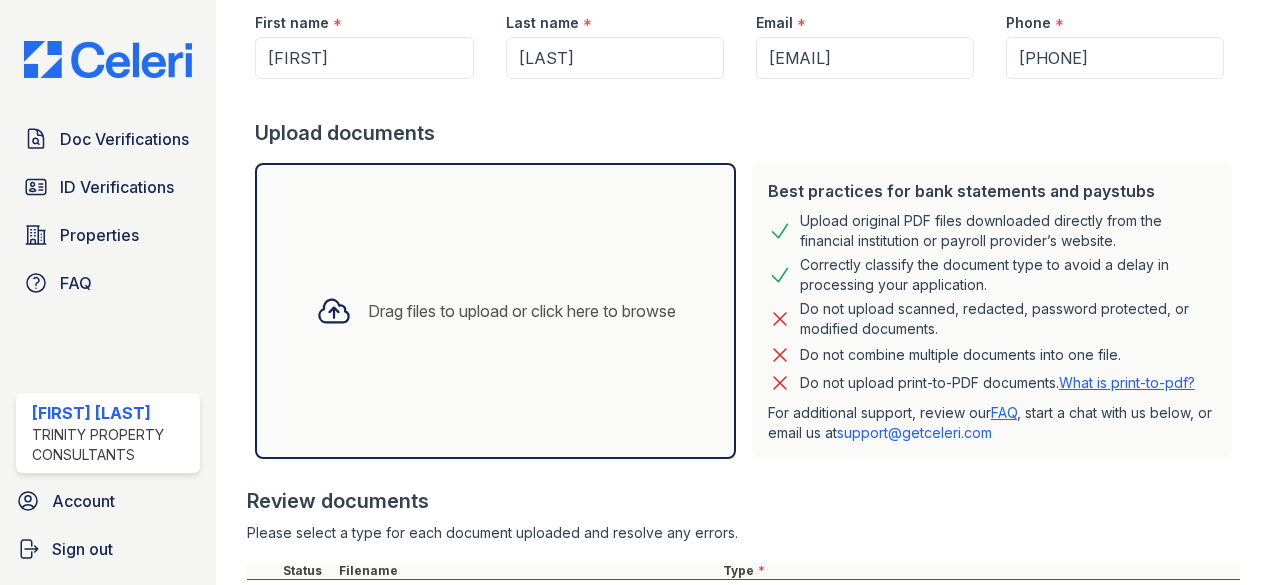 click on "Drag files to upload or click here to browse" at bounding box center (495, 311) 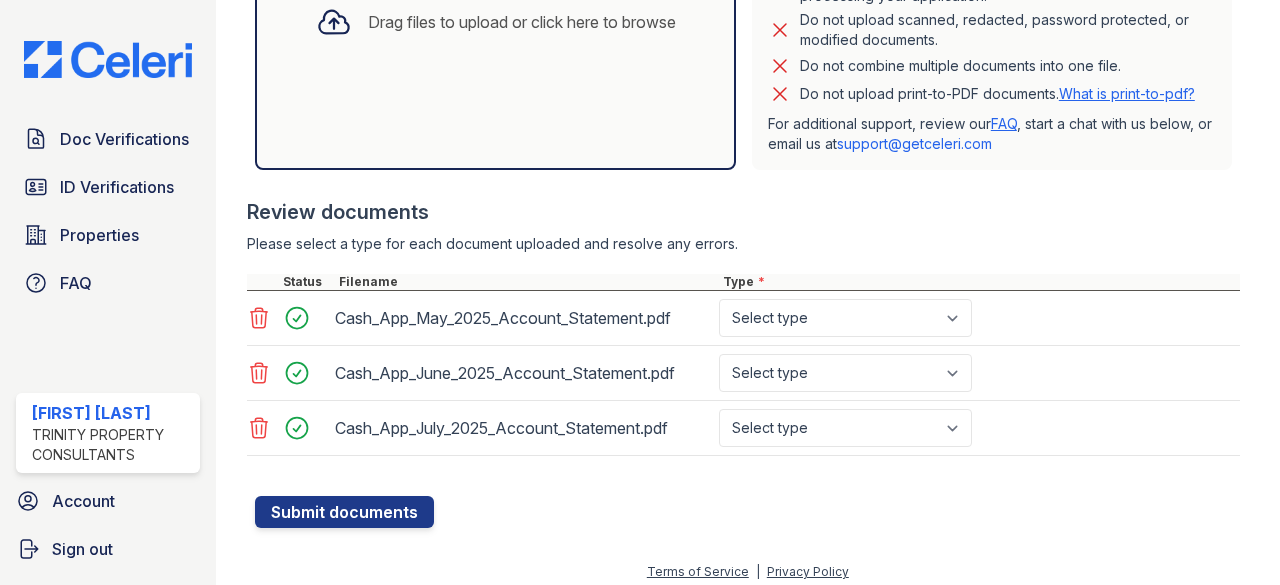 scroll, scrollTop: 560, scrollLeft: 0, axis: vertical 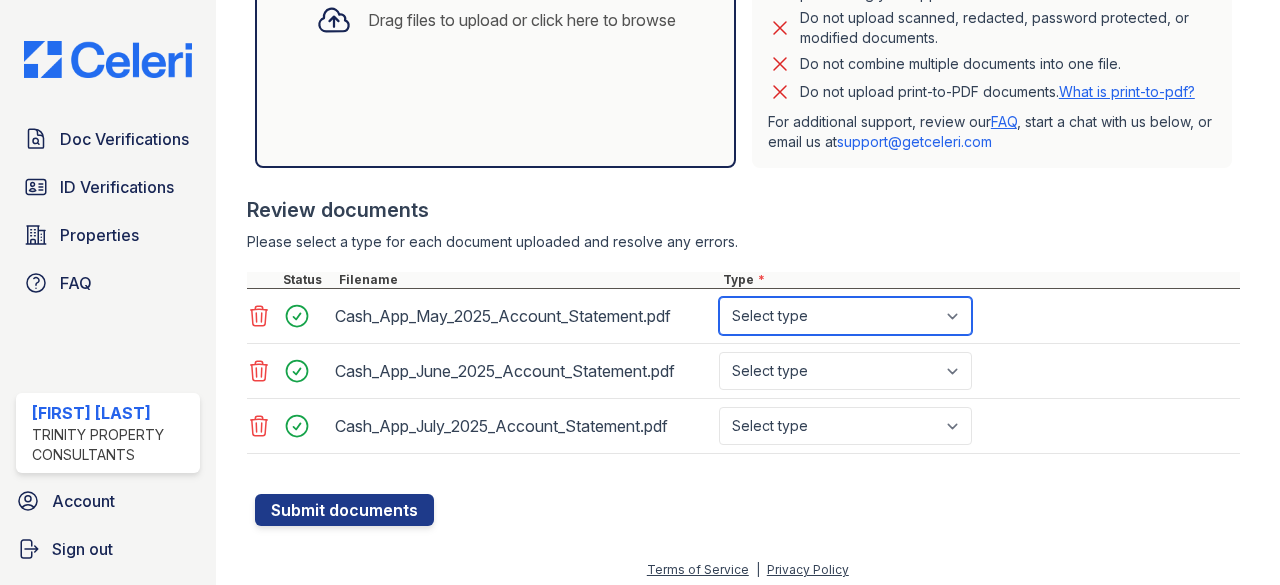 click on "Select type
Paystub
Bank Statement
Offer Letter
Tax Documents
Benefit Award Letter
Investment Account Statement
Other" at bounding box center [845, 316] 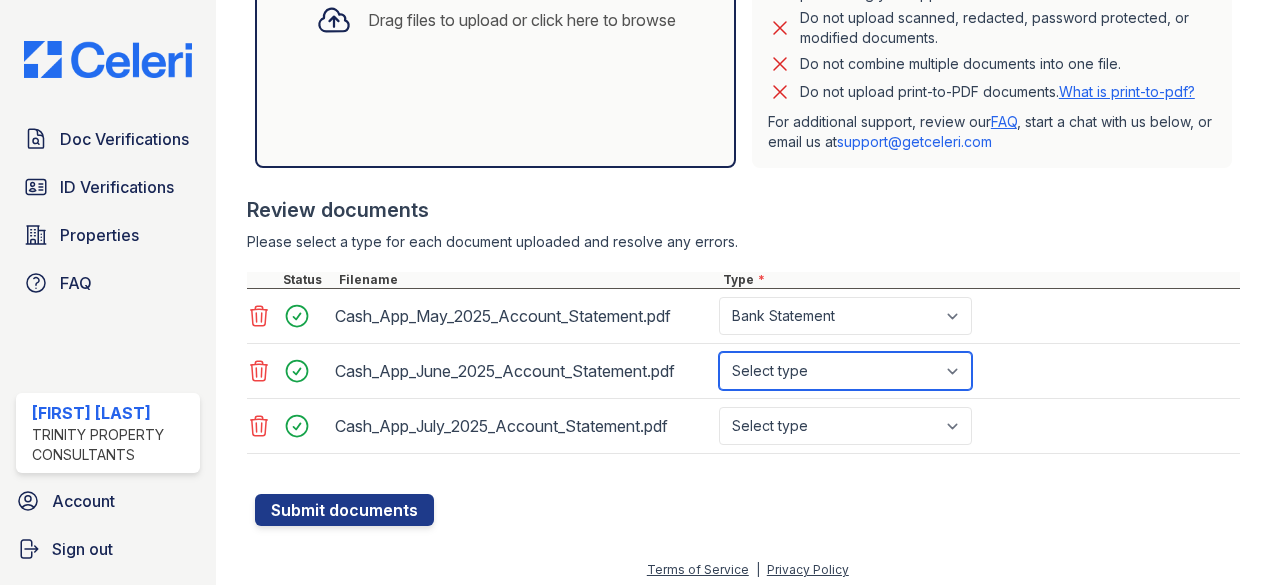 click on "Select type
Paystub
Bank Statement
Offer Letter
Tax Documents
Benefit Award Letter
Investment Account Statement
Other" at bounding box center [845, 371] 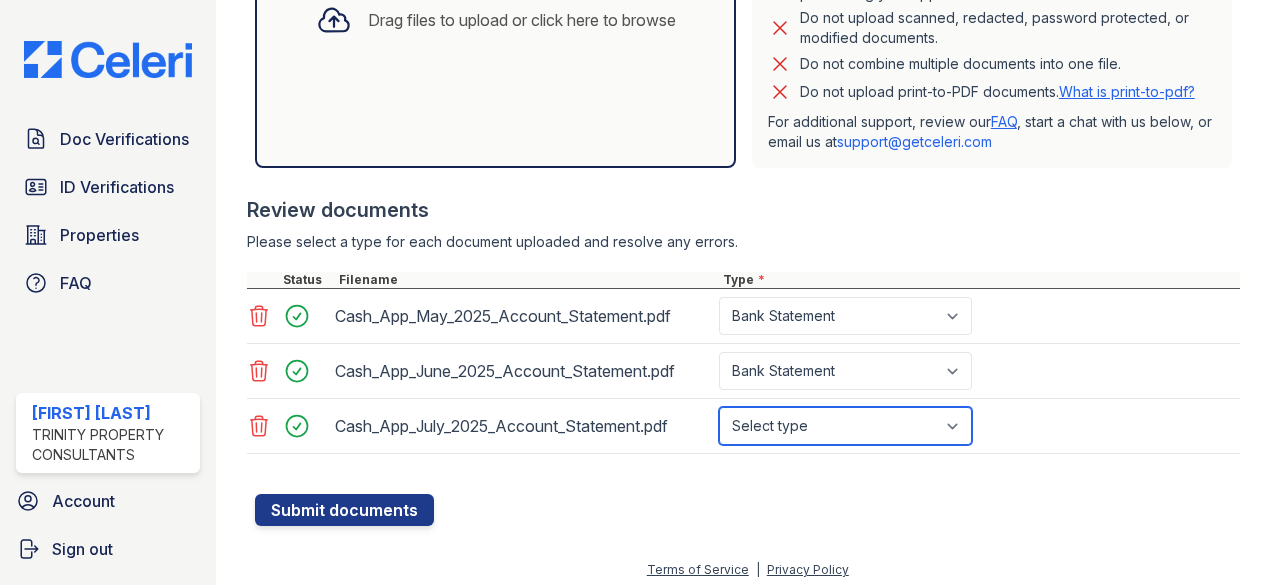 click on "Select type
Paystub
Bank Statement
Offer Letter
Tax Documents
Benefit Award Letter
Investment Account Statement
Other" at bounding box center [845, 426] 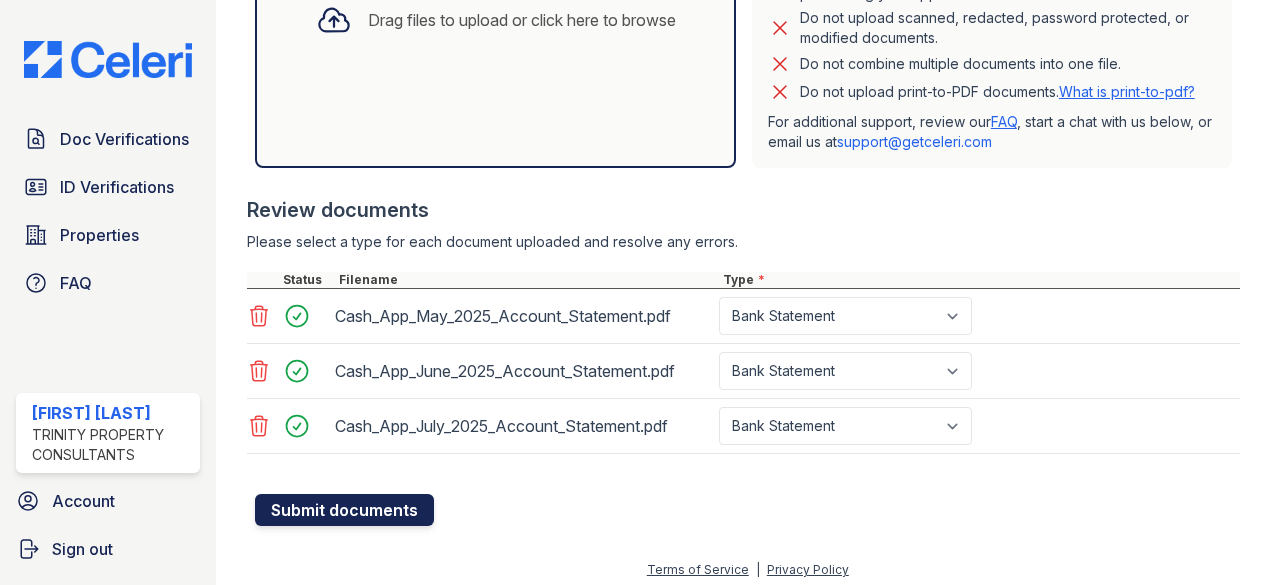 click on "Submit documents" at bounding box center (344, 510) 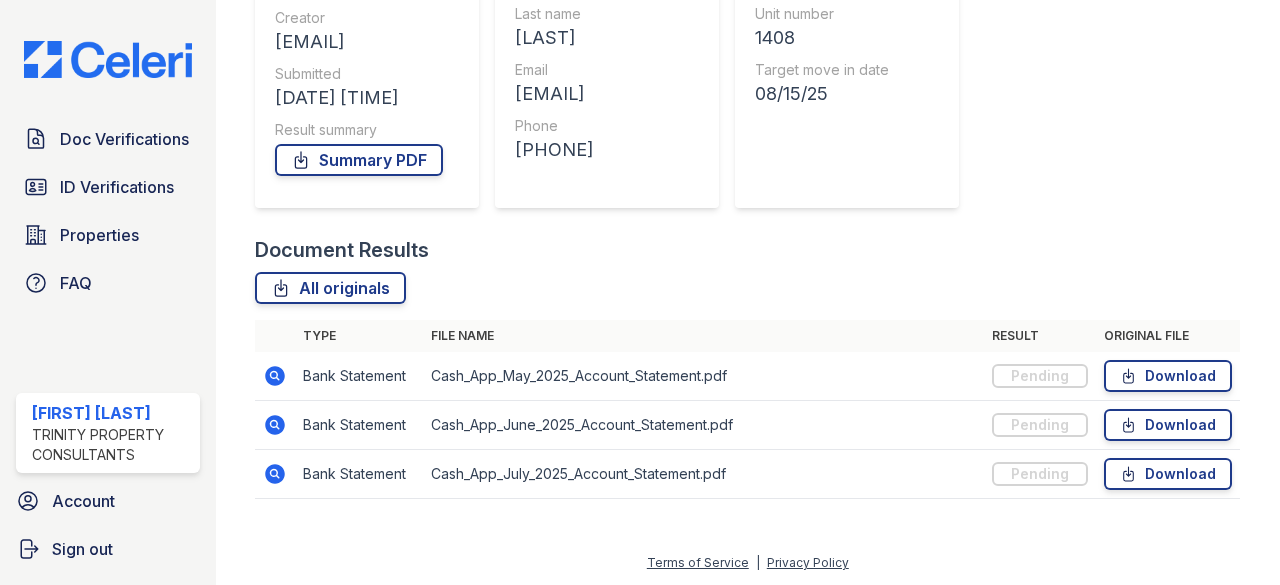 scroll, scrollTop: 0, scrollLeft: 0, axis: both 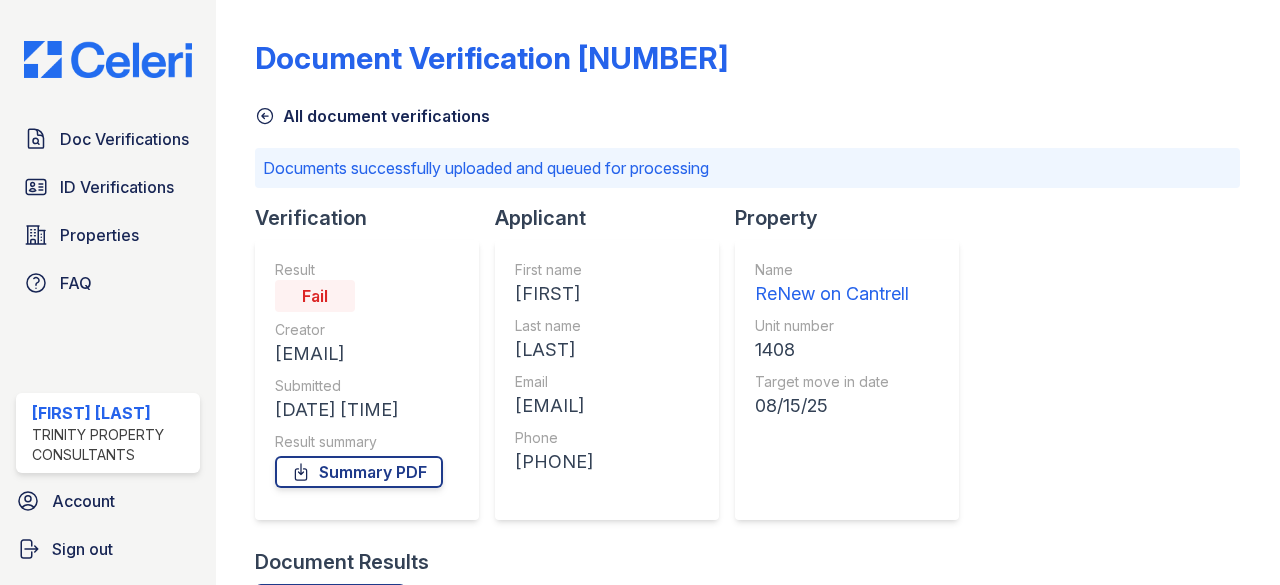 click on "Result summary" at bounding box center (359, 442) 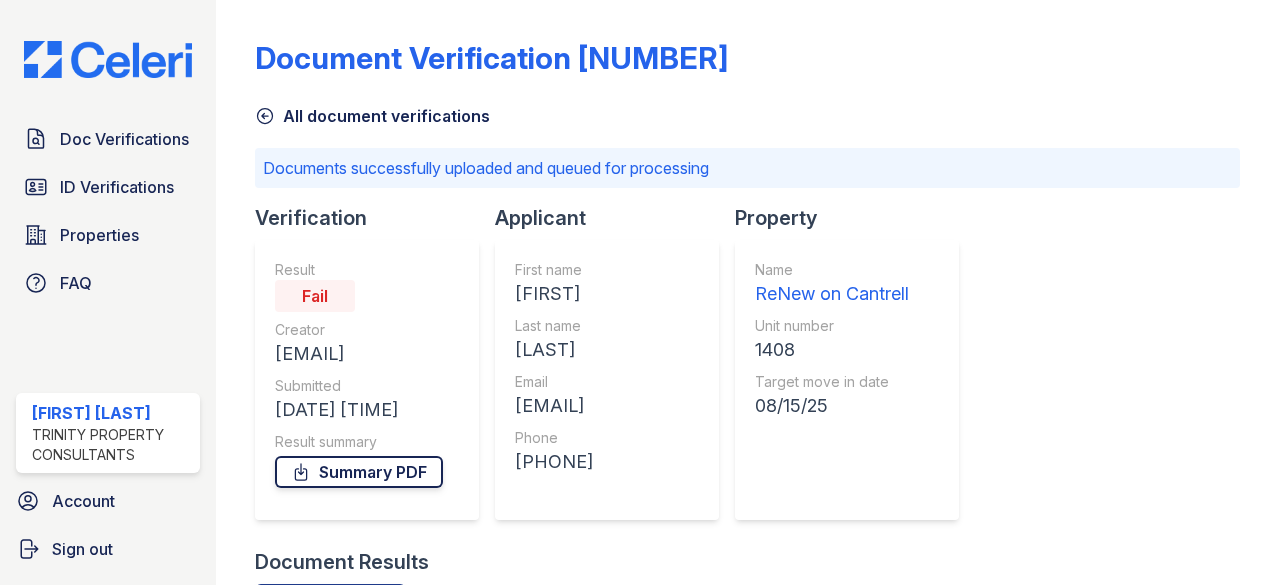 click on "Summary PDF" at bounding box center [359, 472] 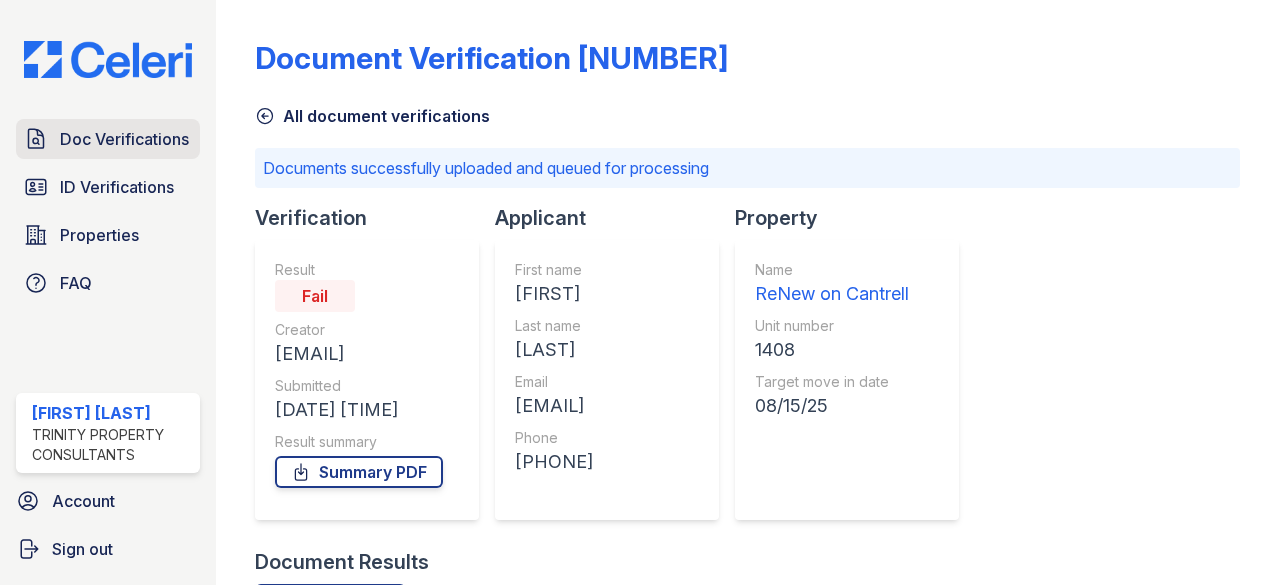 click on "Doc Verifications" at bounding box center [124, 139] 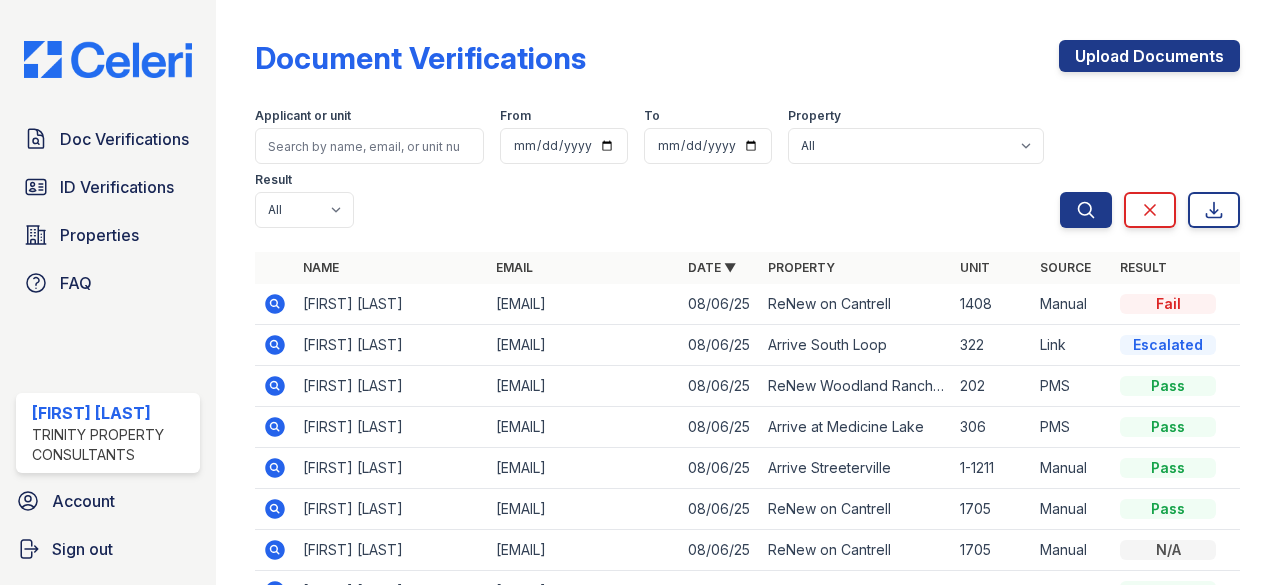 click on "Upload Documents" at bounding box center [1149, 66] 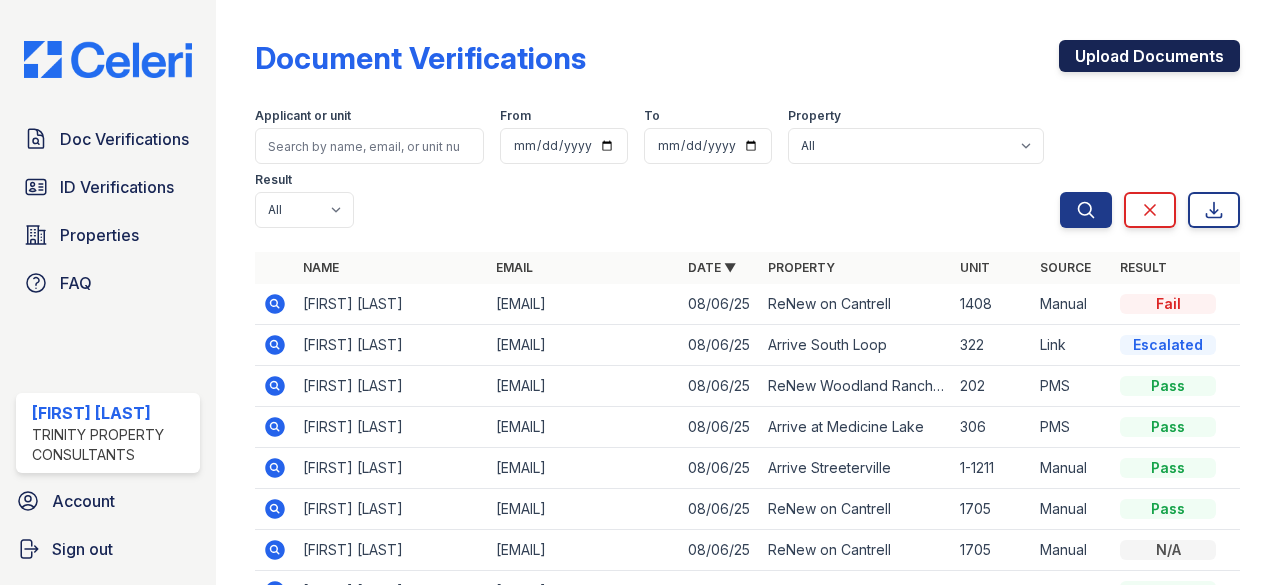 click on "Upload Documents" at bounding box center [1149, 56] 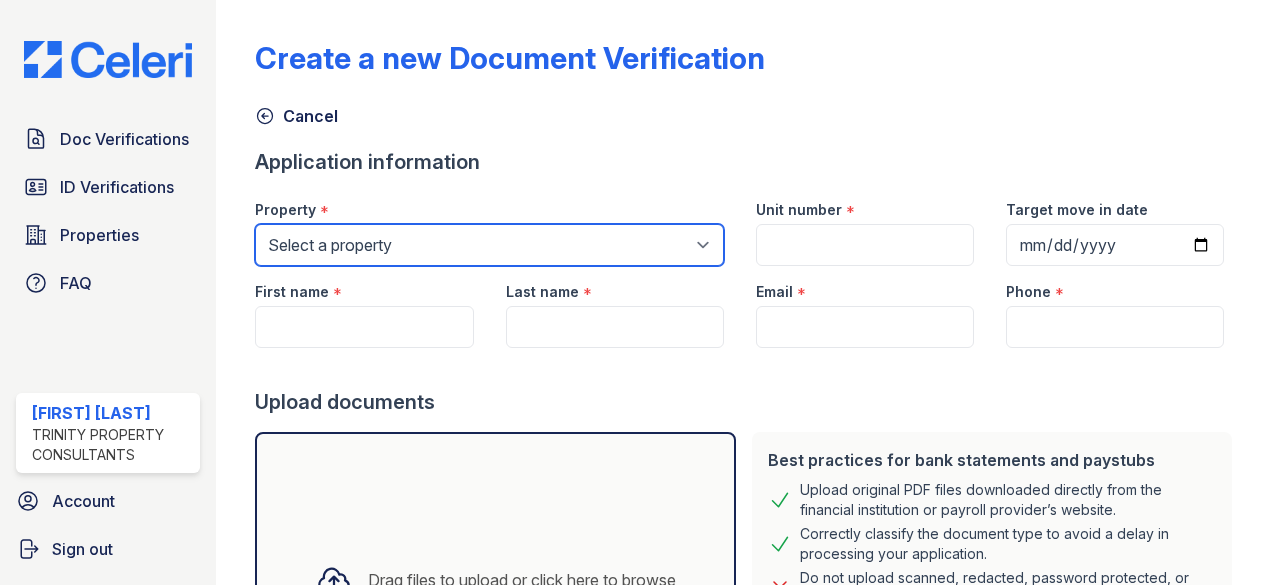 click on "Select a property
888 at Grand Hope Park
Alturas Andrews
Alturas Cedar Hills
Alturas Eleventh
Alturas Penbrook
Alturas Vose Townhomes
Arrive 2801
Arrive 4301
Arrive 800 Penn
Arrive Alexandria
Arrive at Medicine Lake
Arrive at the Retreat
Arrive Belay
Arrive Belay + Noba
Arrive Bellevue
Arrive Brentwood Apartment Collection
Arrive Brentwood I
Arrive Brentwood II
Arrive Broadway Lofts
Arrive Buckhead
Arrive Chadds Ford
Arrive Clairemont
Arrive Crofton
Arrive Eden Prairie
Arrive First Hill
Arrive Fort Lee
Arrive Glenview
Arrive Hollywood
Arrive Inglewood Trails
Arrive Inner Harbor
Arrive Key West
Arrive Laurie Lane
Arrive Lex
Arrive Loring Park
Arrive Lunenburg
Arrive Michigan Avenue
Arrive Minnetonka
Arrive Mission Valley
Arrive Murray Hill
Arrive Noba
Arrive North Bend
Arrive North Bethesda
Arrive North Shore
Arrive Oak Brook Heights
Arrive Odenton Apartment Collection
Arrive Odenton North
Arrive Odenton South" at bounding box center (489, 245) 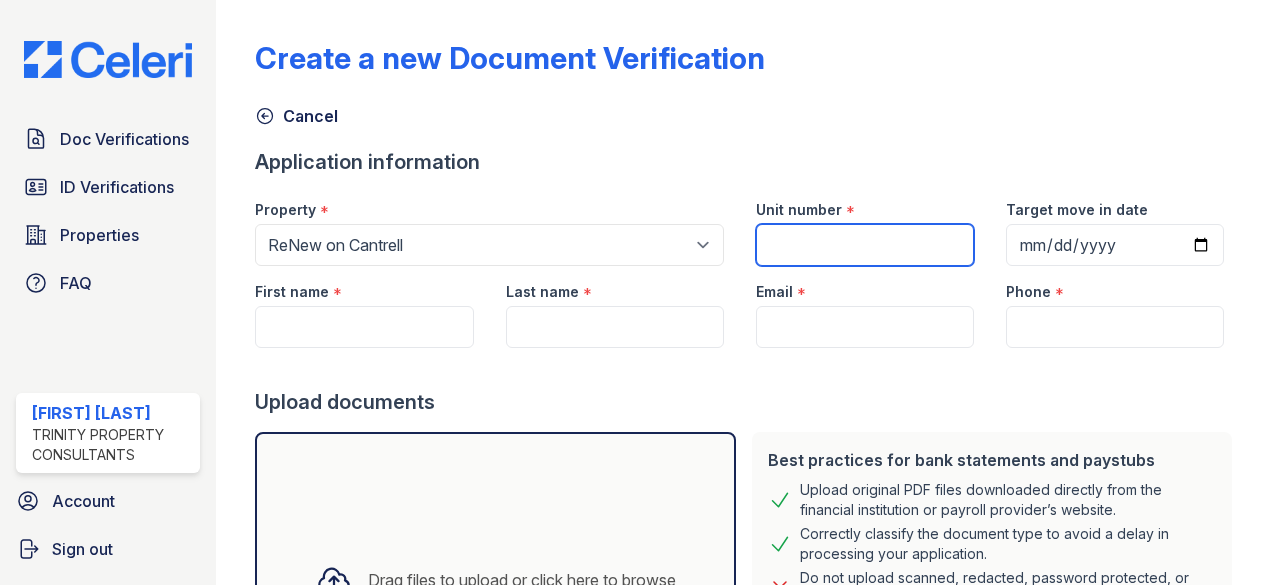 click on "Unit number" at bounding box center [865, 245] 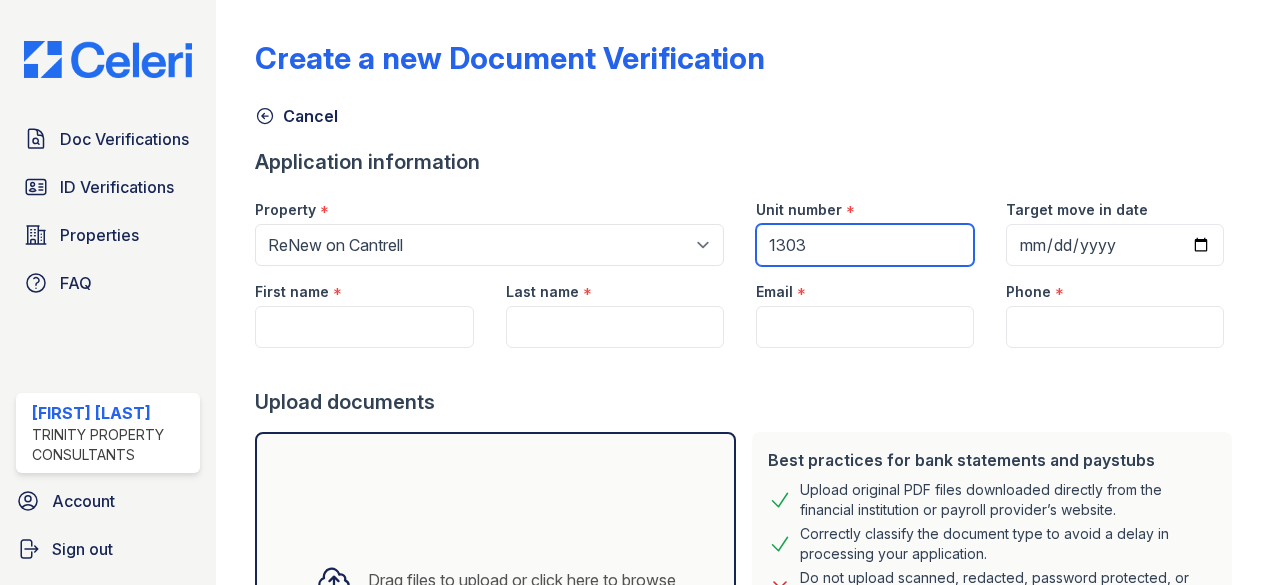 type on "1303" 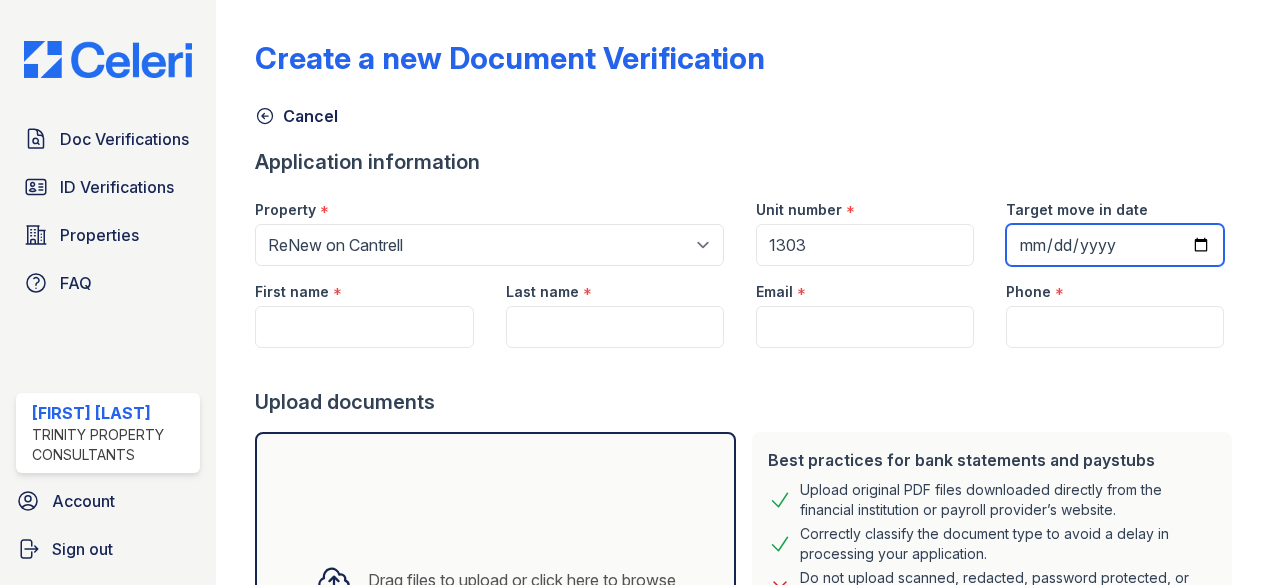 type on "2025-08-22" 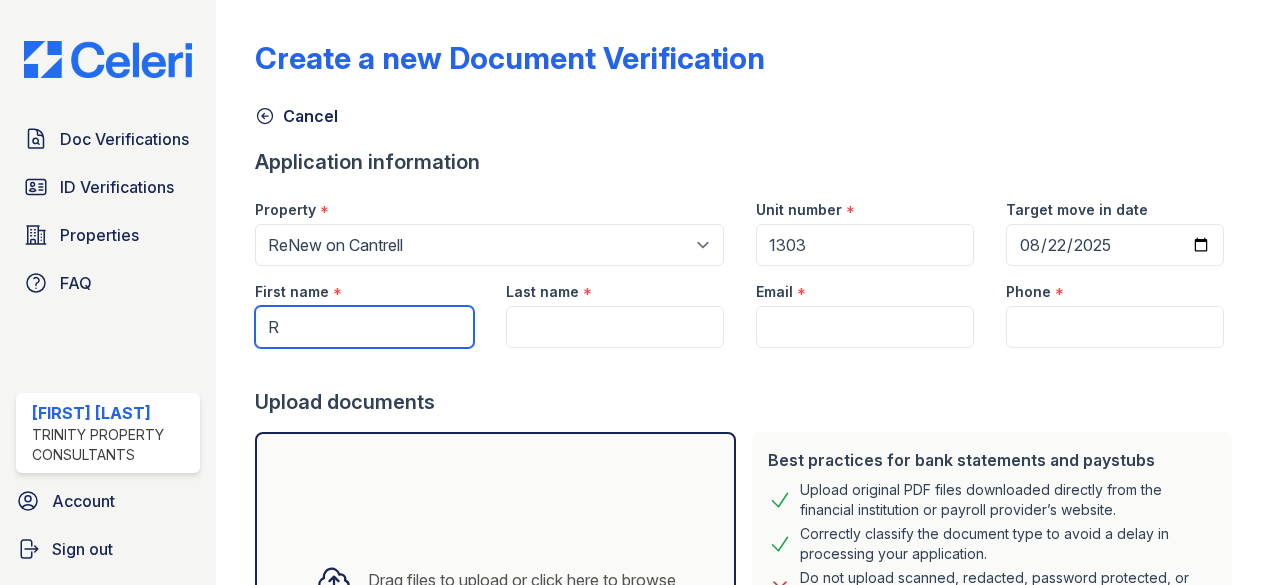 type on "[FIRST]" 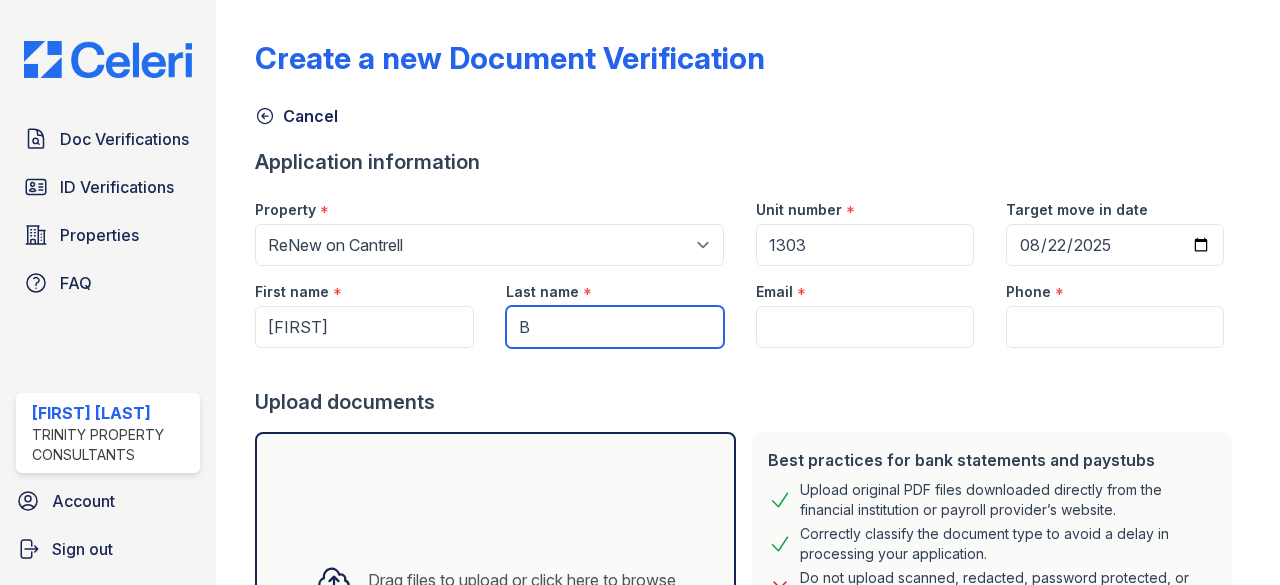 type on "B" 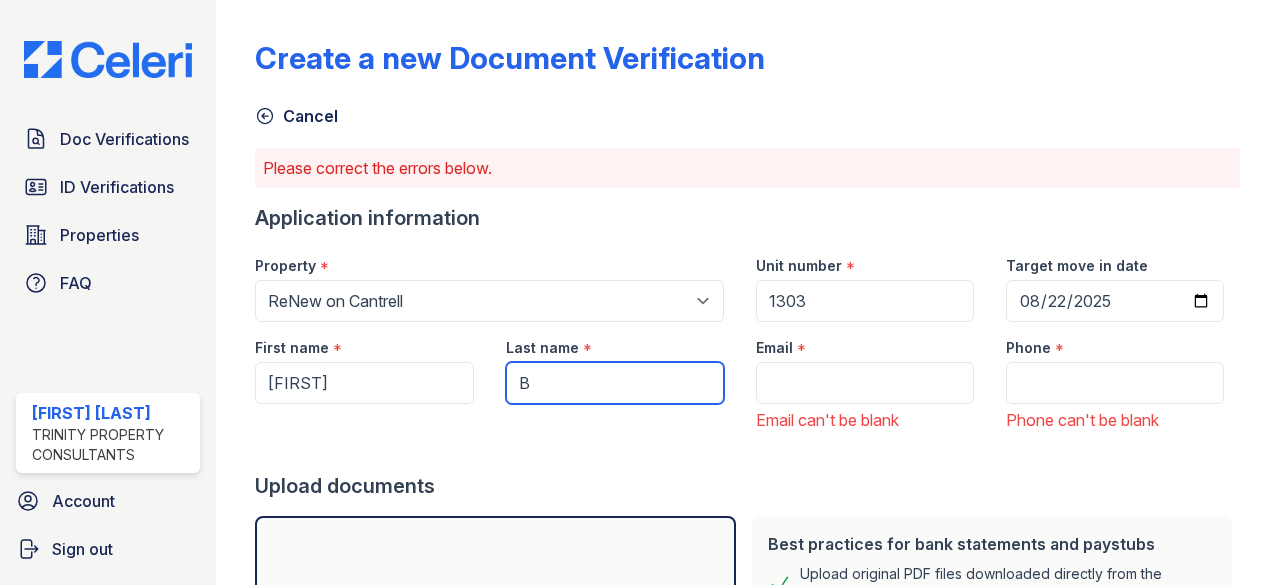 click on "B" at bounding box center (615, 383) 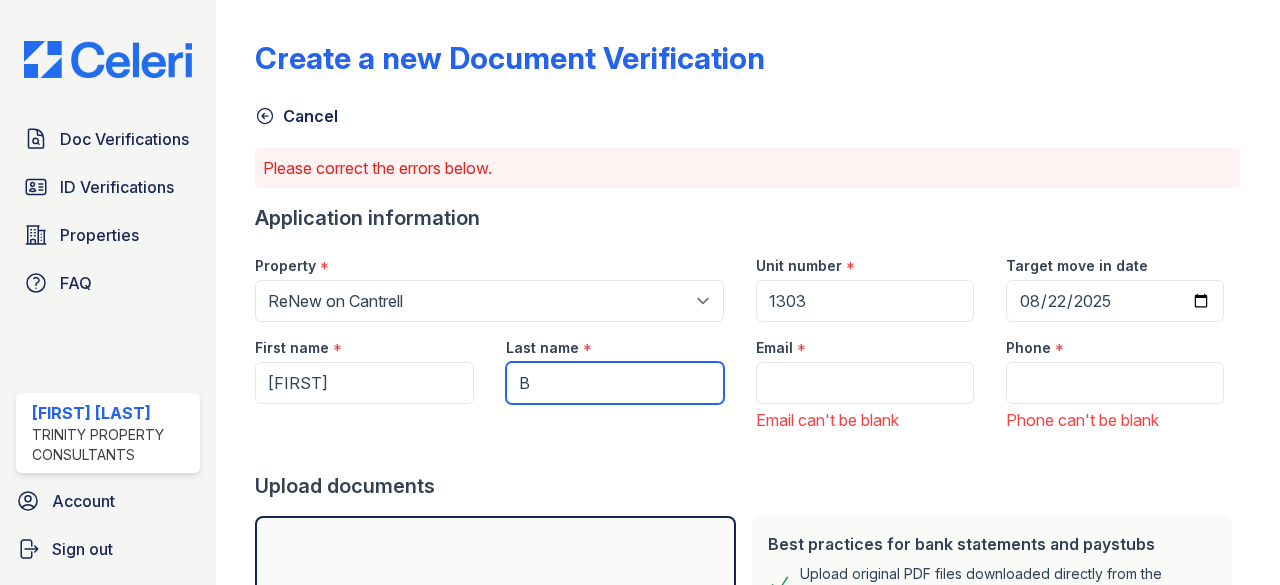 type on "[LAST]" 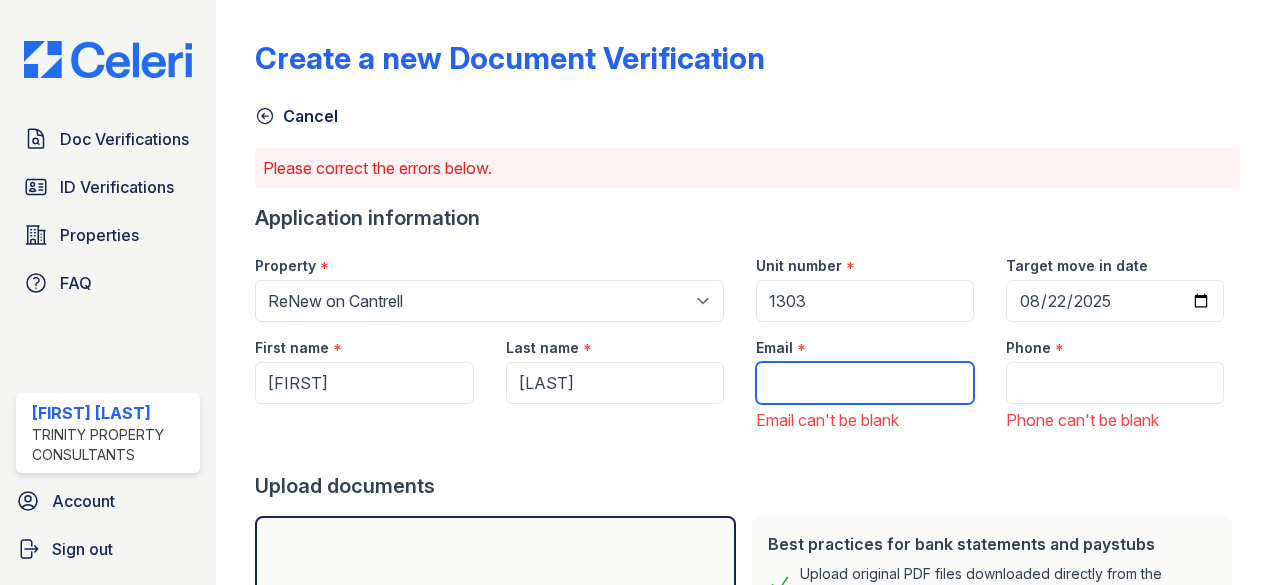 click on "Email" at bounding box center [865, 383] 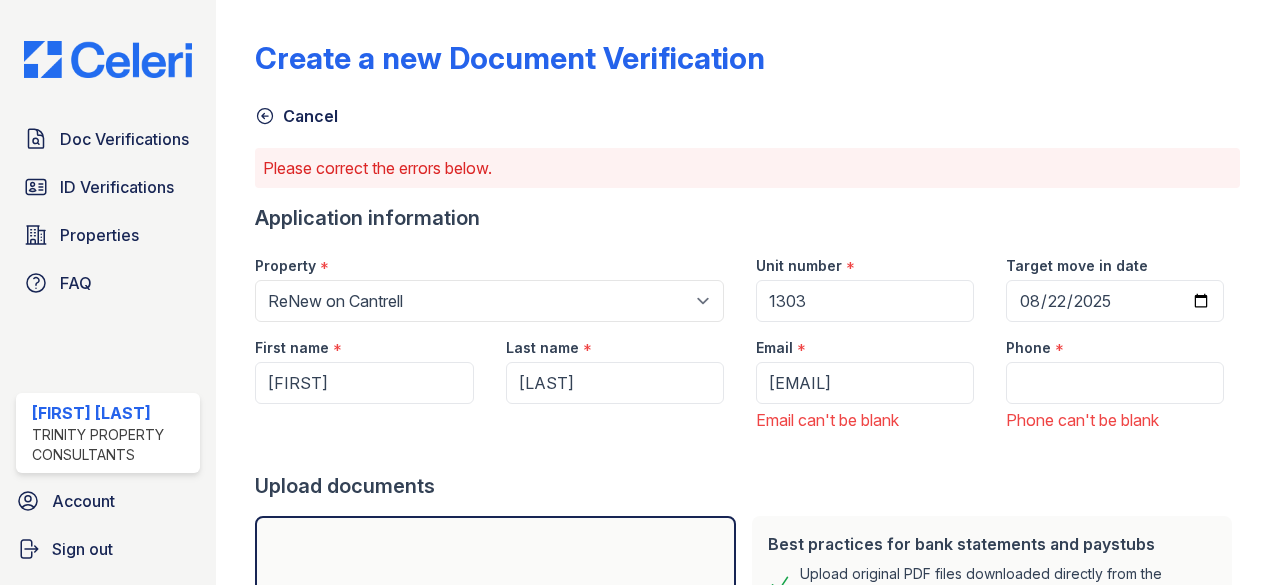 click on "Phone can't be blank" at bounding box center (1115, 420) 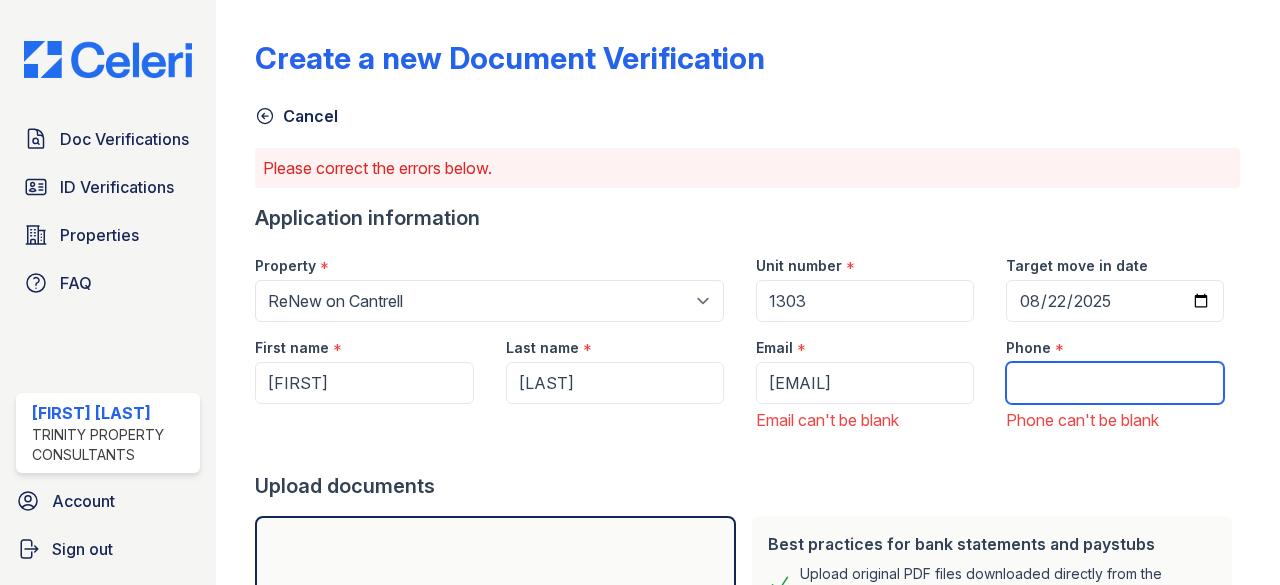 click on "Phone" at bounding box center [1115, 383] 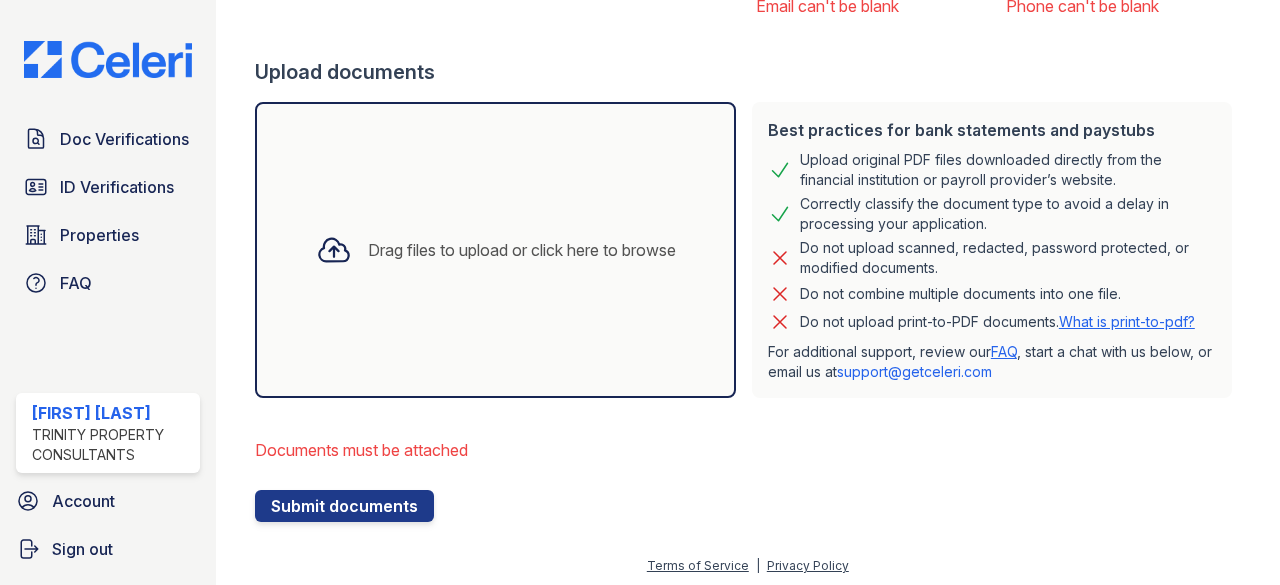 scroll, scrollTop: 416, scrollLeft: 0, axis: vertical 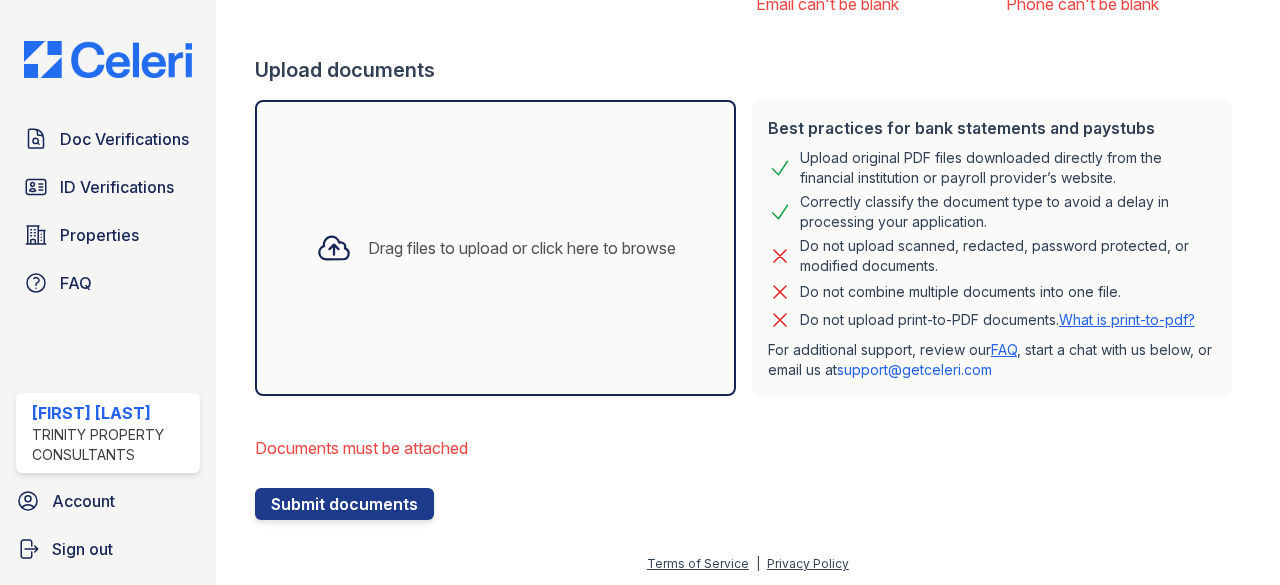 type on "[PHONE]" 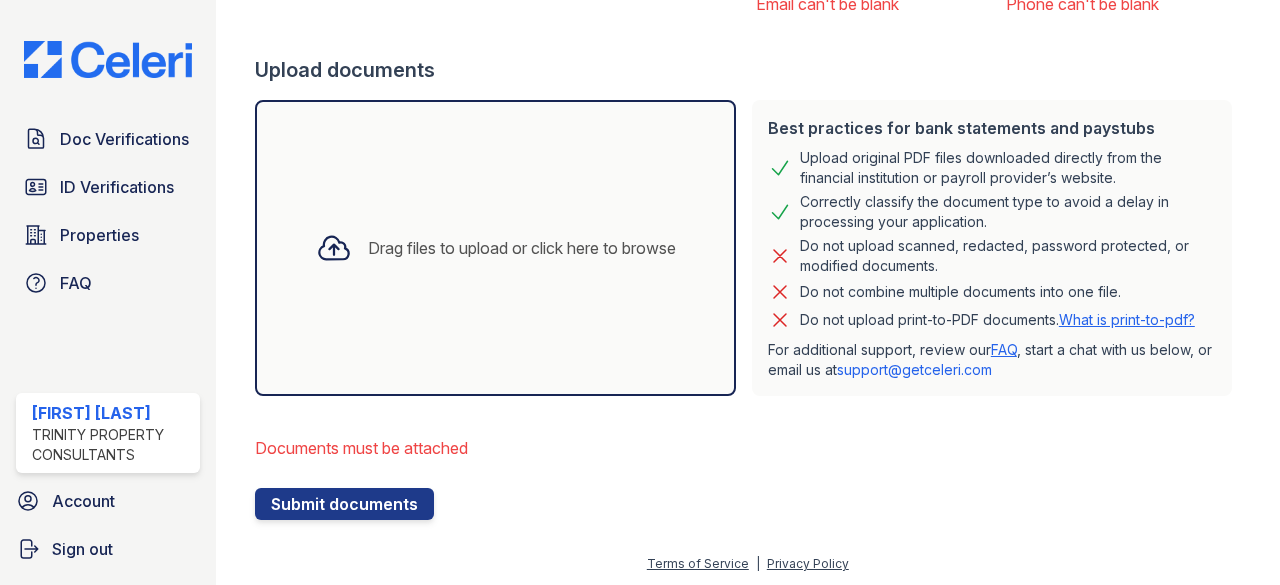 click on "Drag files to upload or click here to browse" at bounding box center (495, 248) 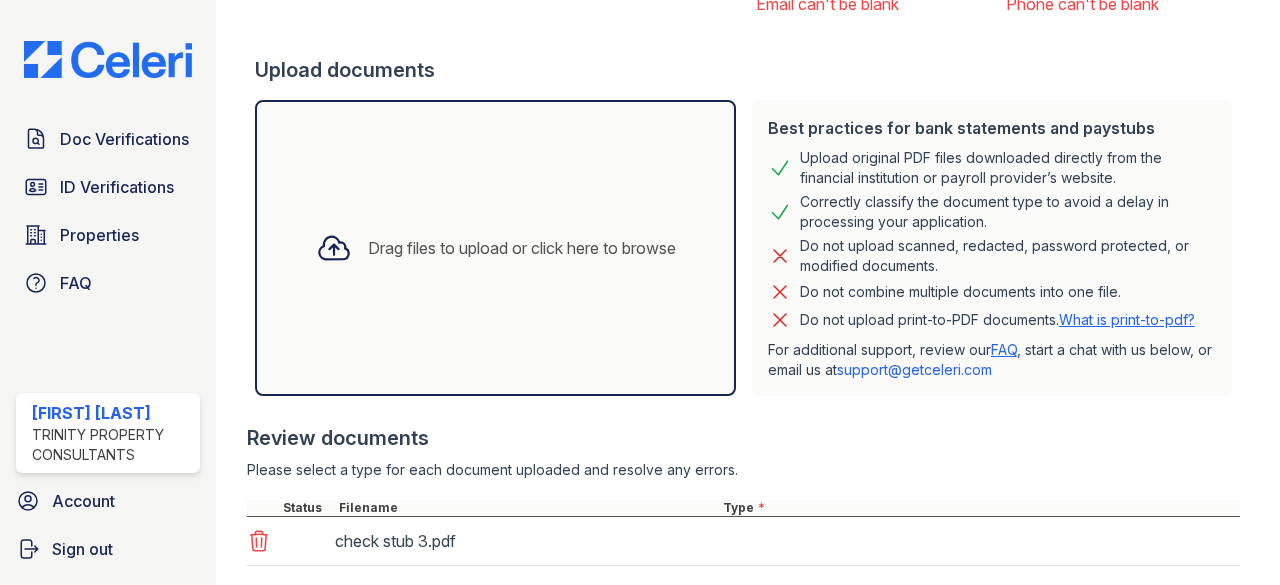 click on "Drag files to upload or click here to browse" at bounding box center (495, 248) 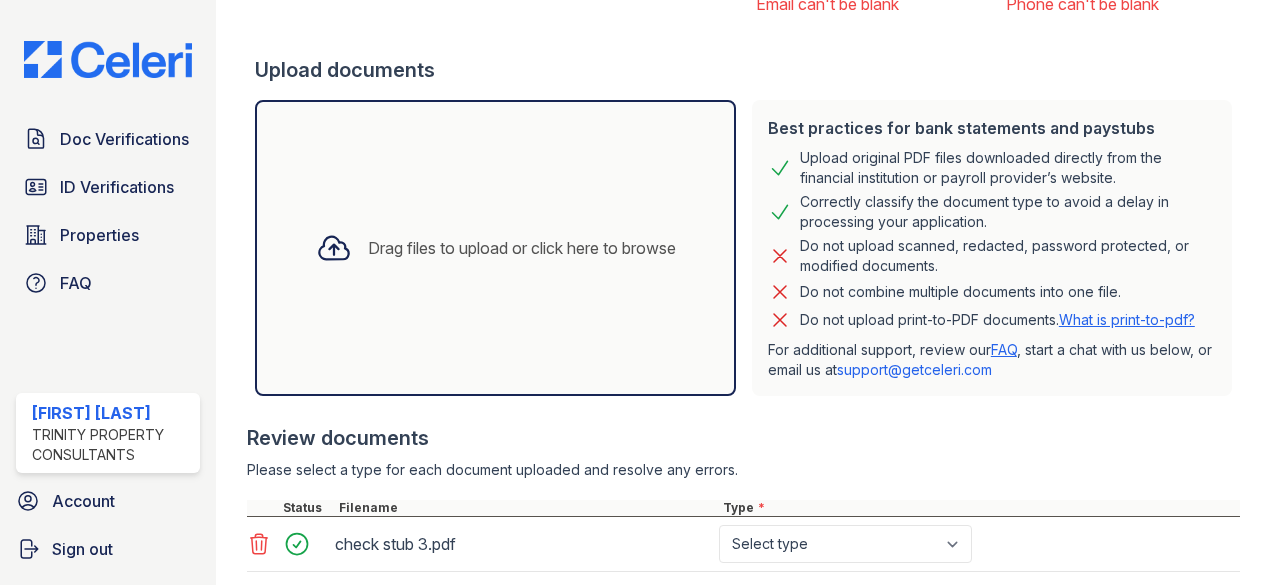 click on "Drag files to upload or click here to browse" at bounding box center [495, 248] 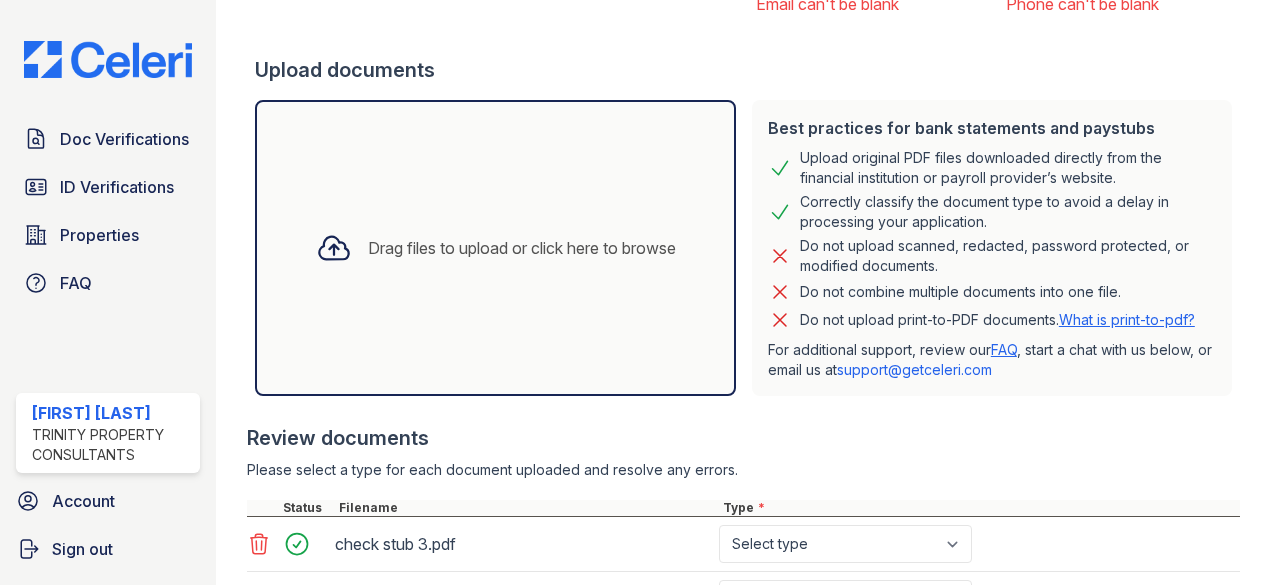 scroll, scrollTop: 706, scrollLeft: 0, axis: vertical 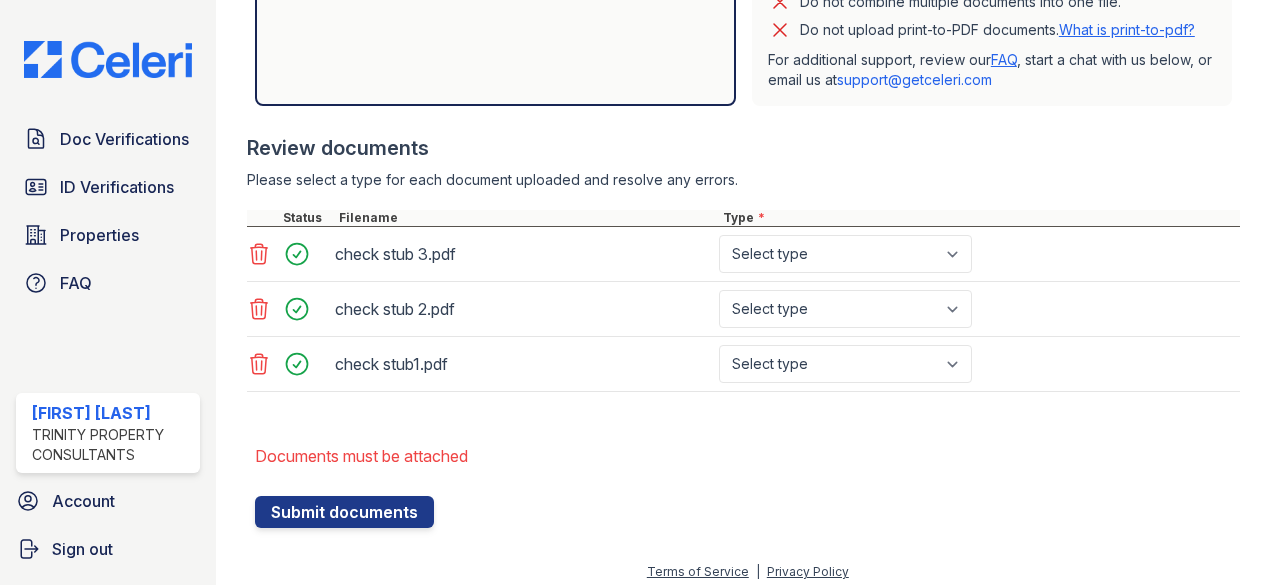 click on "[FILENAME]
Select type
Paystub
Bank Statement
Offer Letter
Tax Documents
Benefit Award Letter
Investment Account Statement
Other" at bounding box center (743, 254) 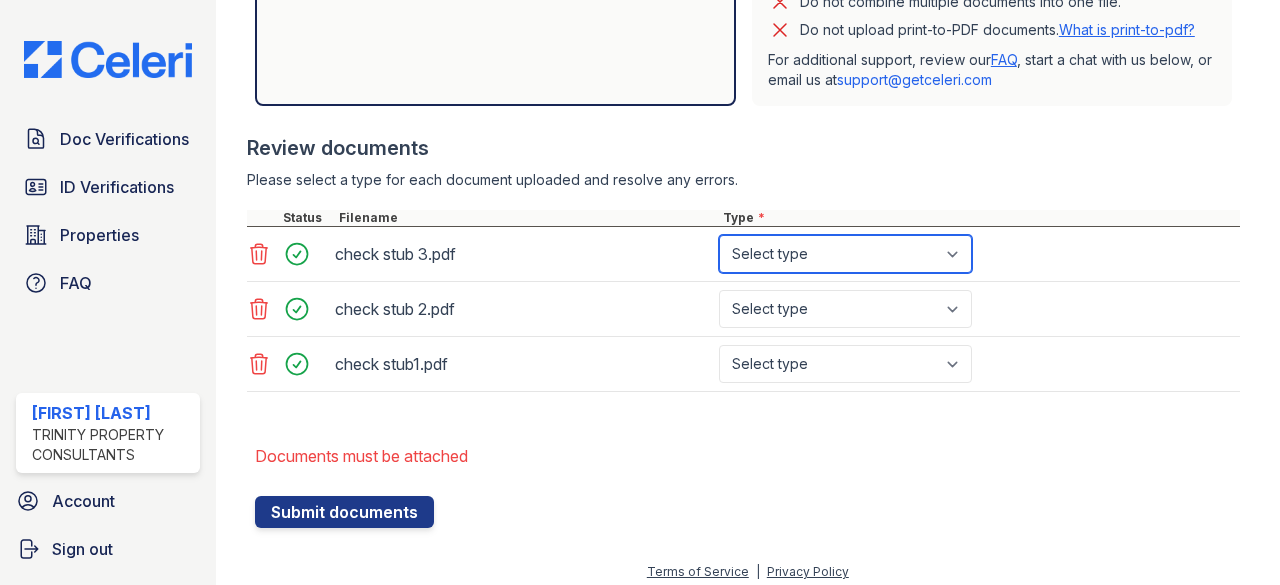 click on "Select type
Paystub
Bank Statement
Offer Letter
Tax Documents
Benefit Award Letter
Investment Account Statement
Other" at bounding box center [845, 254] 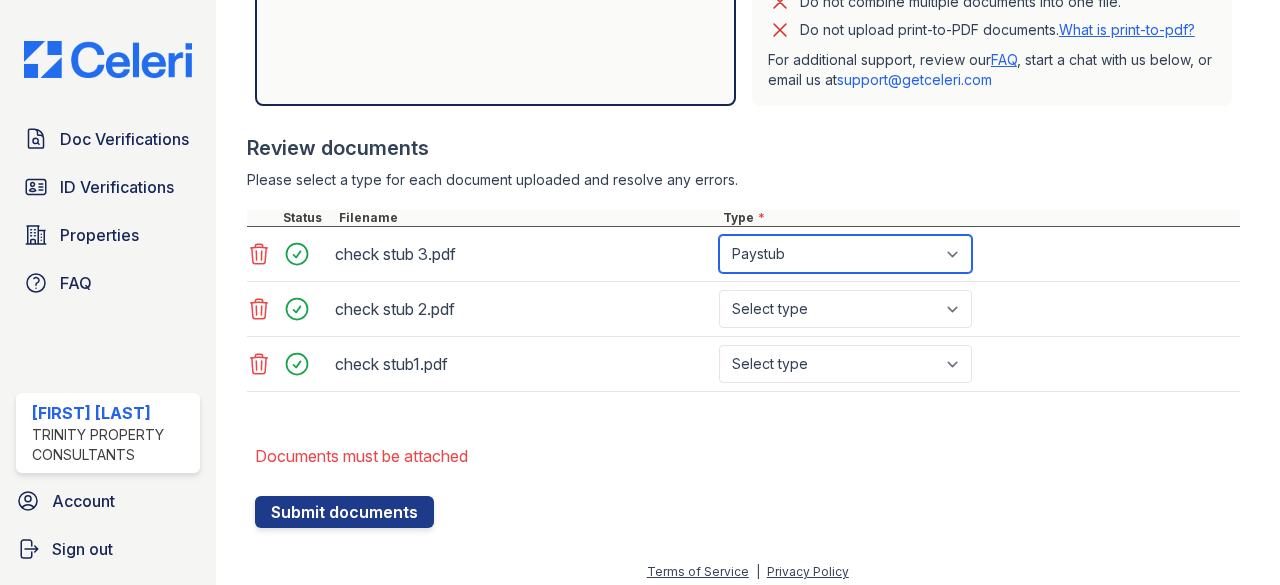 click on "Select type
Paystub
Bank Statement
Offer Letter
Tax Documents
Benefit Award Letter
Investment Account Statement
Other" at bounding box center [845, 254] 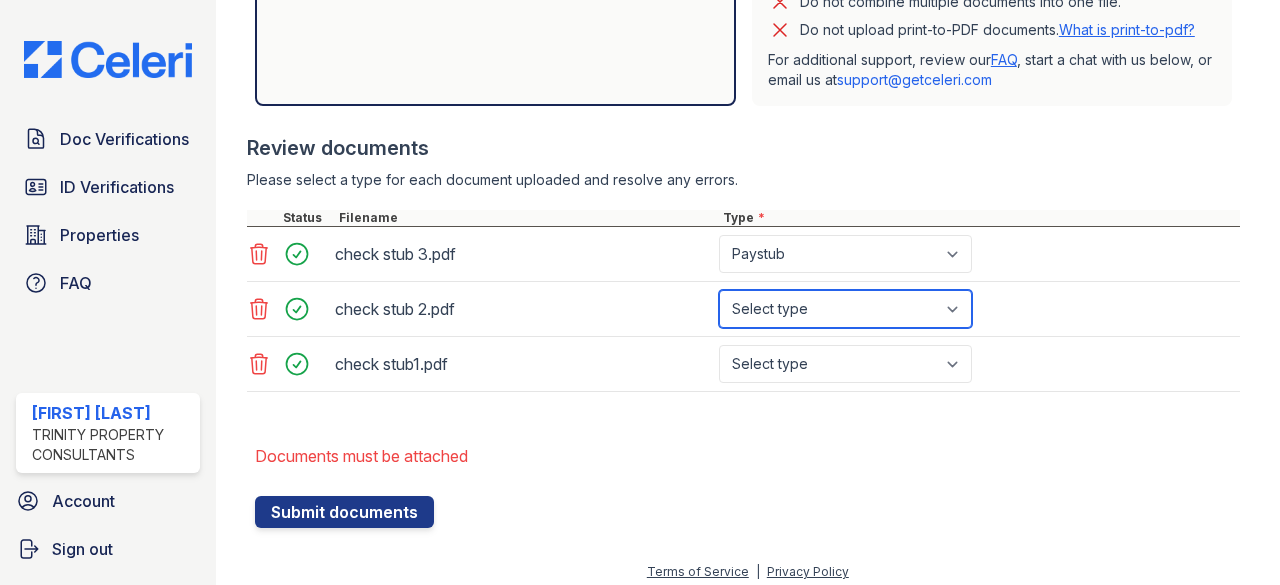 click on "Select type
Paystub
Bank Statement
Offer Letter
Tax Documents
Benefit Award Letter
Investment Account Statement
Other" at bounding box center (845, 309) 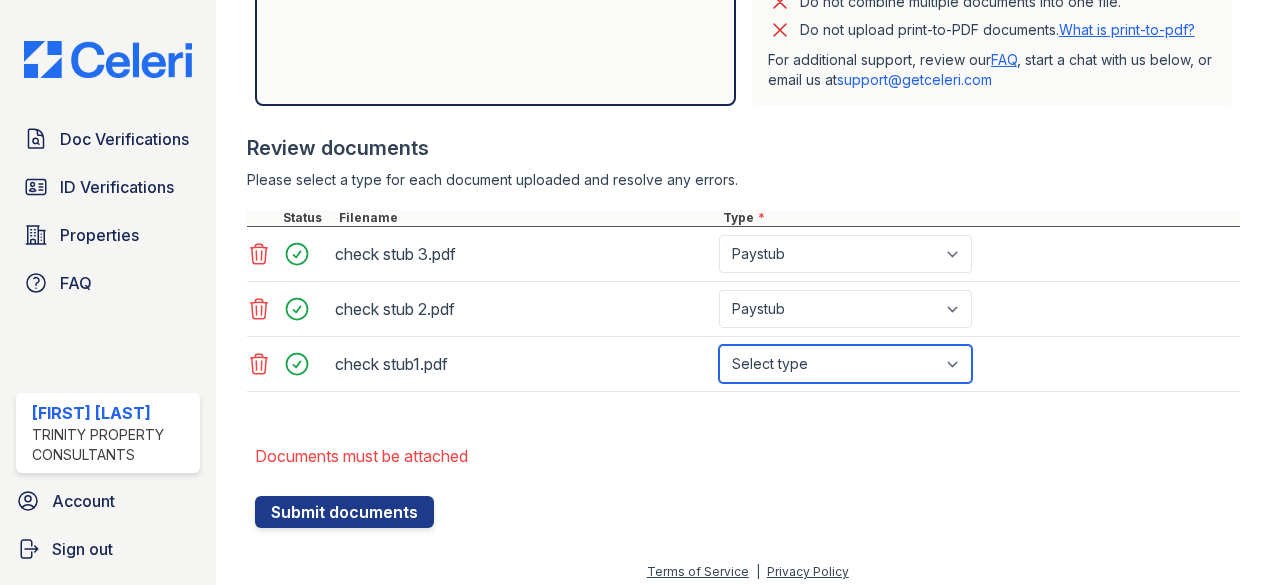 click on "Select type
Paystub
Bank Statement
Offer Letter
Tax Documents
Benefit Award Letter
Investment Account Statement
Other" at bounding box center (845, 364) 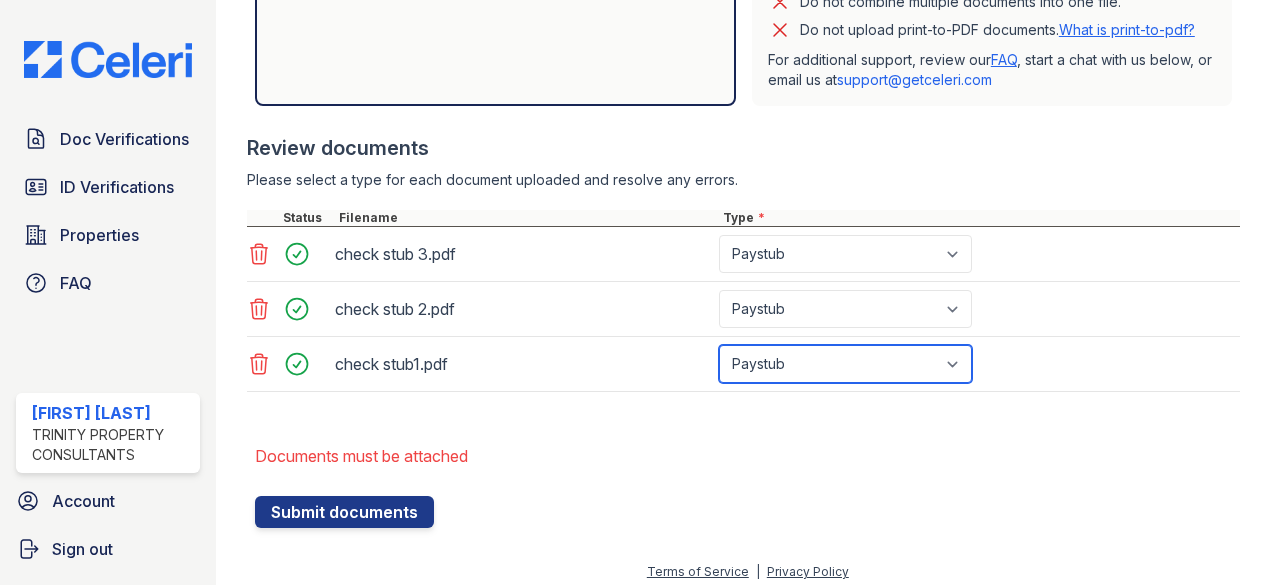 click on "Select type
Paystub
Bank Statement
Offer Letter
Tax Documents
Benefit Award Letter
Investment Account Statement
Other" at bounding box center (845, 364) 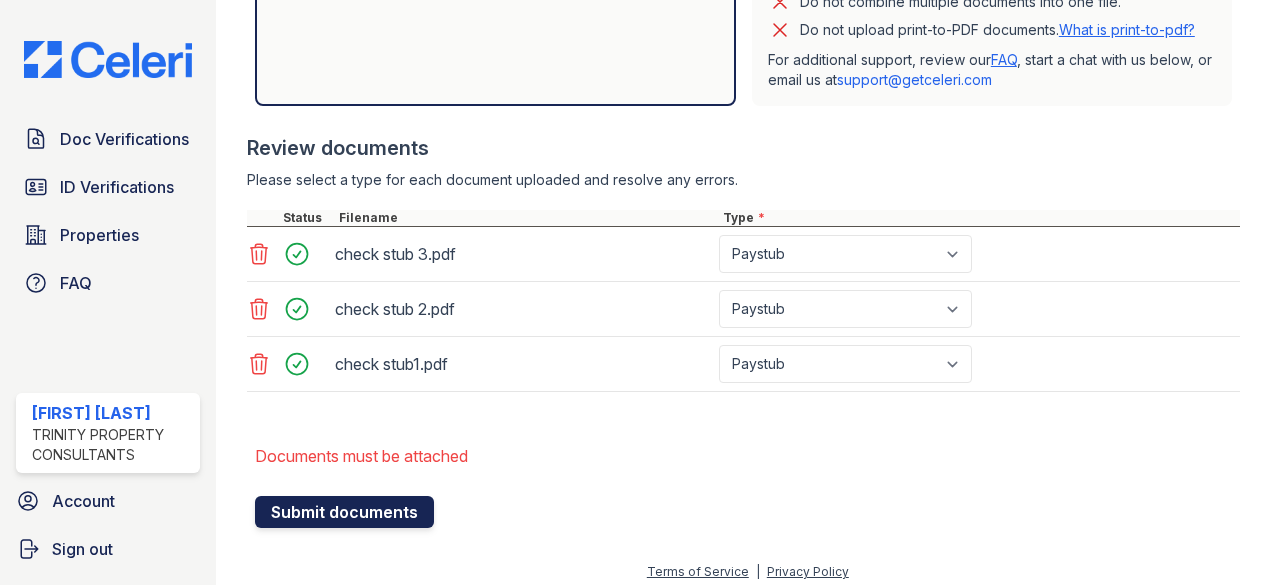 click on "Submit documents" at bounding box center [344, 512] 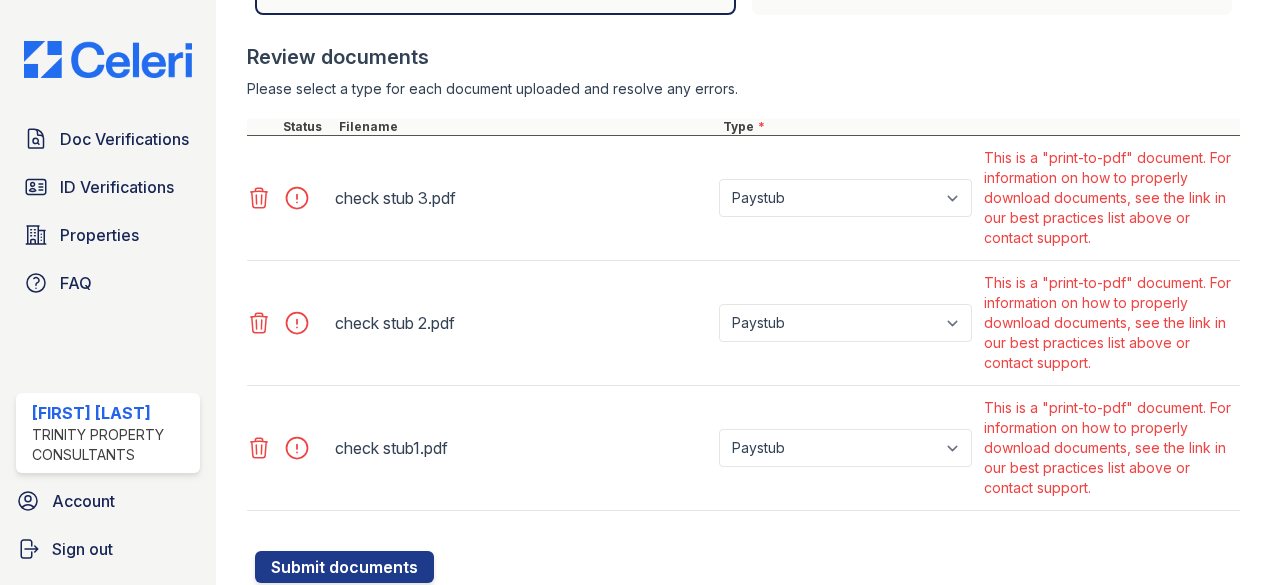 scroll, scrollTop: 832, scrollLeft: 0, axis: vertical 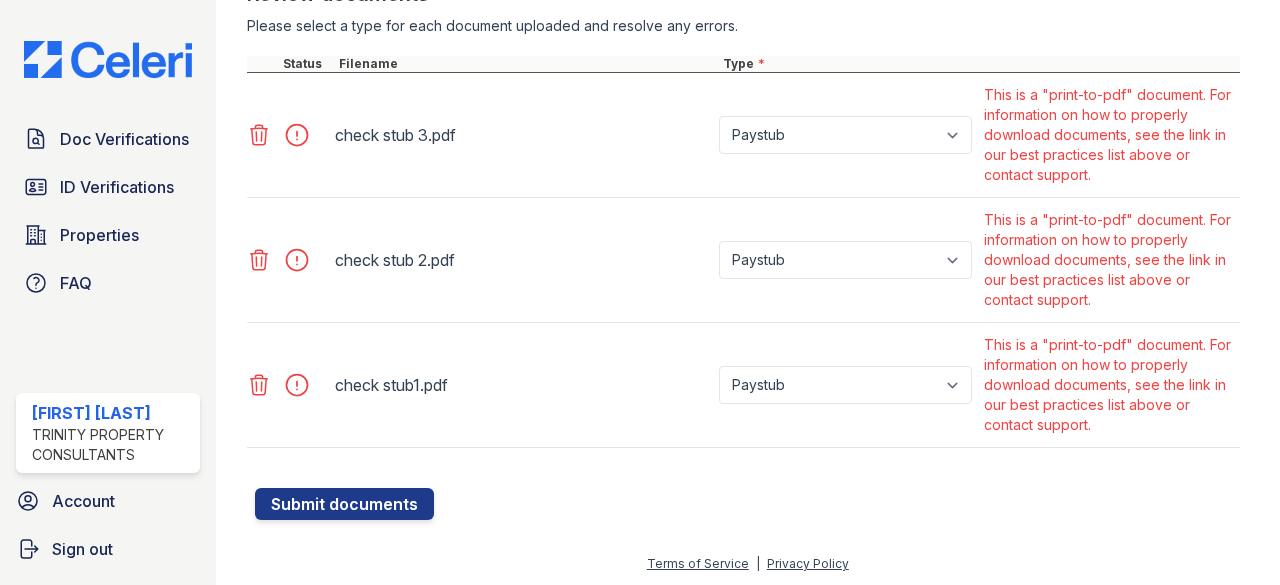 click 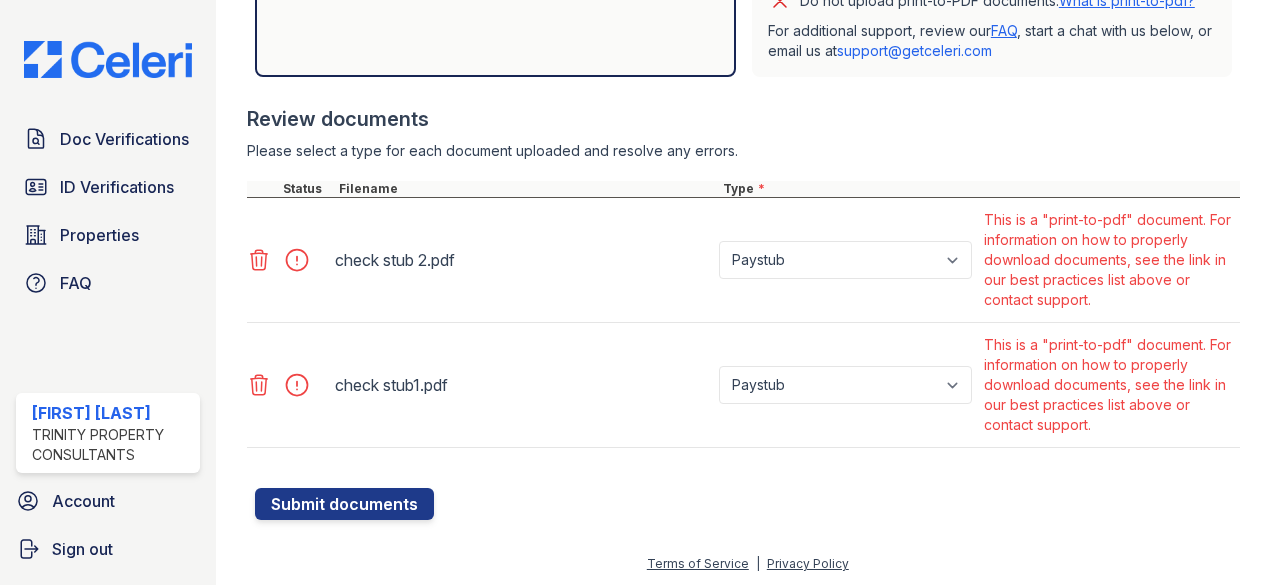click at bounding box center (261, 260) 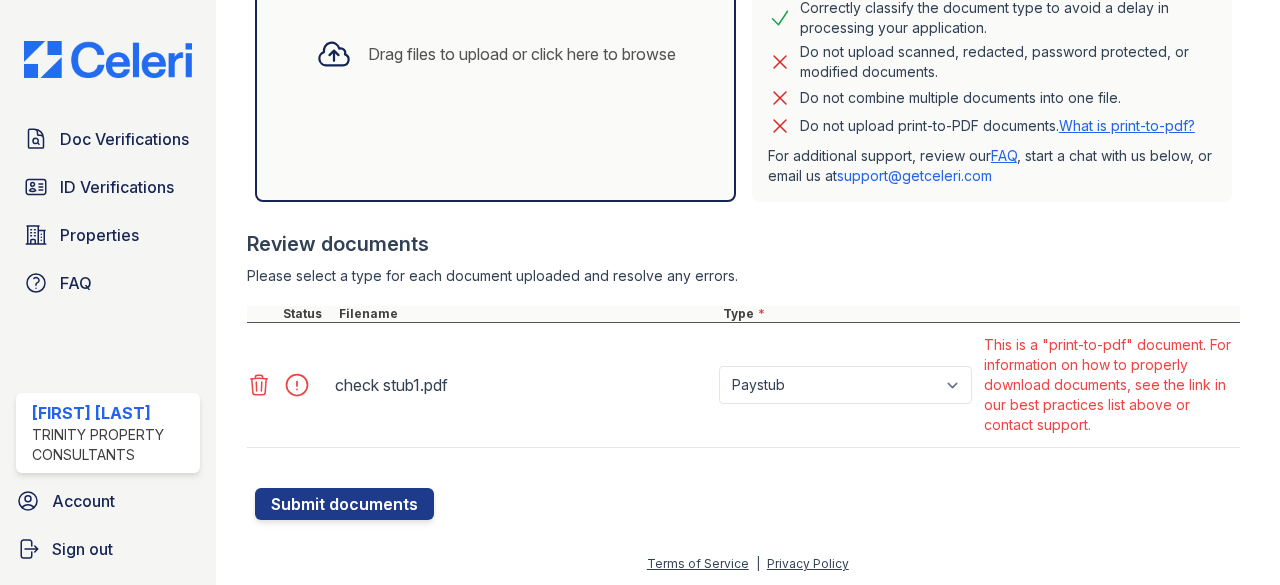 click 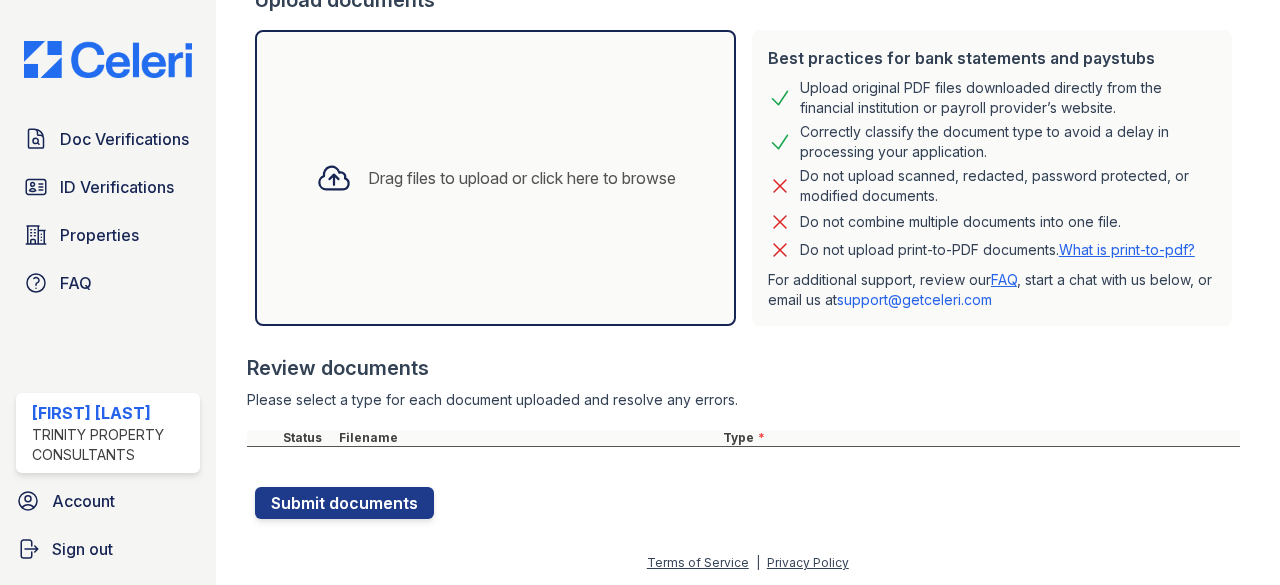 click on "Drag files to upload or click here to browse" at bounding box center (495, 178) 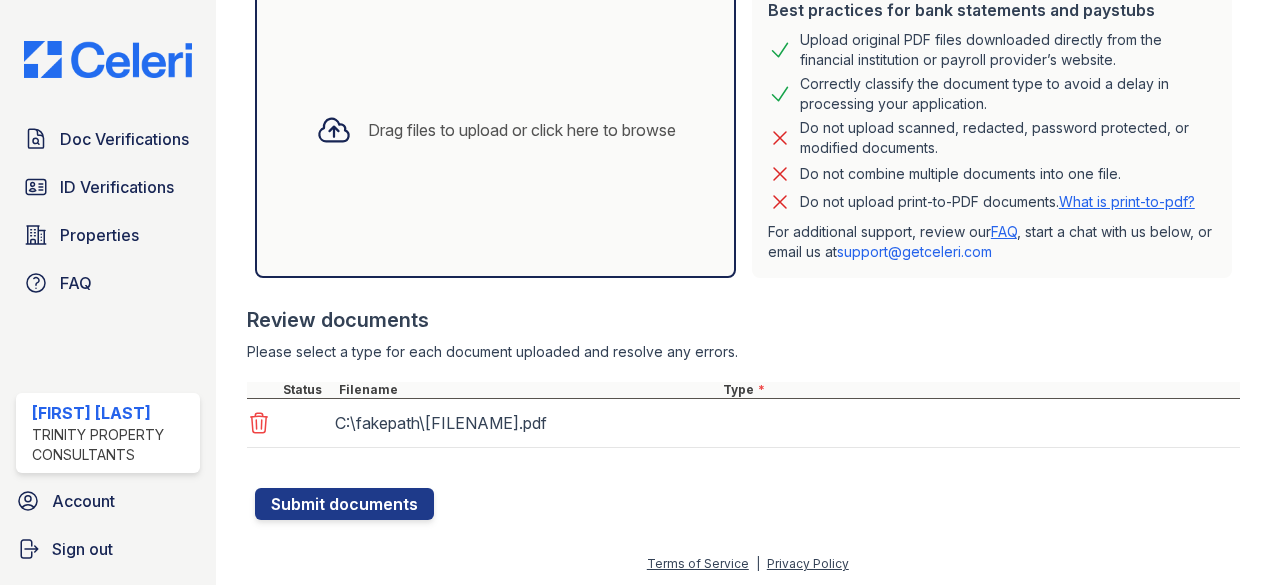 click on "Drag files to upload or click here to browse" at bounding box center [495, 130] 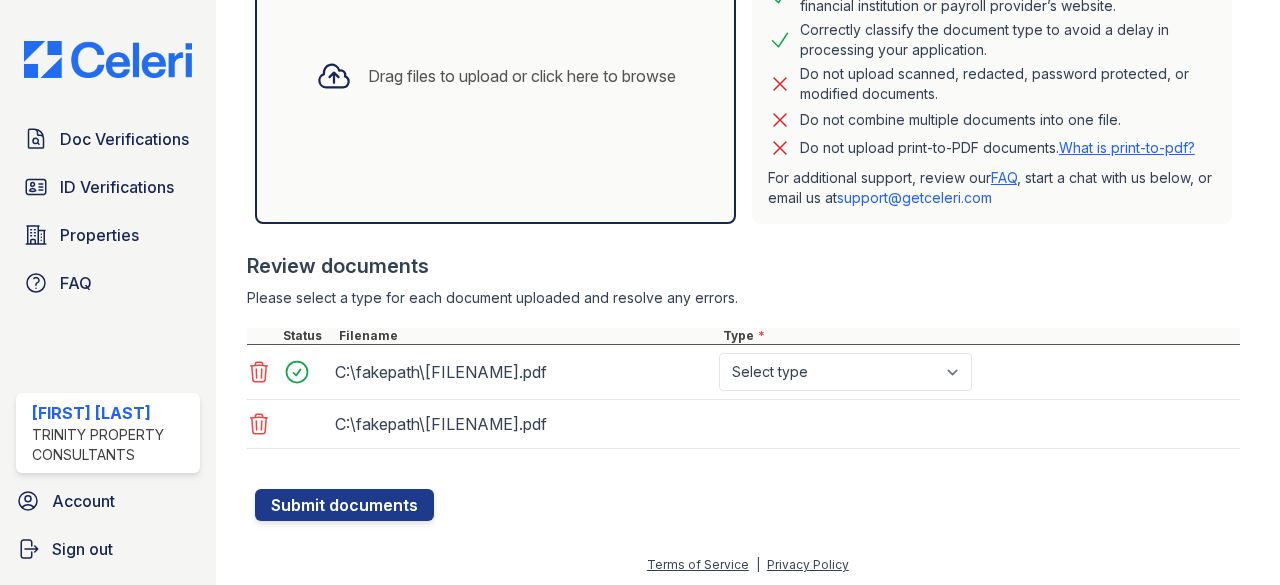 click on "Drag files to upload or click here to browse" at bounding box center (495, 76) 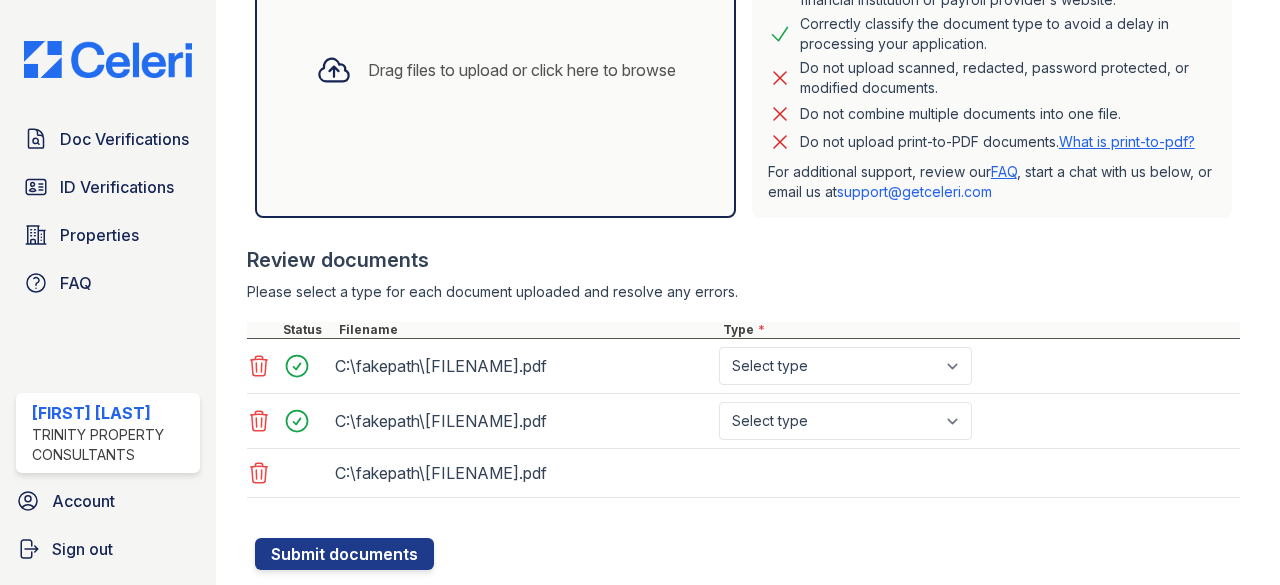 scroll, scrollTop: 582, scrollLeft: 0, axis: vertical 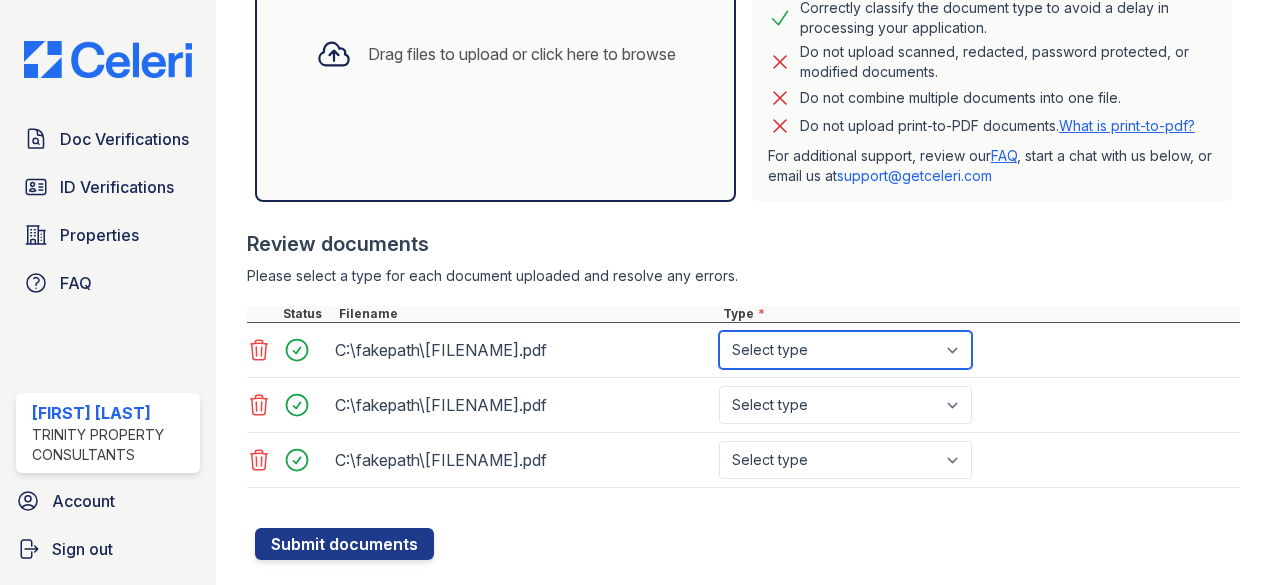 click on "Select type
Paystub
Bank Statement
Offer Letter
Tax Documents
Benefit Award Letter
Investment Account Statement
Other" at bounding box center (845, 350) 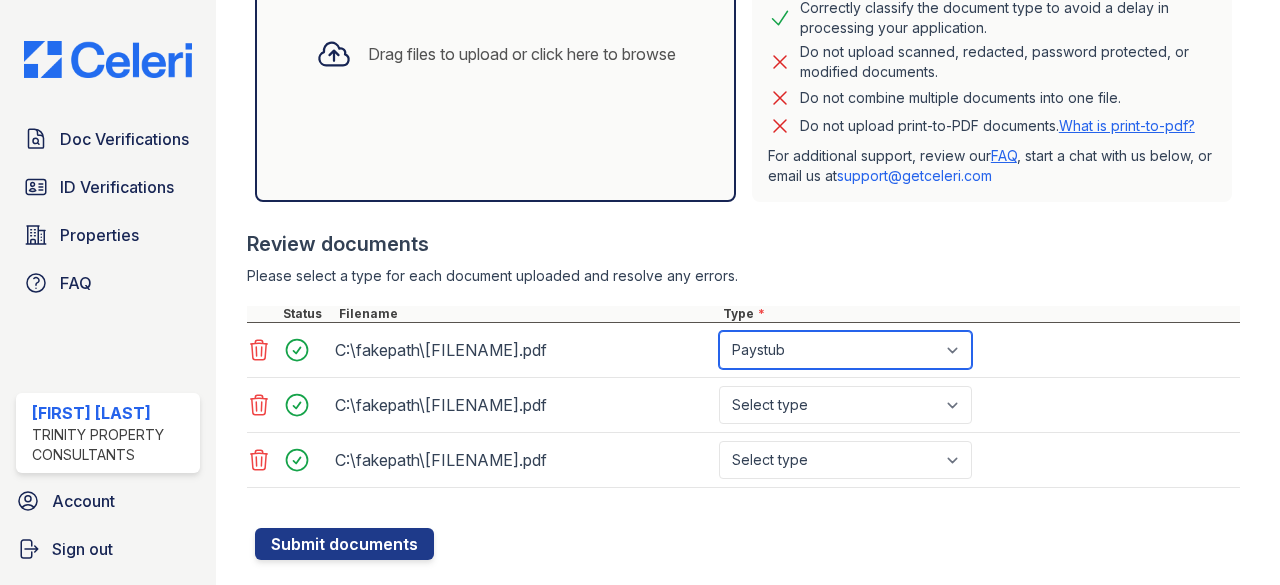 click on "Select type
Paystub
Bank Statement
Offer Letter
Tax Documents
Benefit Award Letter
Investment Account Statement
Other" at bounding box center [845, 350] 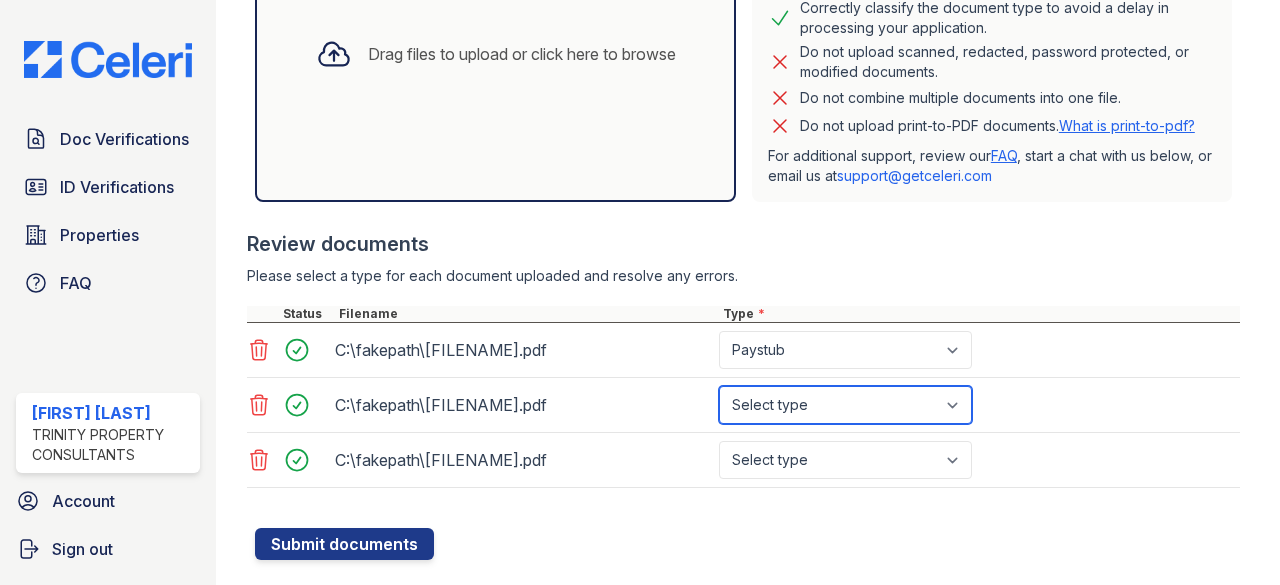 click on "Select type
Paystub
Bank Statement
Offer Letter
Tax Documents
Benefit Award Letter
Investment Account Statement
Other" at bounding box center (845, 405) 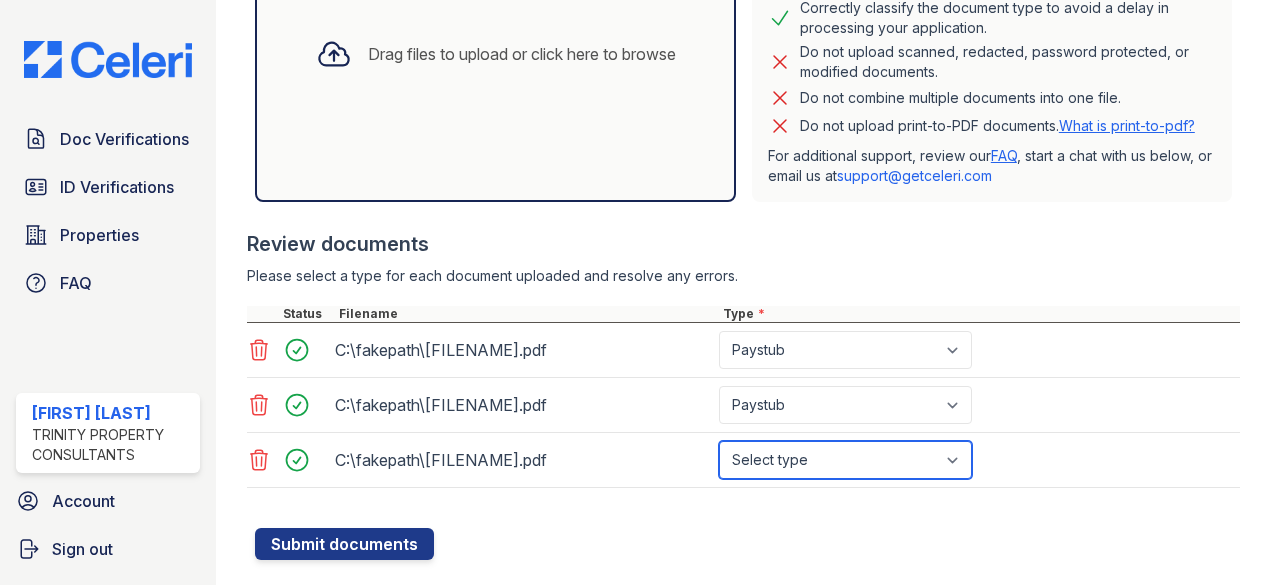 click on "Select type
Paystub
Bank Statement
Offer Letter
Tax Documents
Benefit Award Letter
Investment Account Statement
Other" at bounding box center [845, 460] 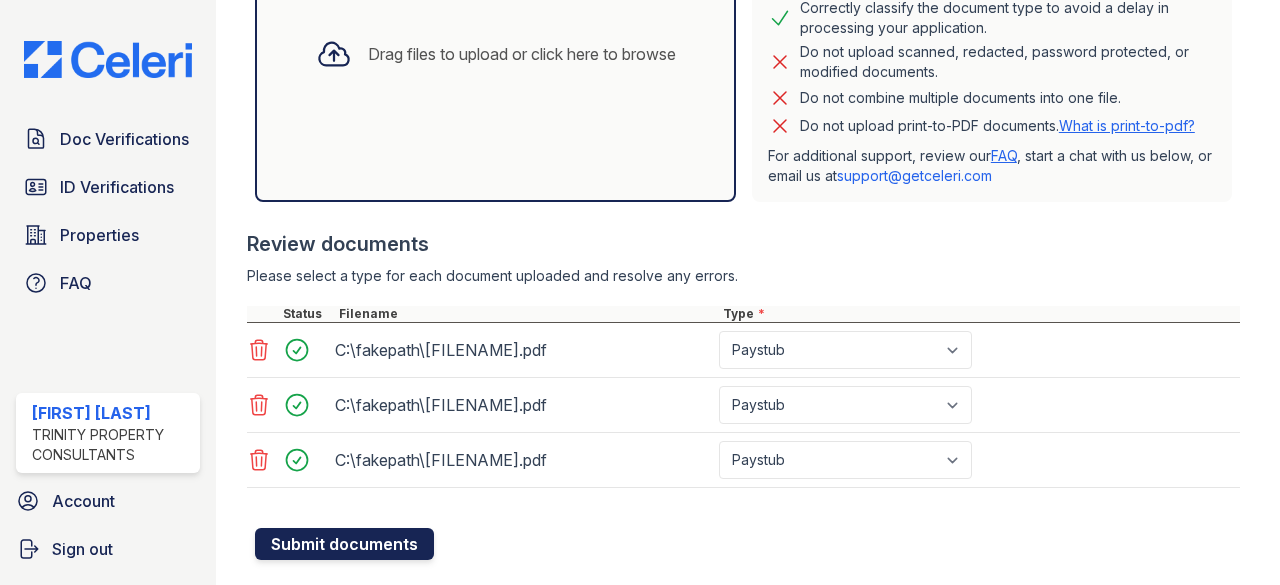 click on "Submit documents" at bounding box center [344, 544] 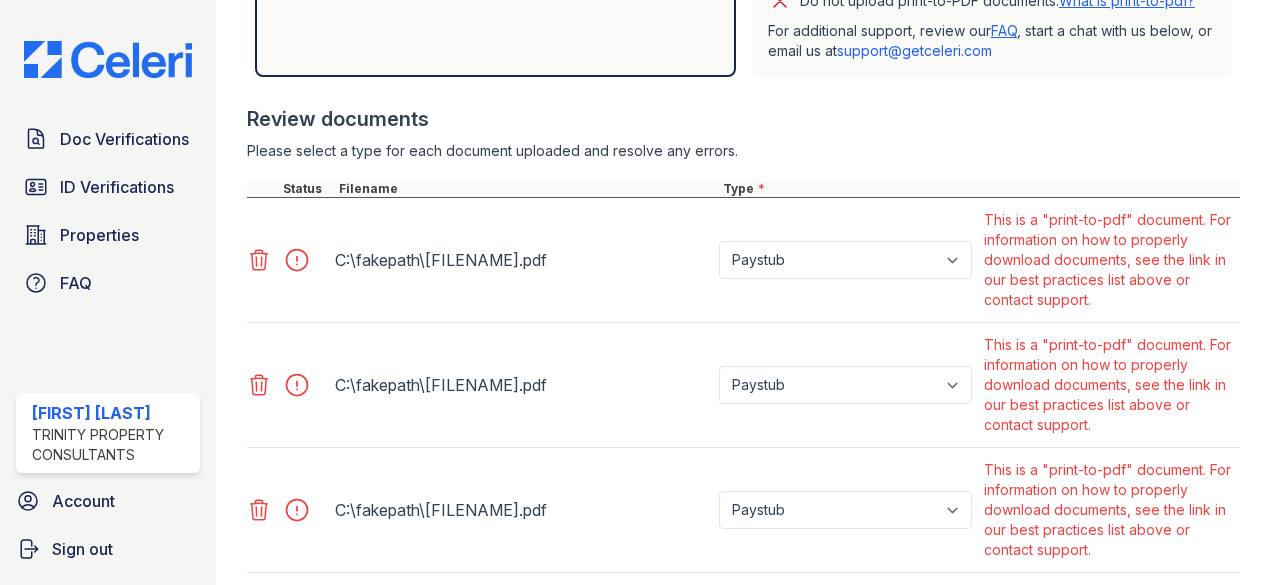 scroll, scrollTop: 832, scrollLeft: 0, axis: vertical 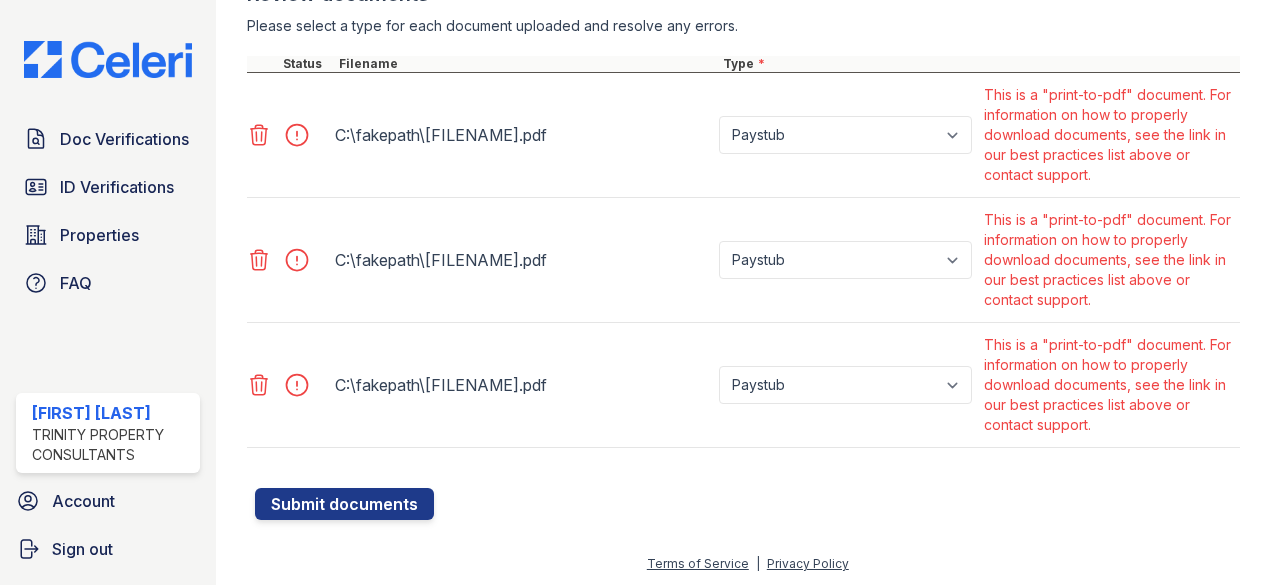 drag, startPoint x: 936, startPoint y: 409, endPoint x: 781, endPoint y: 506, distance: 182.84967 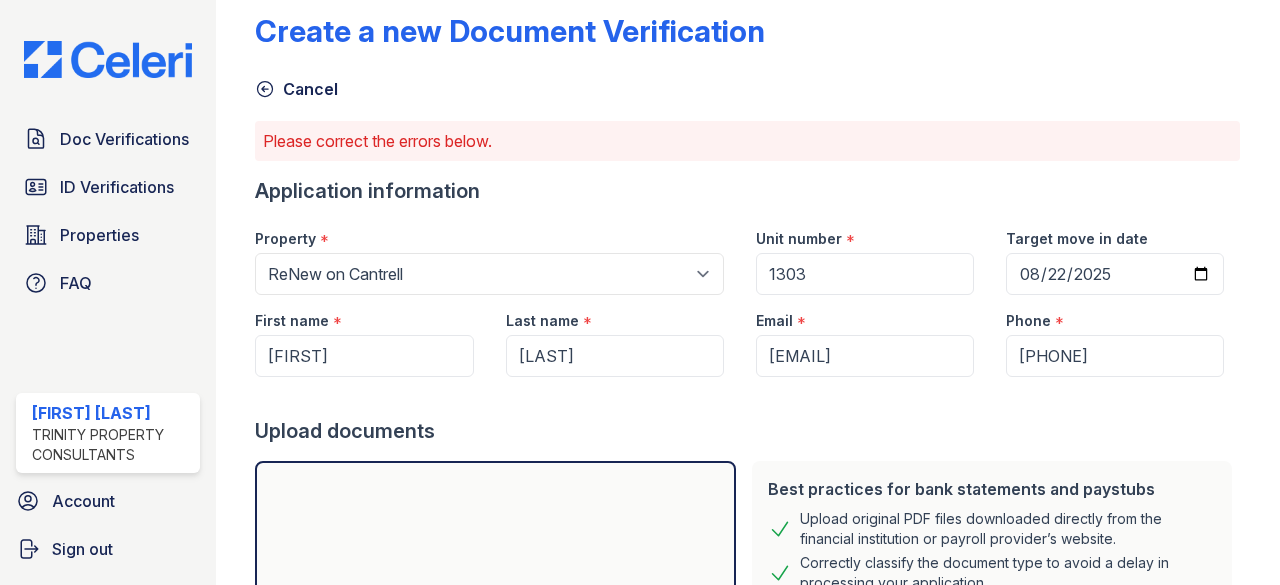 scroll, scrollTop: 0, scrollLeft: 0, axis: both 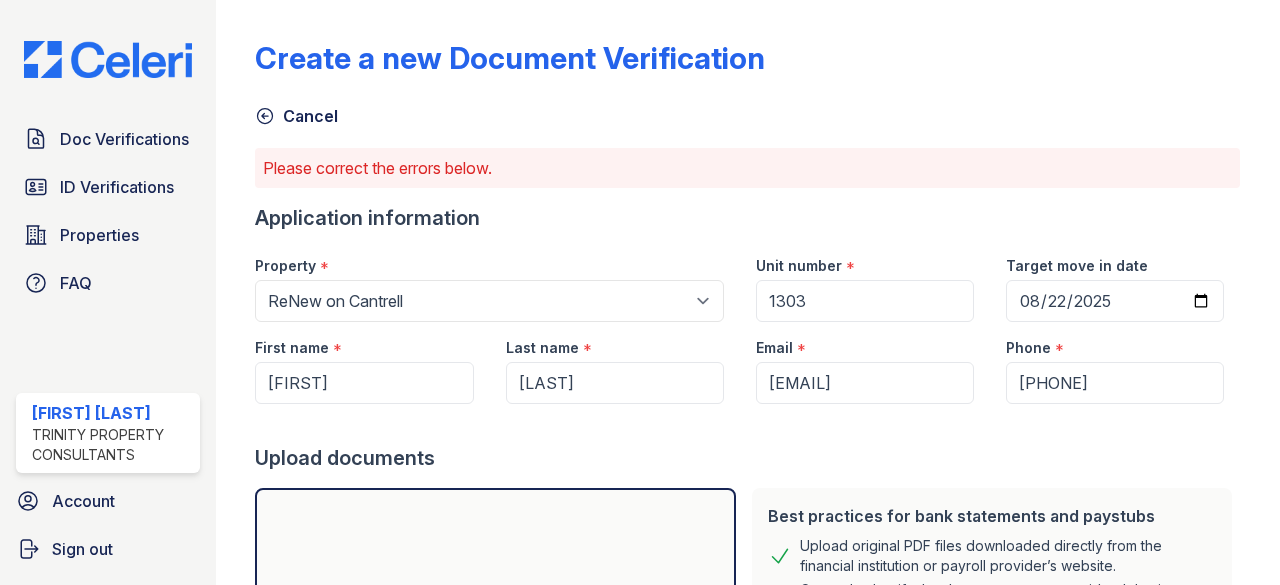 click on "Email
*" at bounding box center (865, 342) 